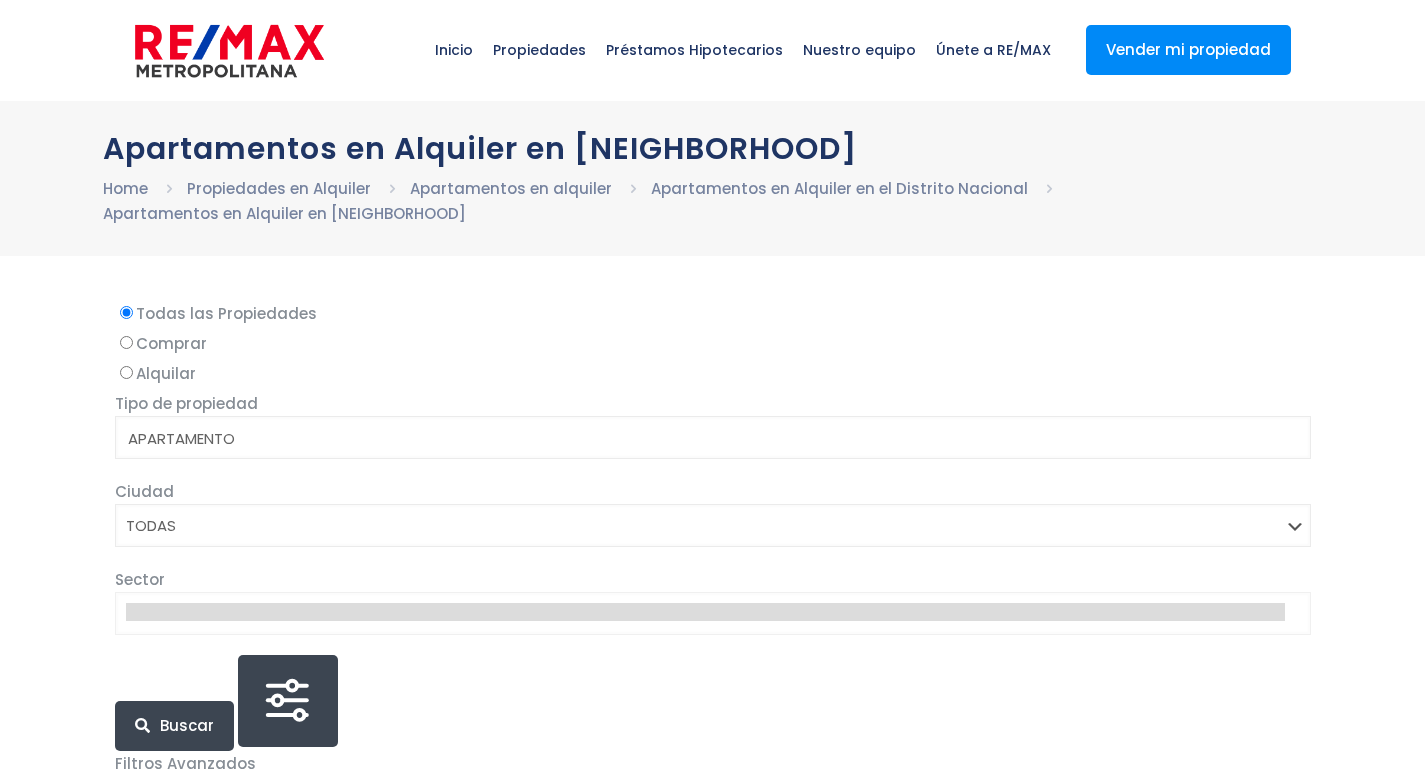 select 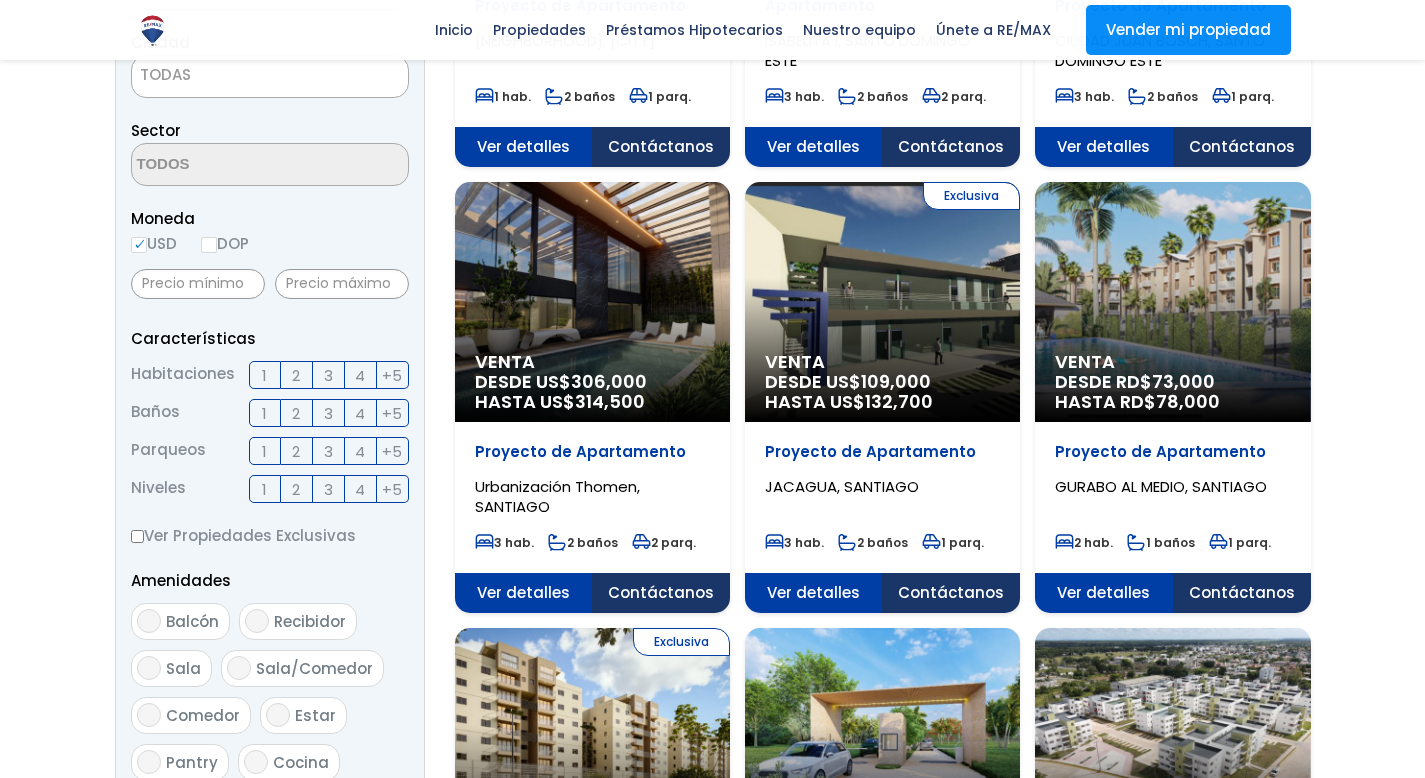 scroll, scrollTop: 753, scrollLeft: 0, axis: vertical 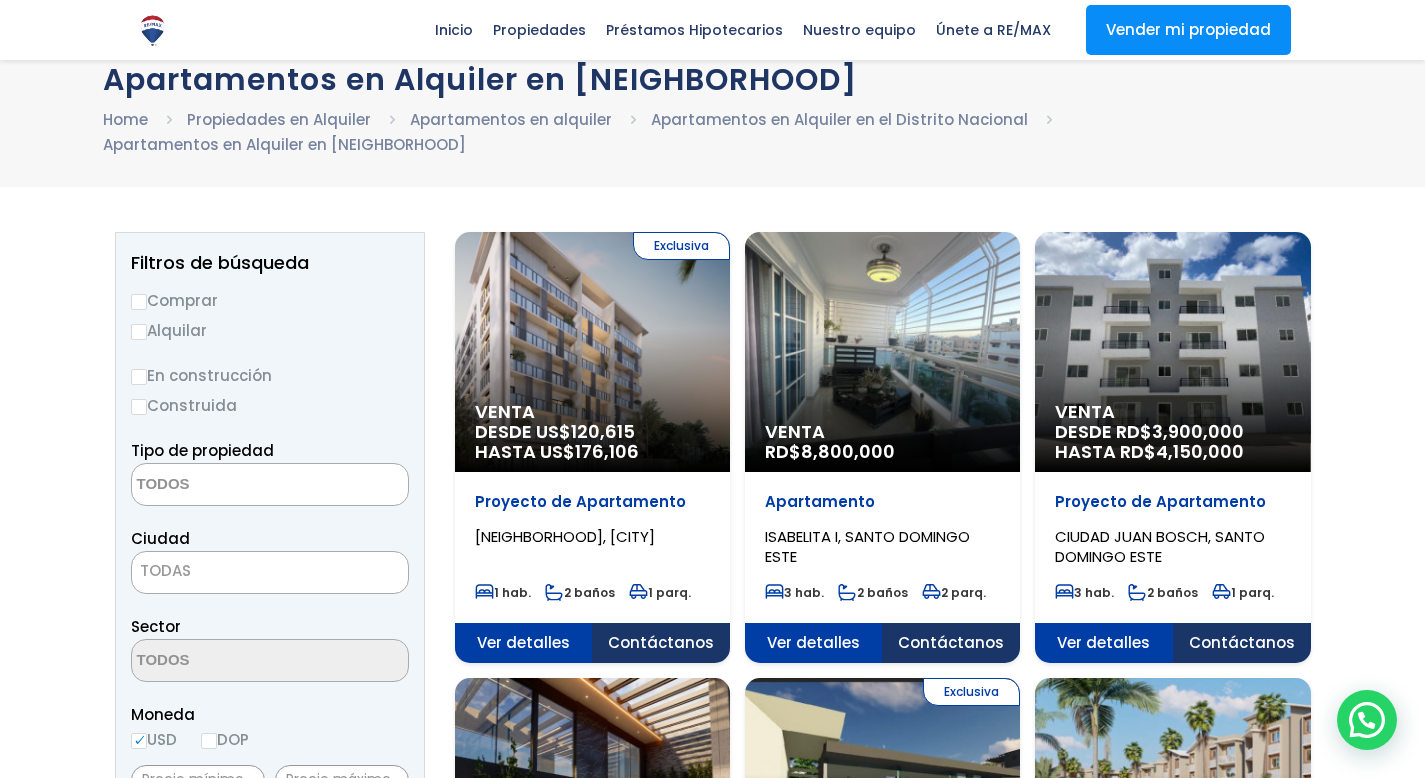click on "Alquilar" at bounding box center (270, 330) 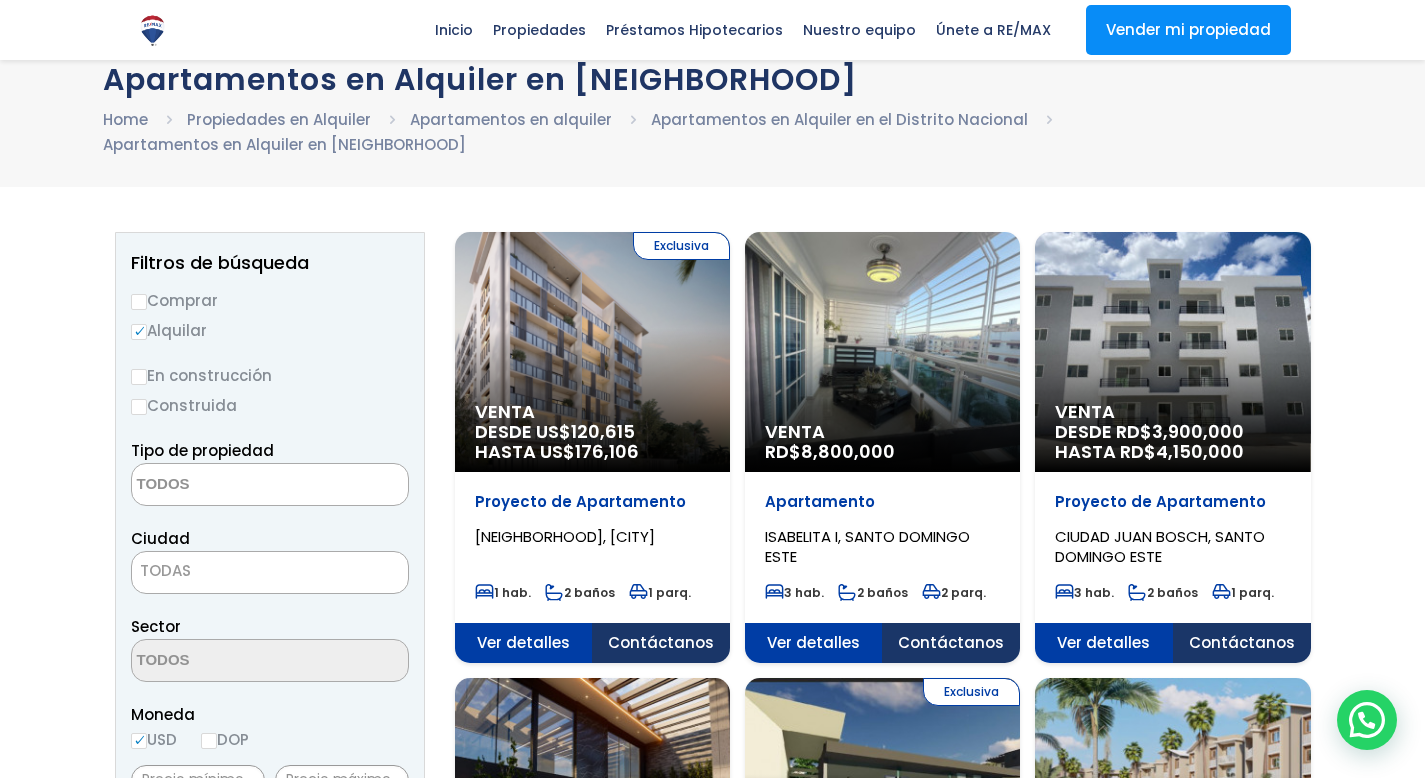 click on "Construida" at bounding box center (270, 405) 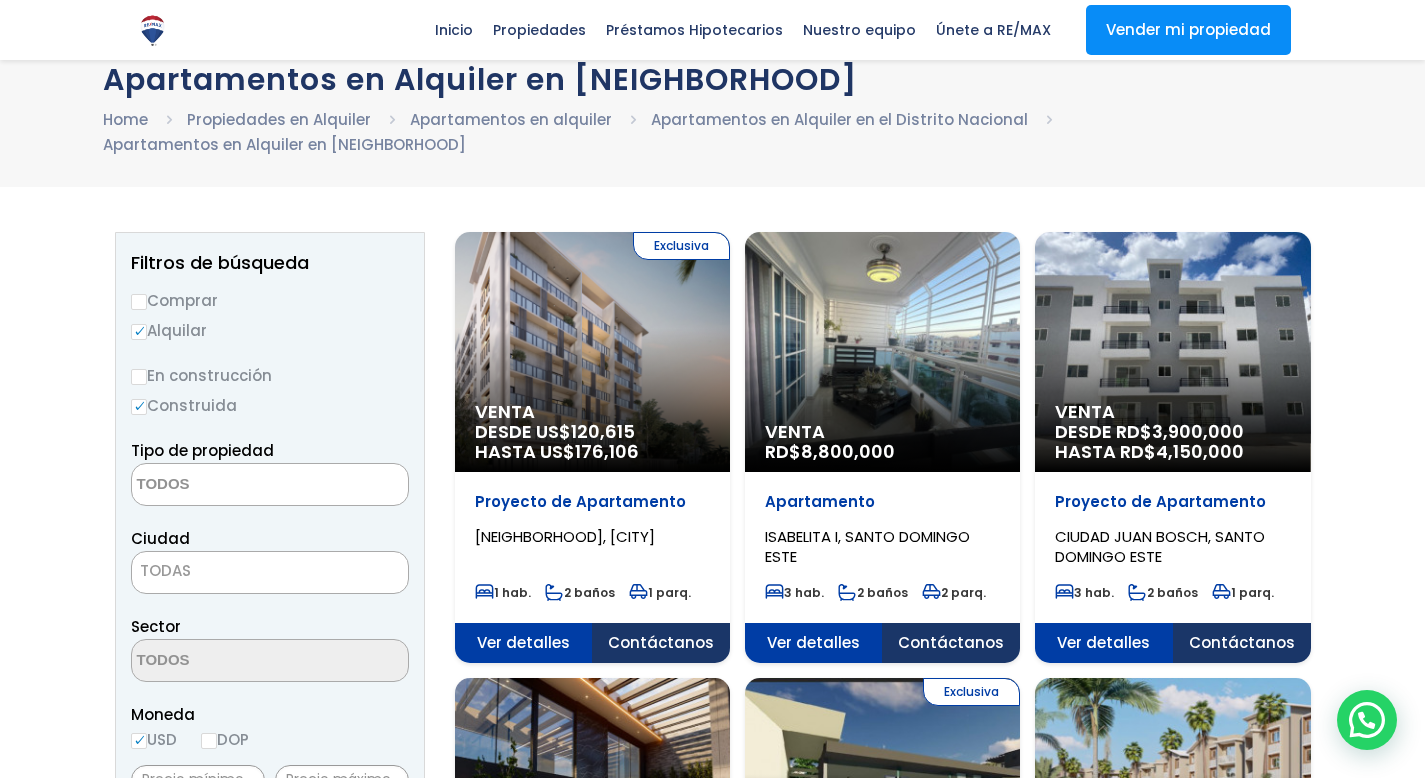 click at bounding box center (229, 485) 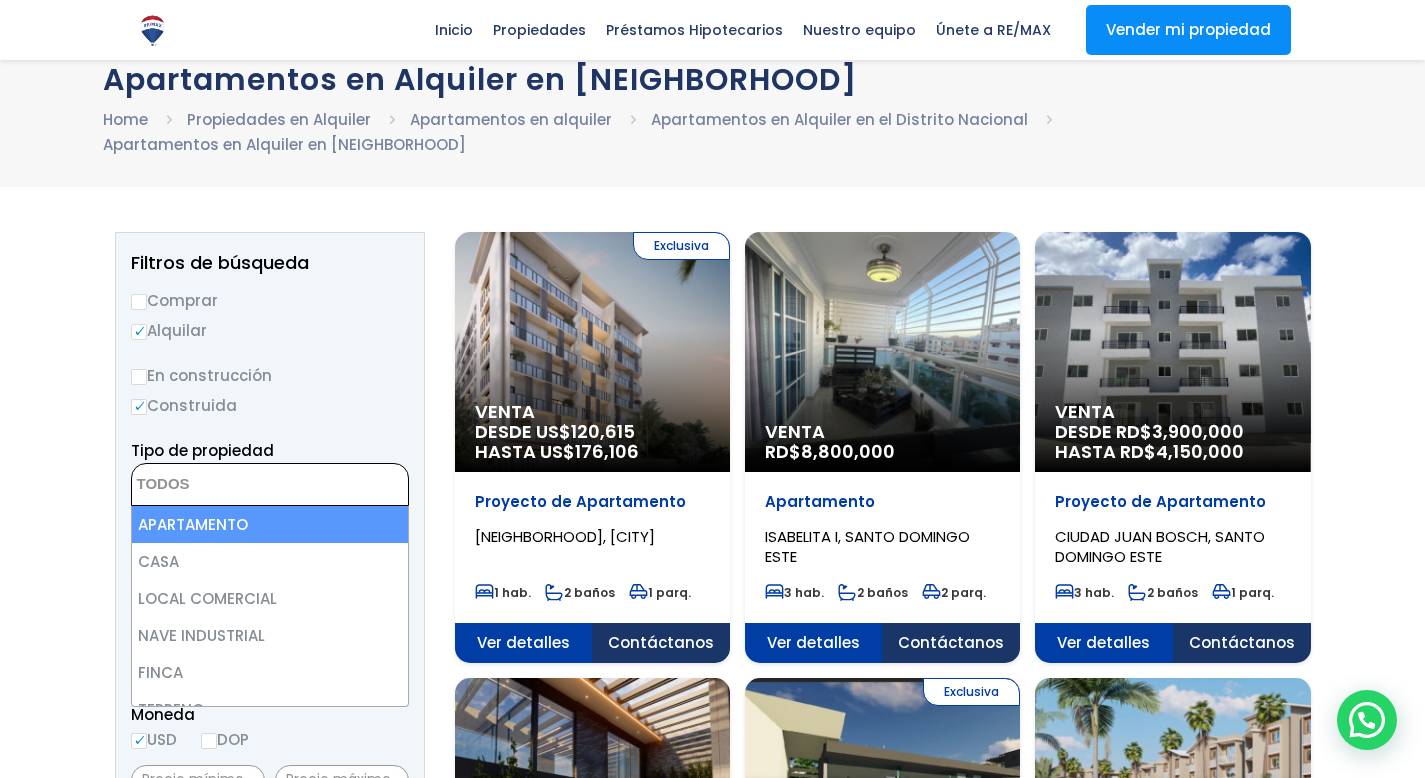 select on "apartment" 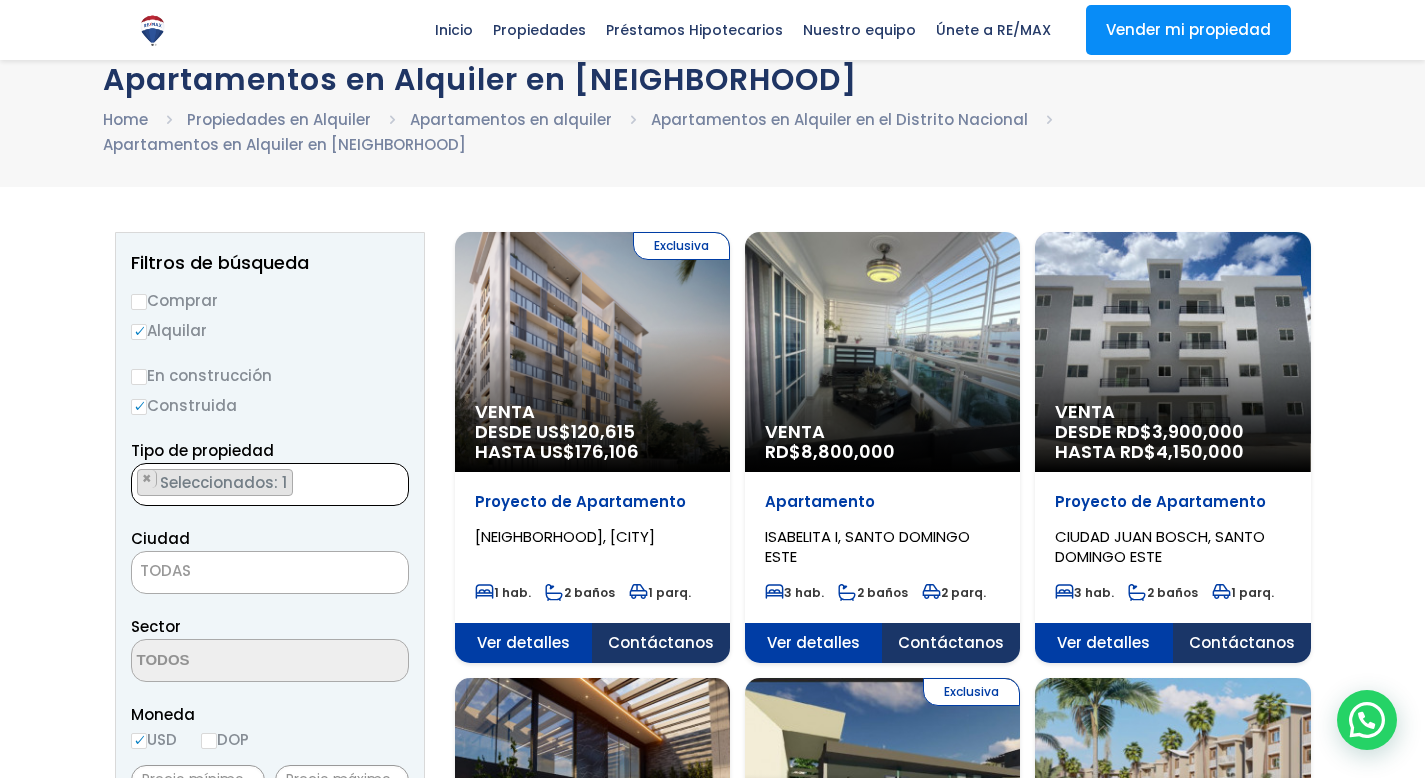 click on "TODAS" at bounding box center [270, 571] 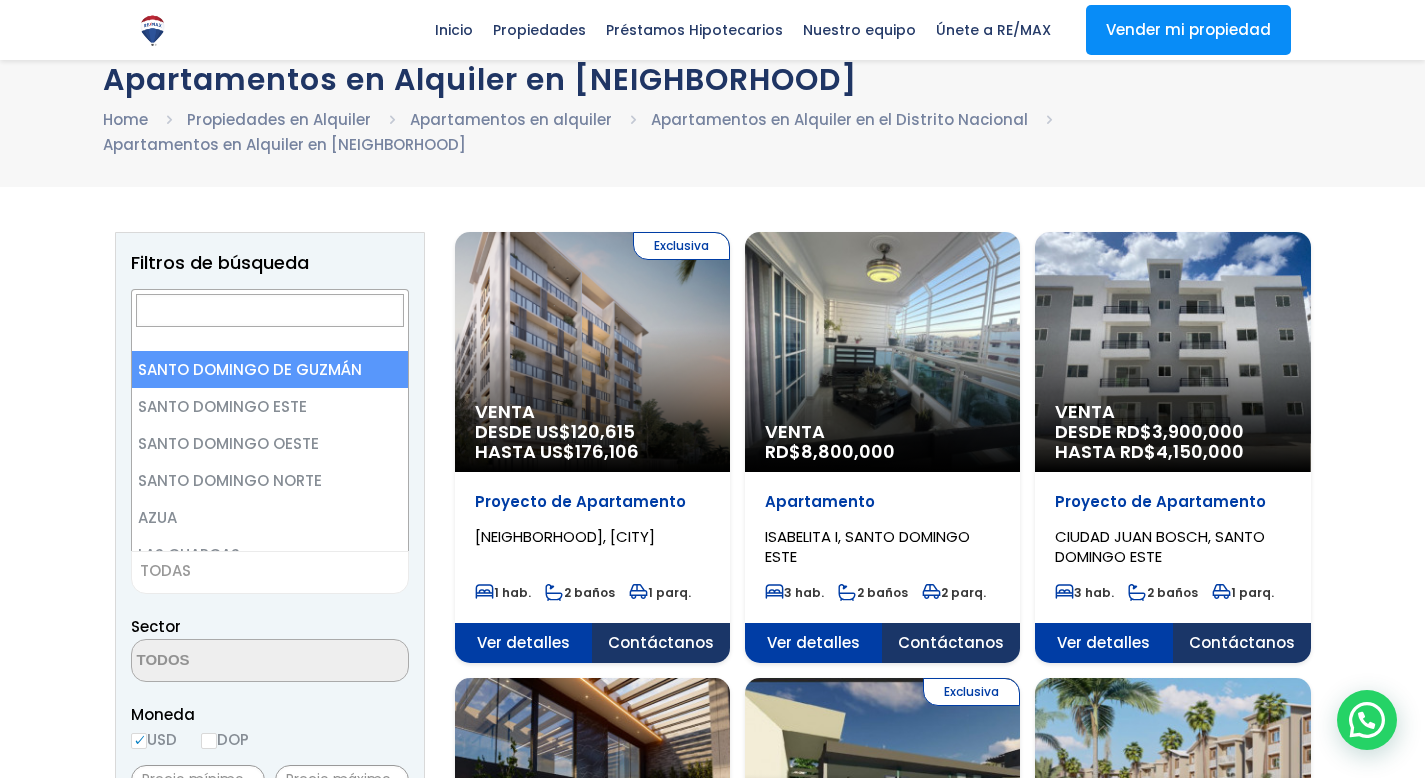 select on "1" 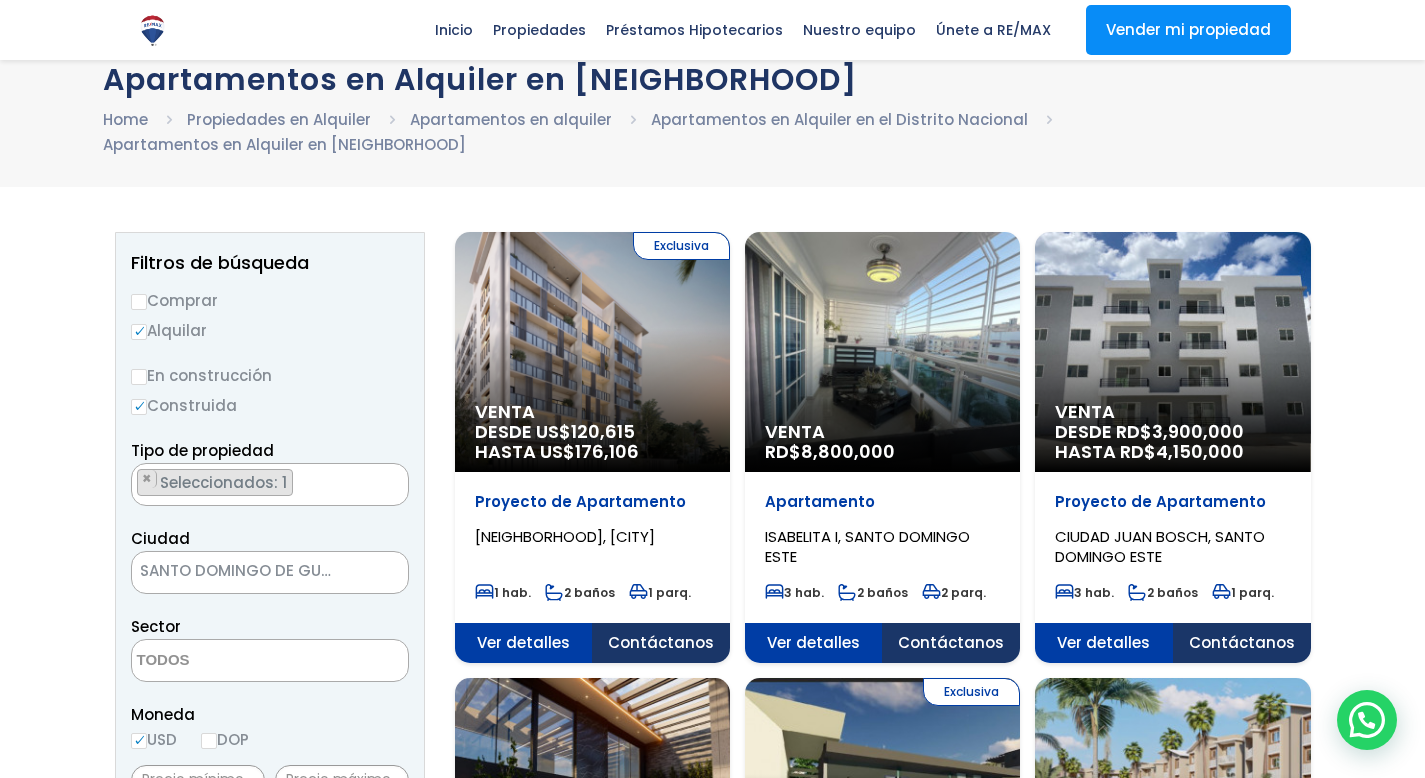 click at bounding box center (229, 661) 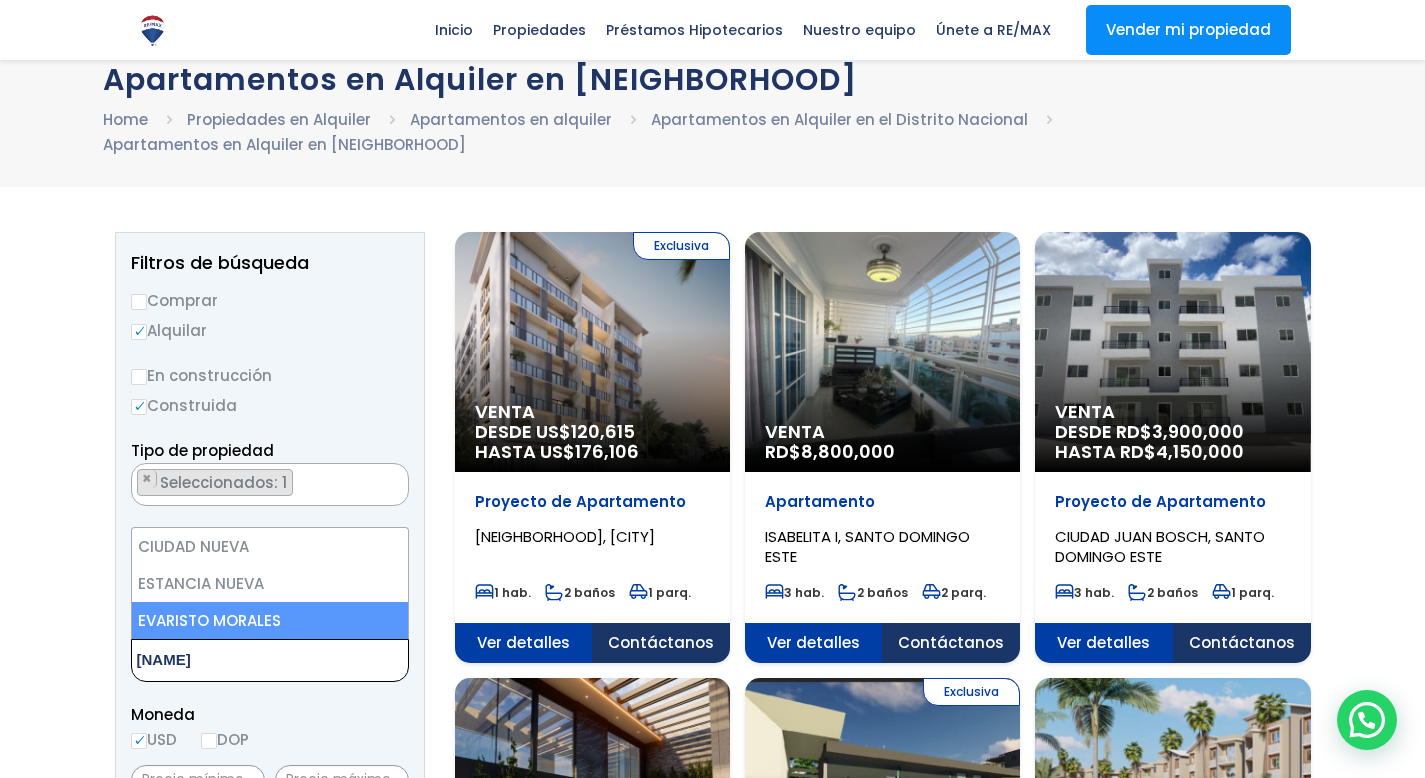 type on "eva" 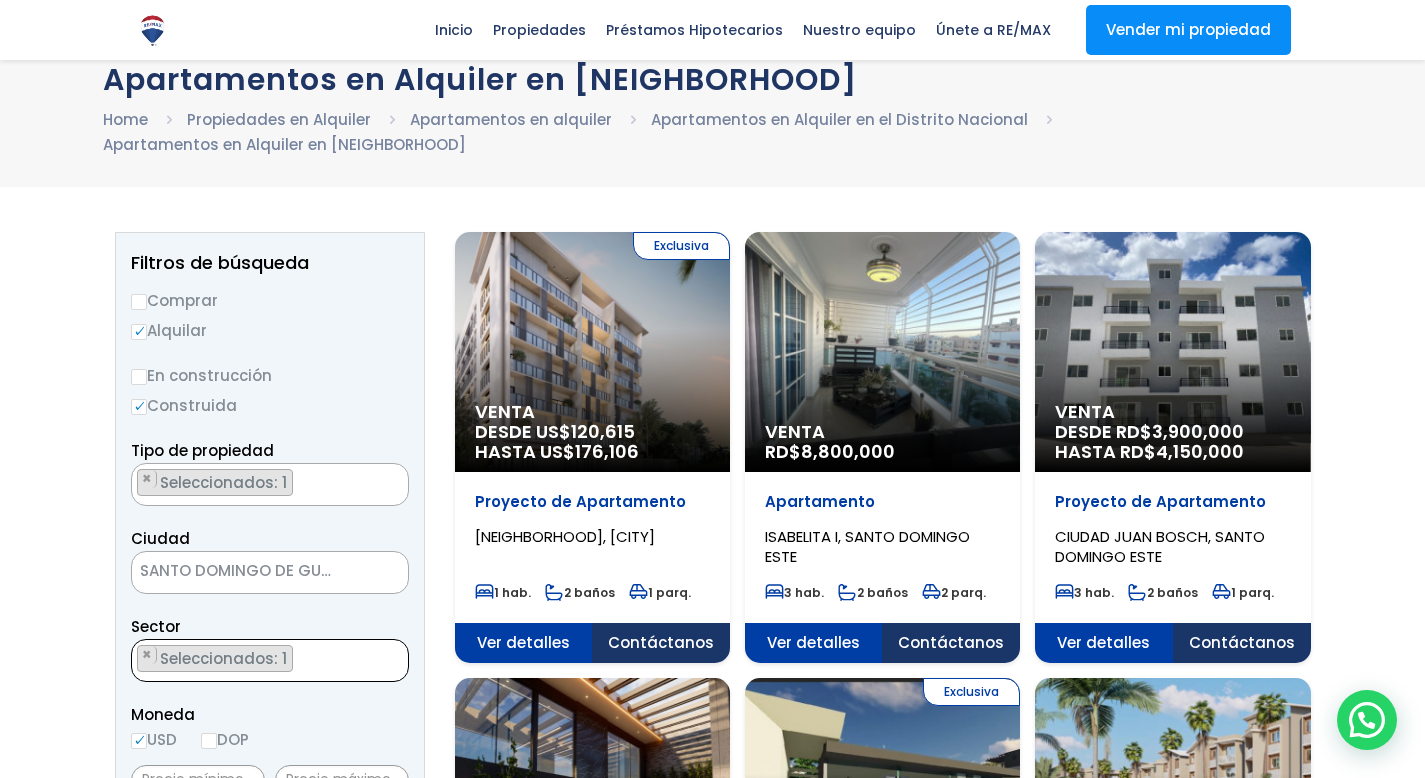 scroll, scrollTop: 1932, scrollLeft: 0, axis: vertical 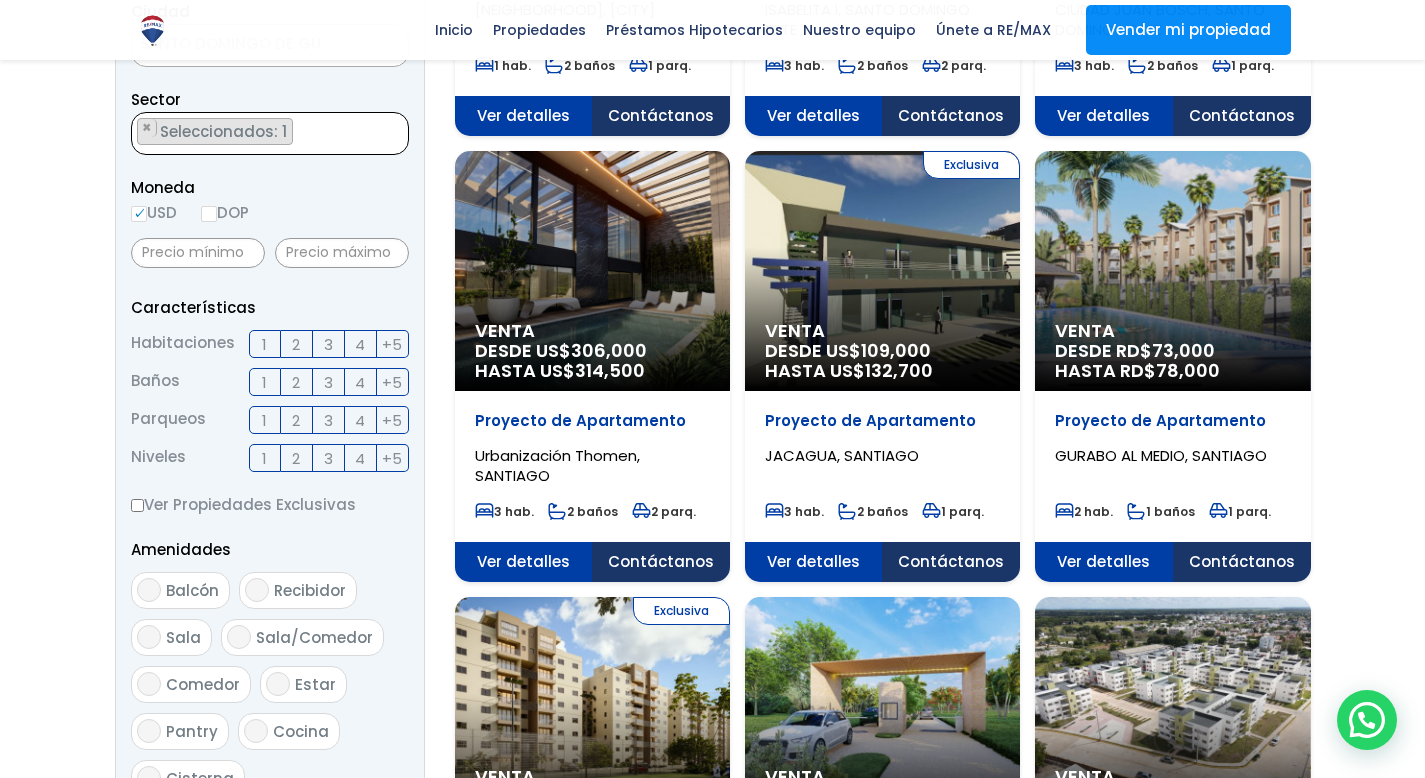 click on "3" at bounding box center [329, 344] 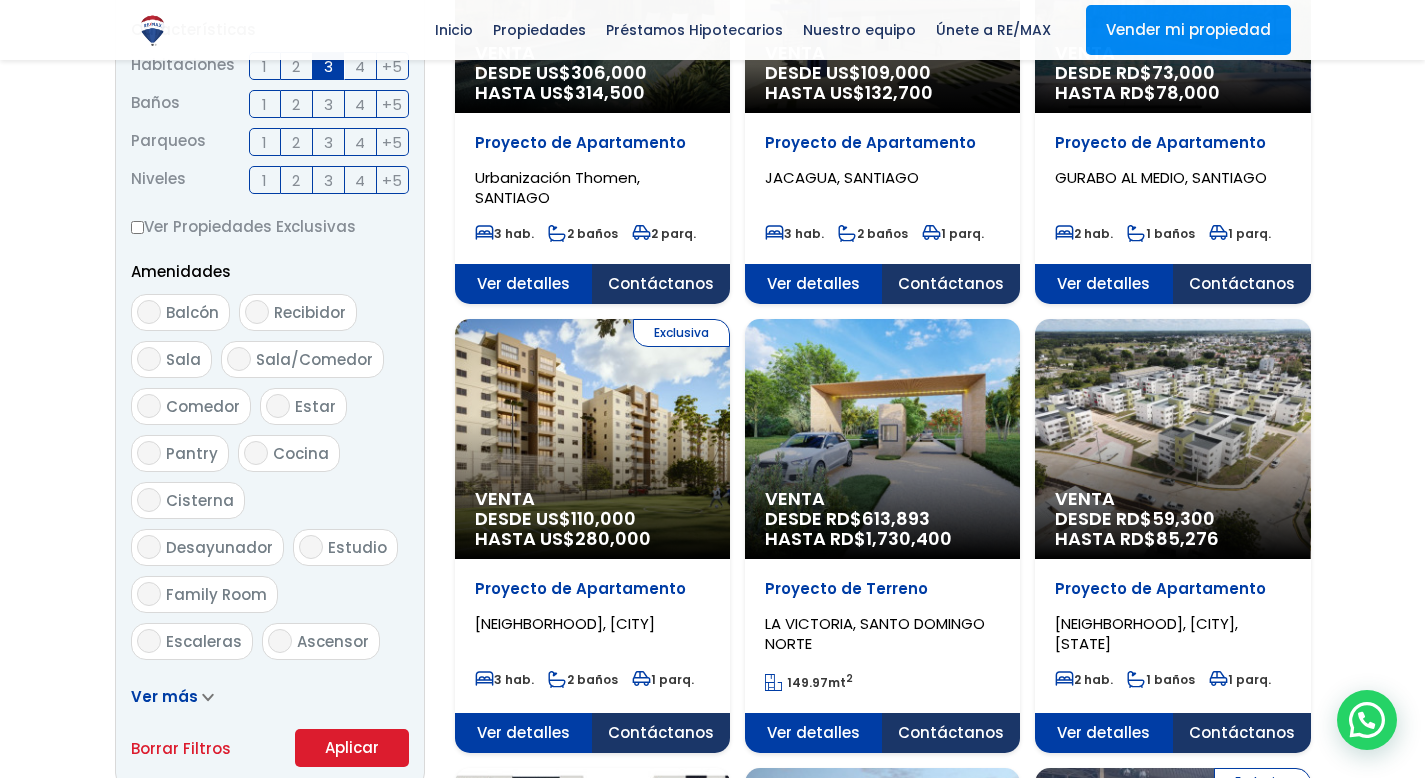scroll, scrollTop: 874, scrollLeft: 0, axis: vertical 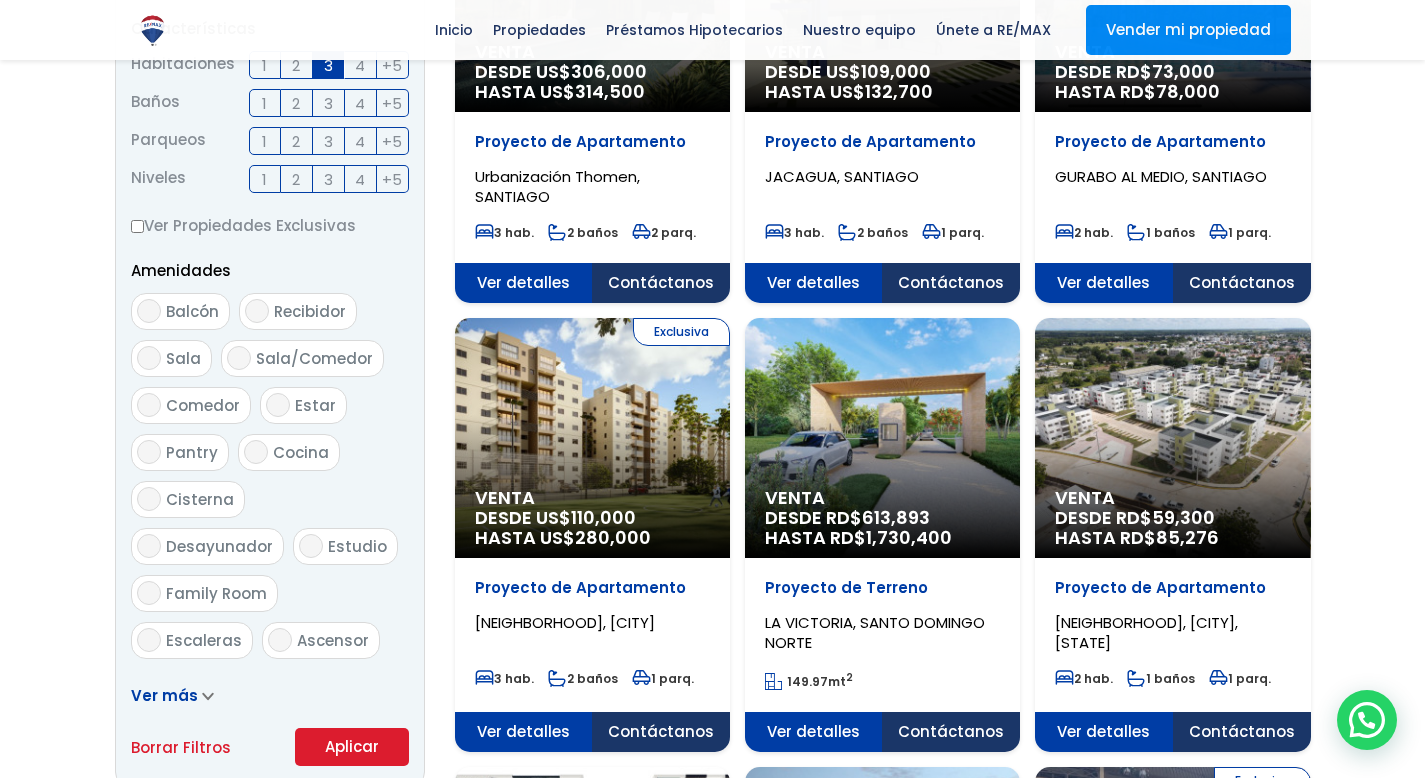 click on "Estudio" at bounding box center (311, 546) 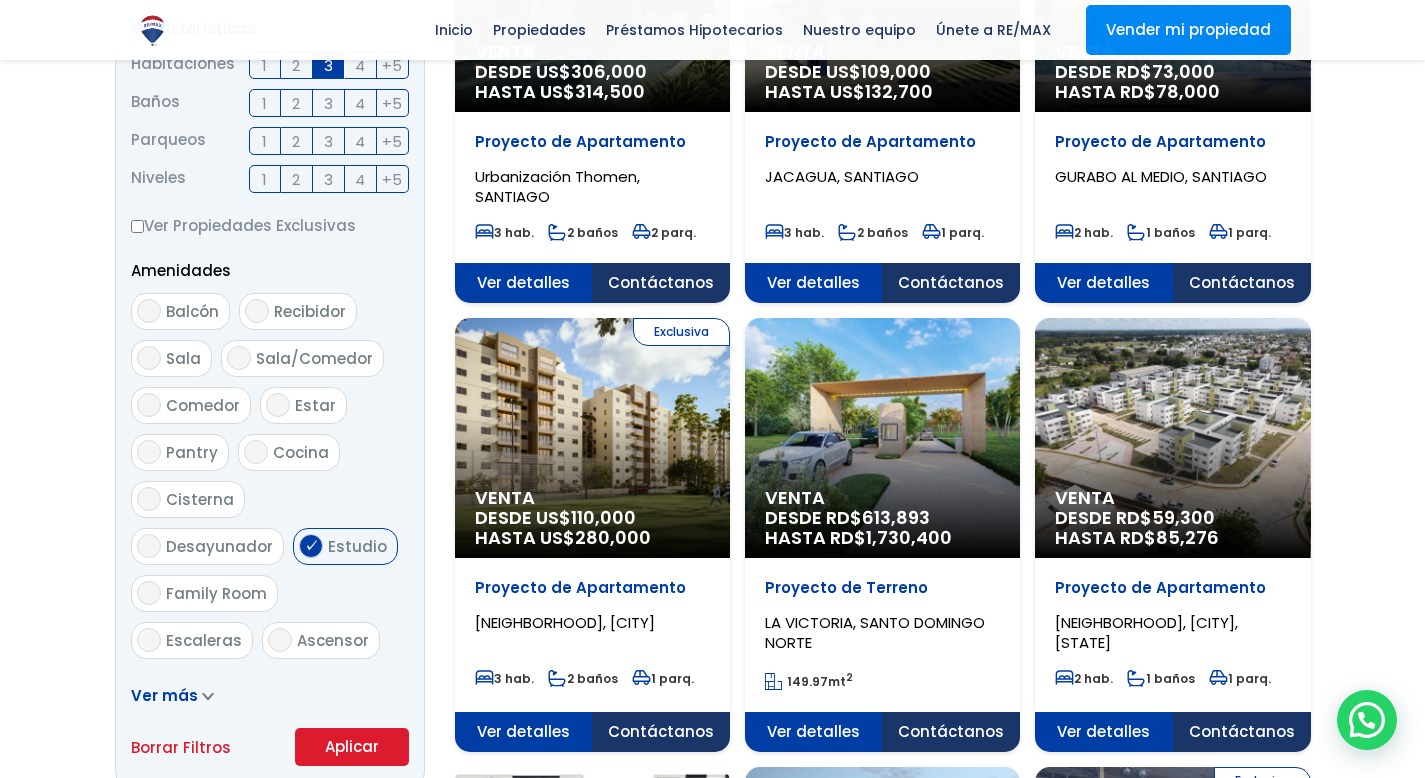 click on "Balcón" at bounding box center (149, 311) 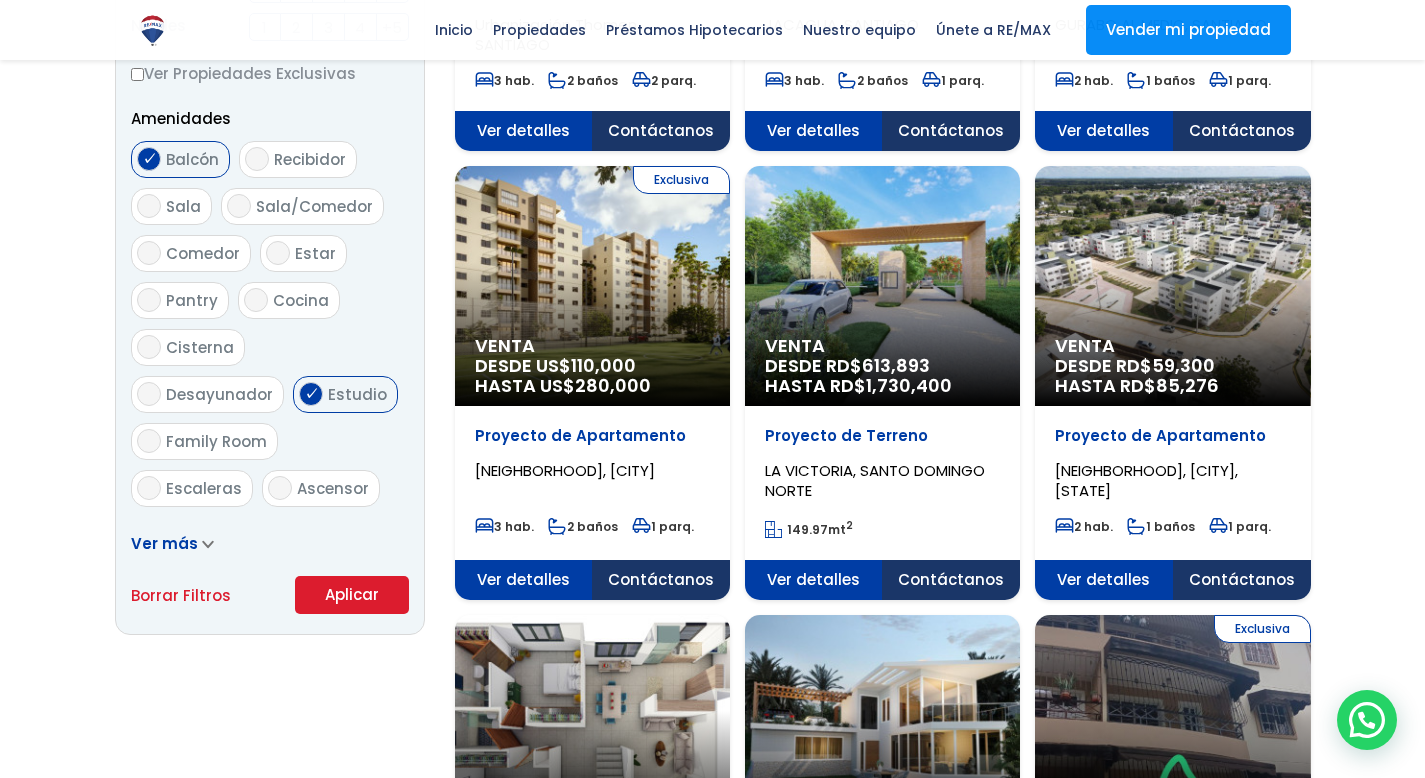 scroll, scrollTop: 1131, scrollLeft: 0, axis: vertical 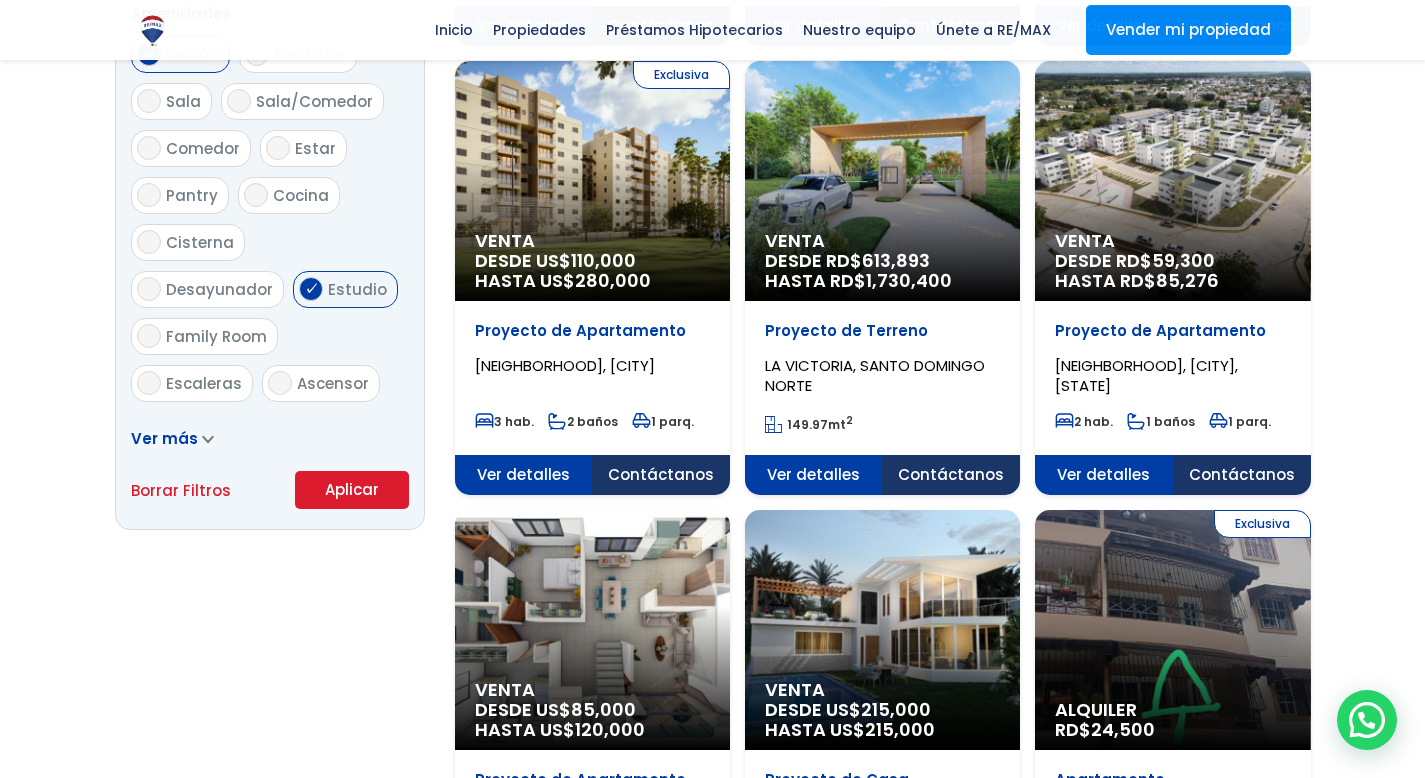 click on "Aplicar" at bounding box center [352, 490] 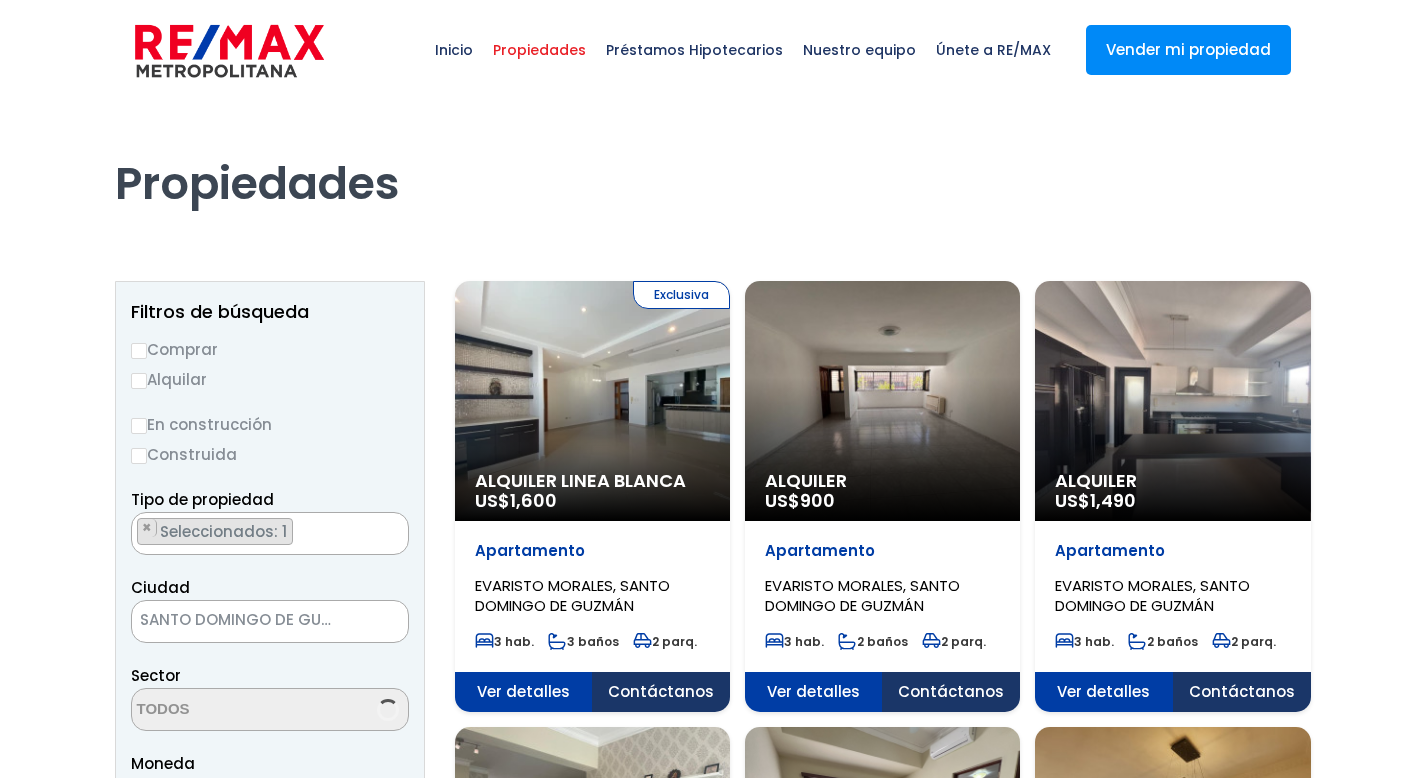scroll, scrollTop: 0, scrollLeft: 0, axis: both 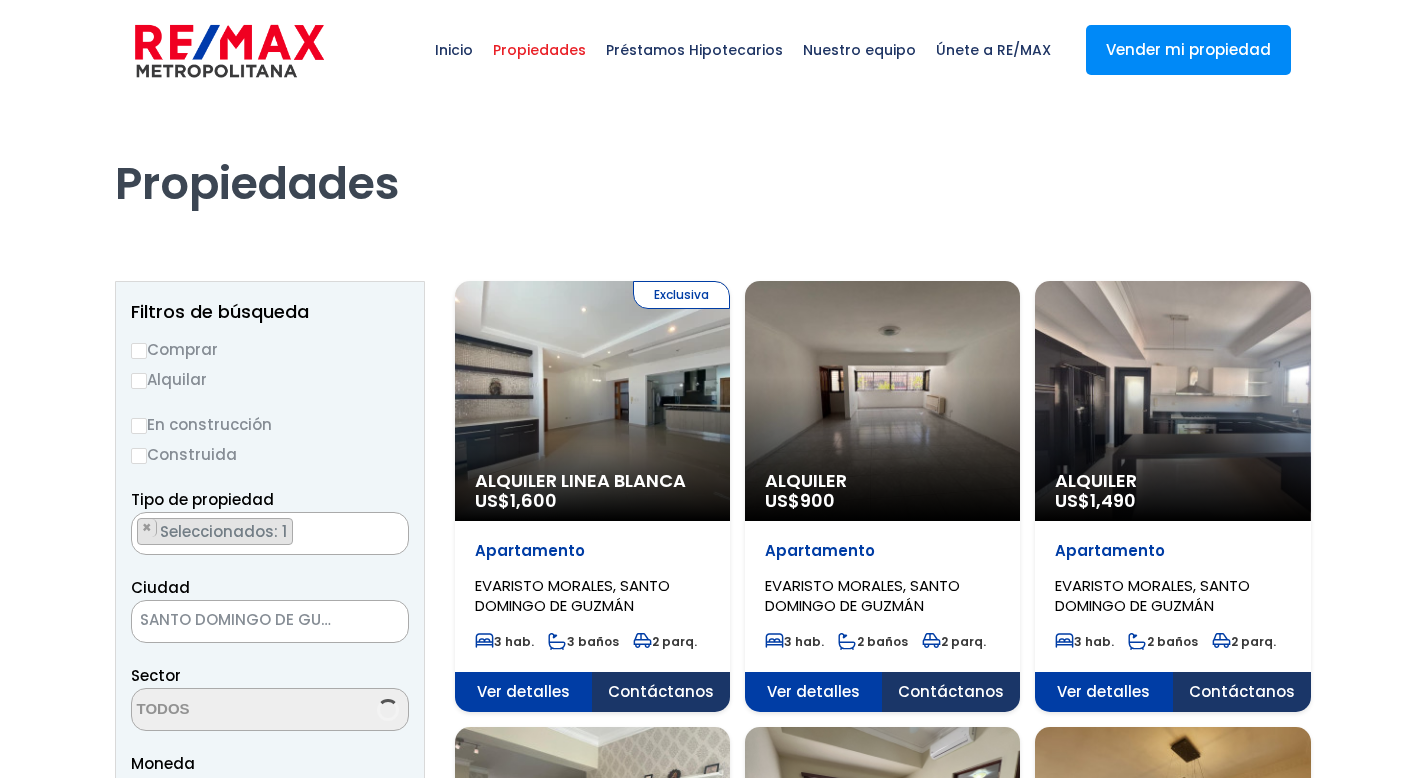 select on "155" 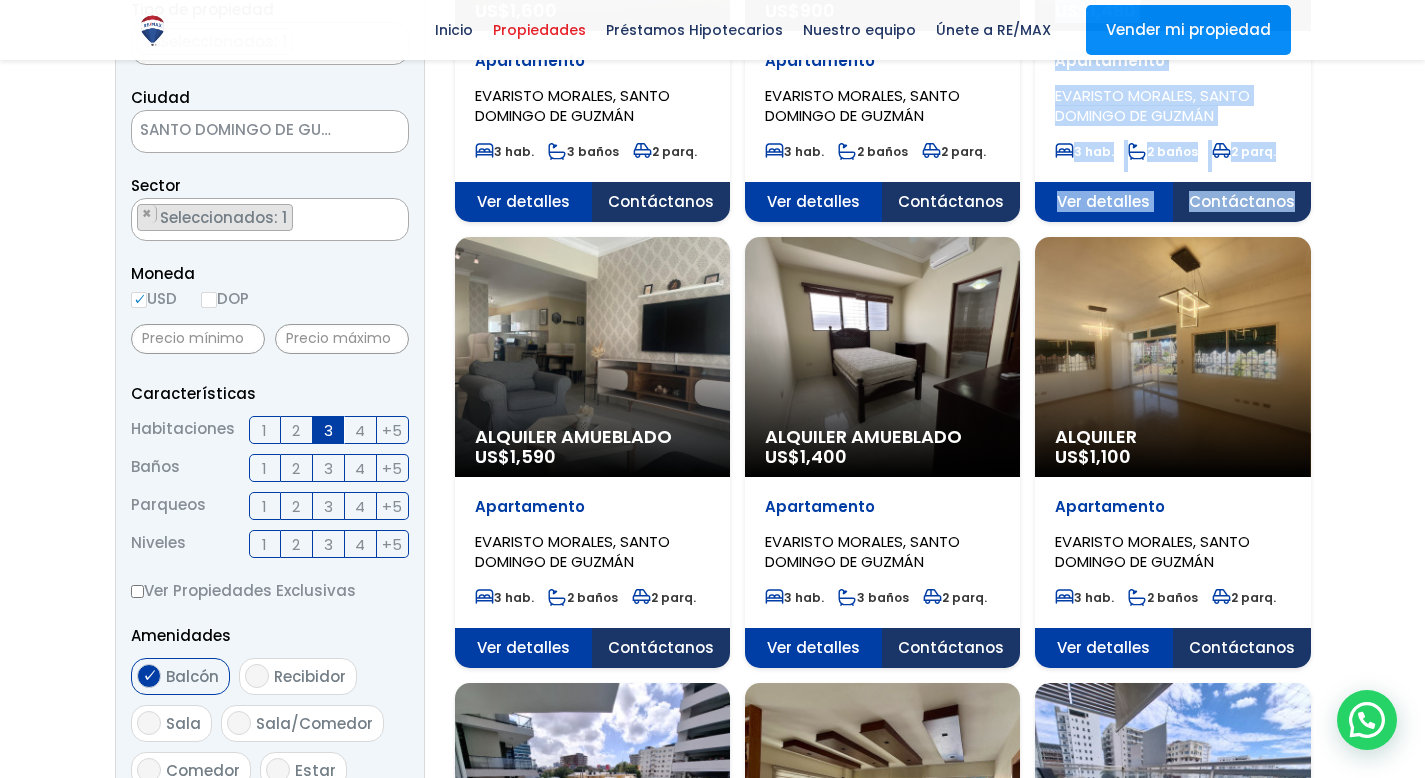 scroll, scrollTop: 492, scrollLeft: 0, axis: vertical 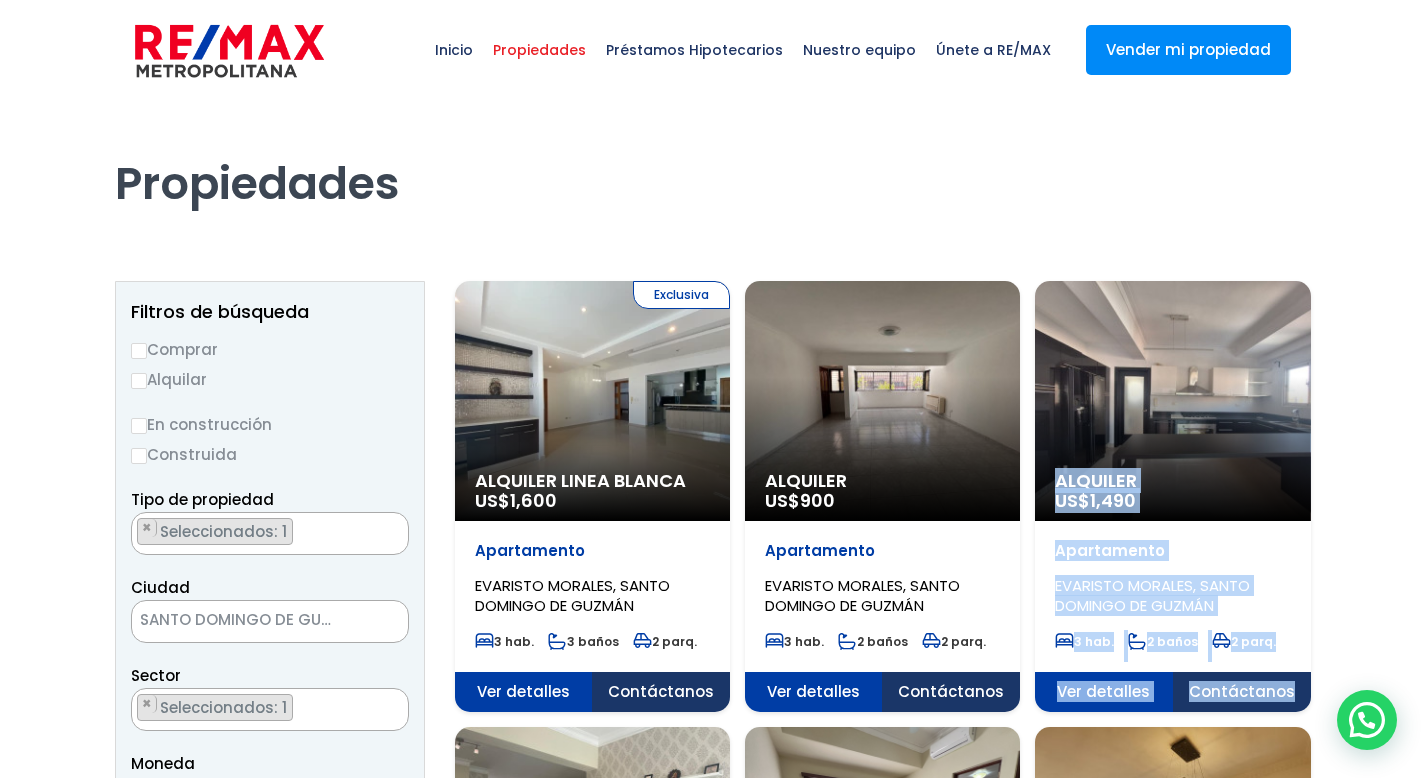 click at bounding box center (712, 1103) 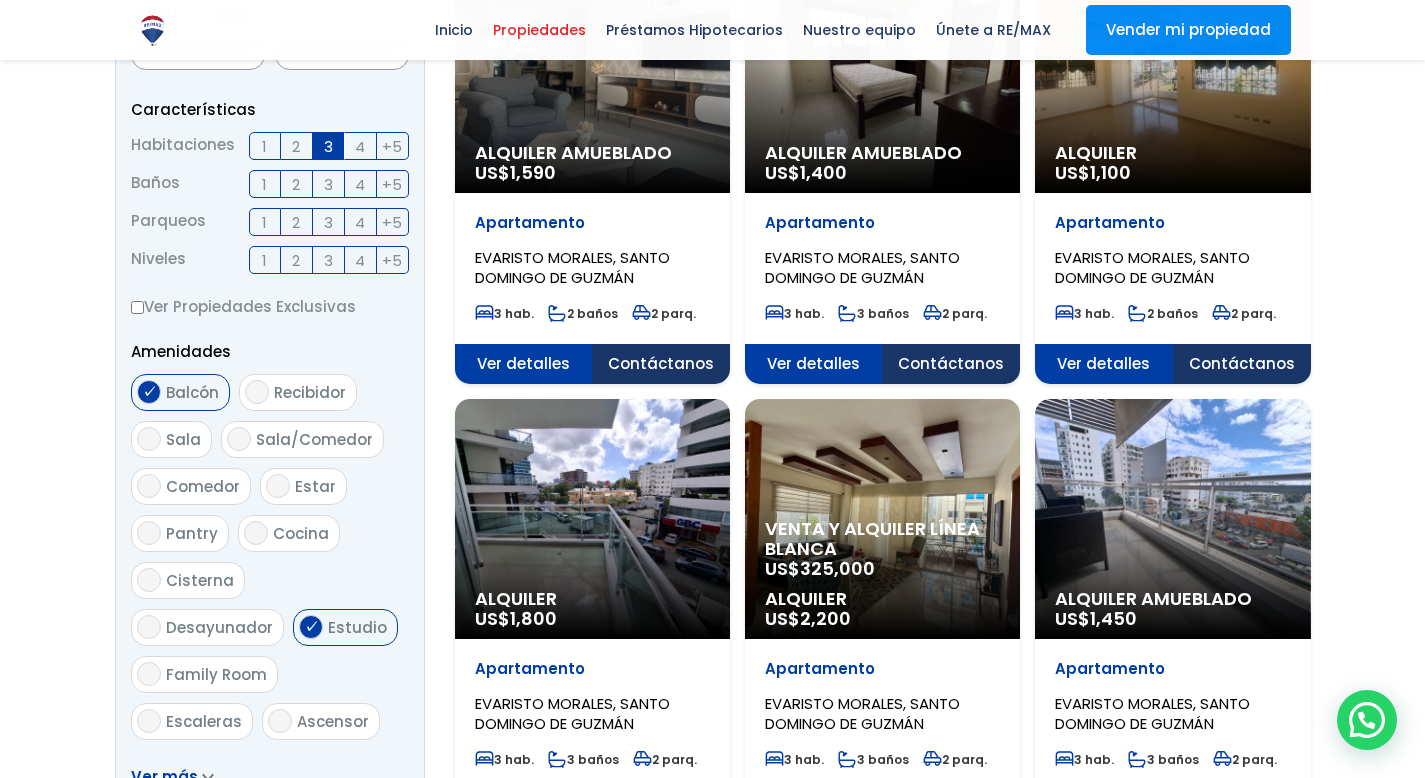 scroll, scrollTop: 774, scrollLeft: 0, axis: vertical 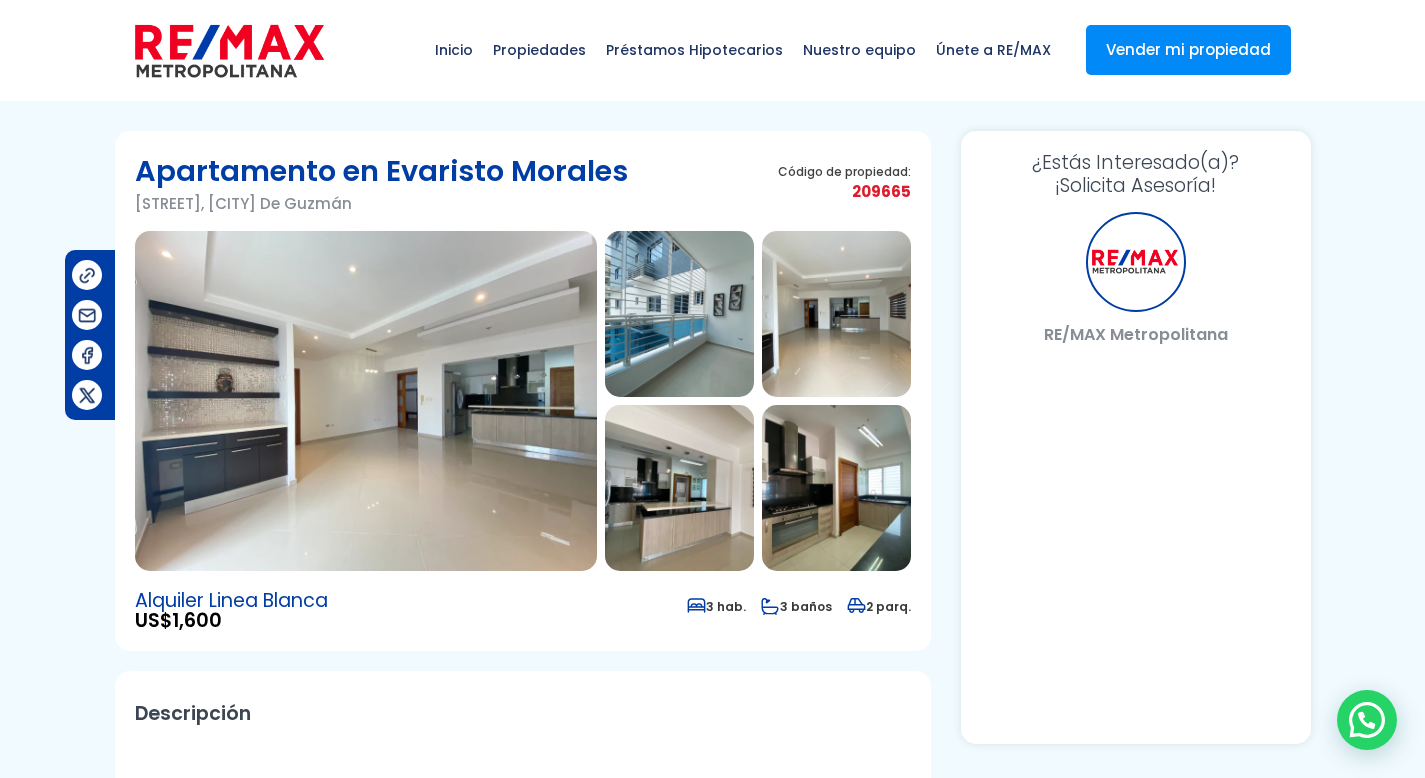 select on "DO" 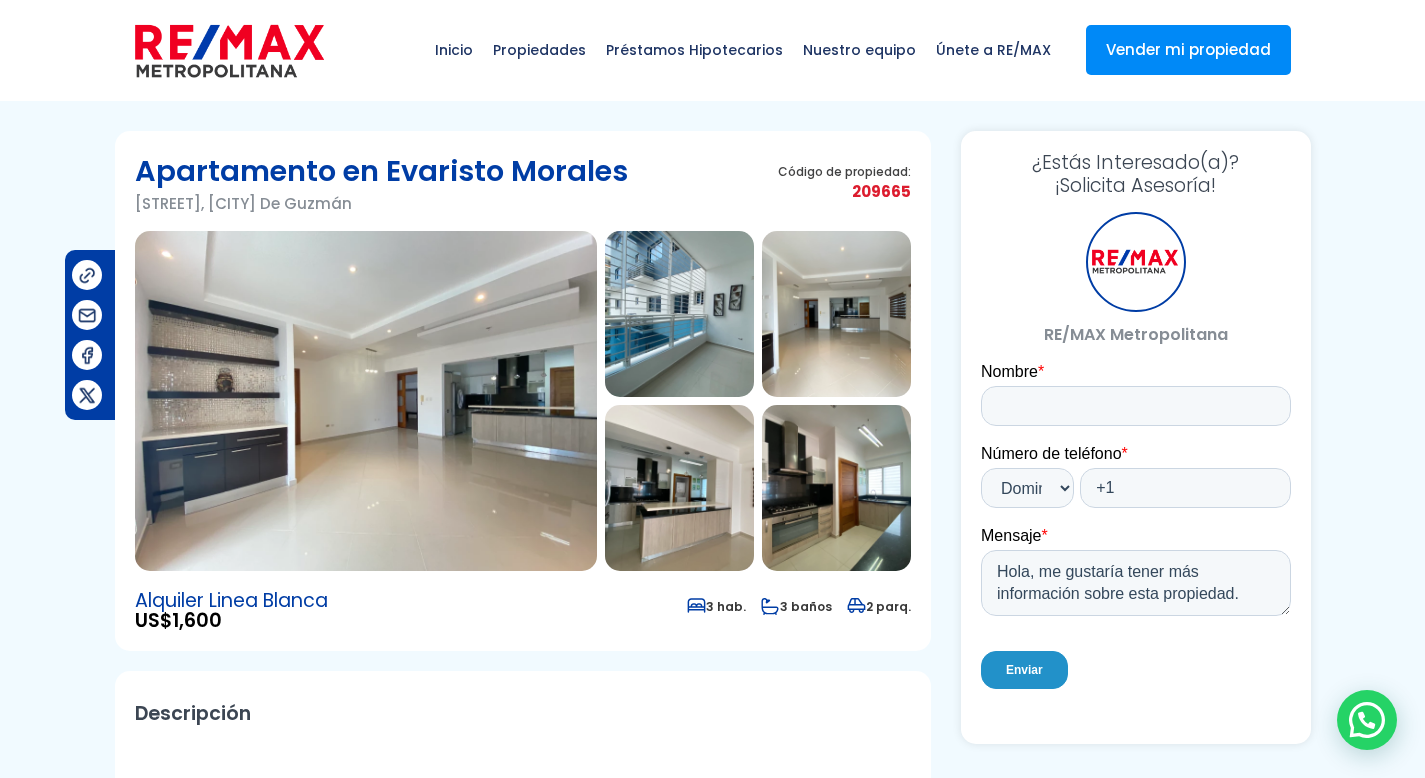 scroll, scrollTop: 0, scrollLeft: 0, axis: both 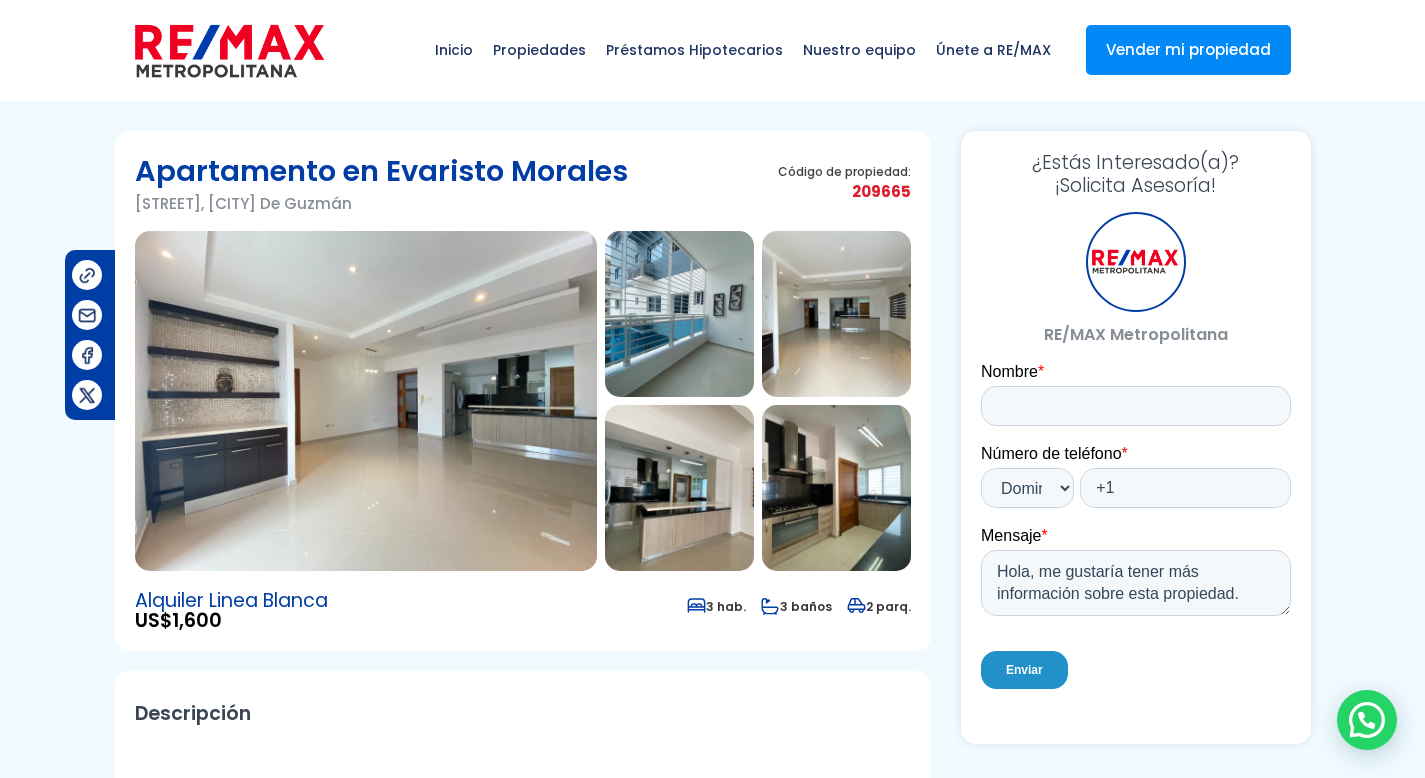 click at bounding box center (366, 401) 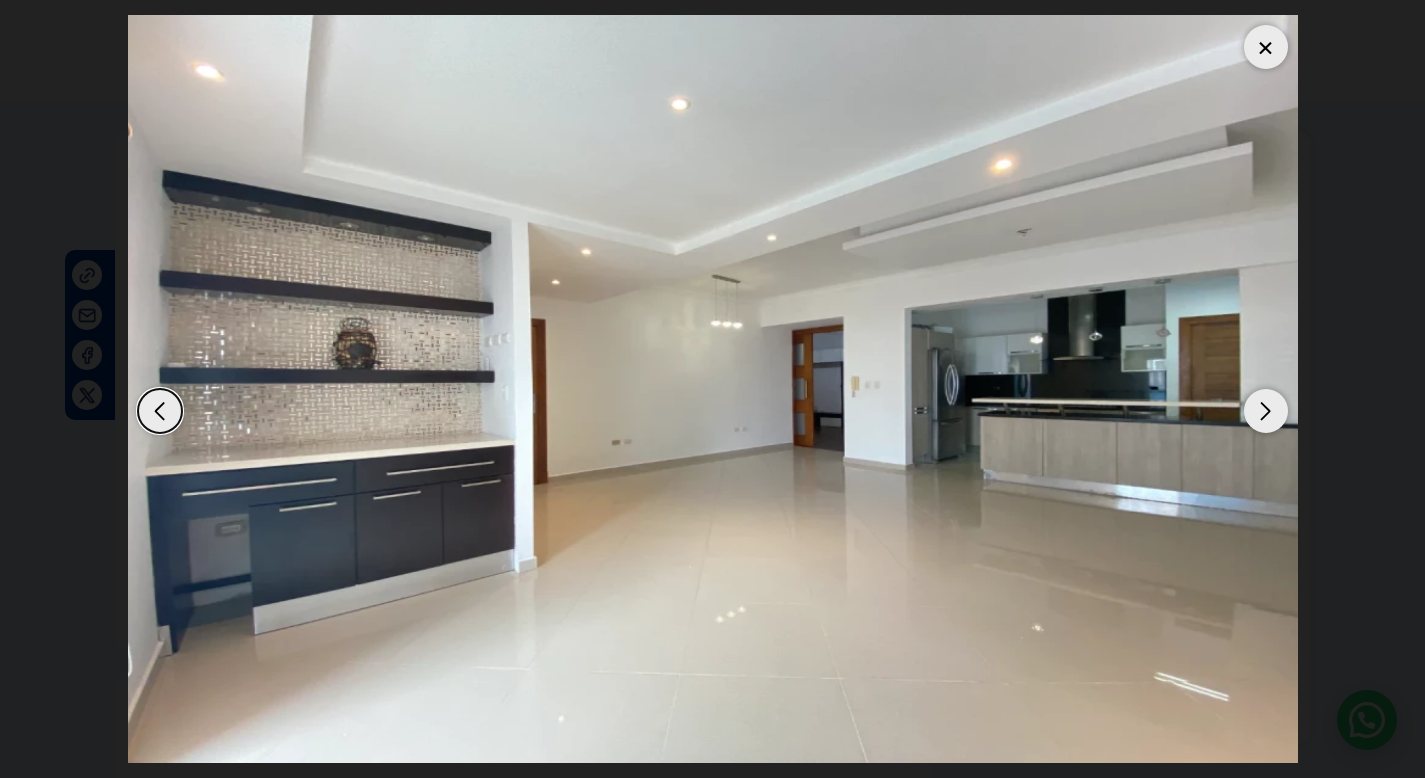 click at bounding box center (1266, 411) 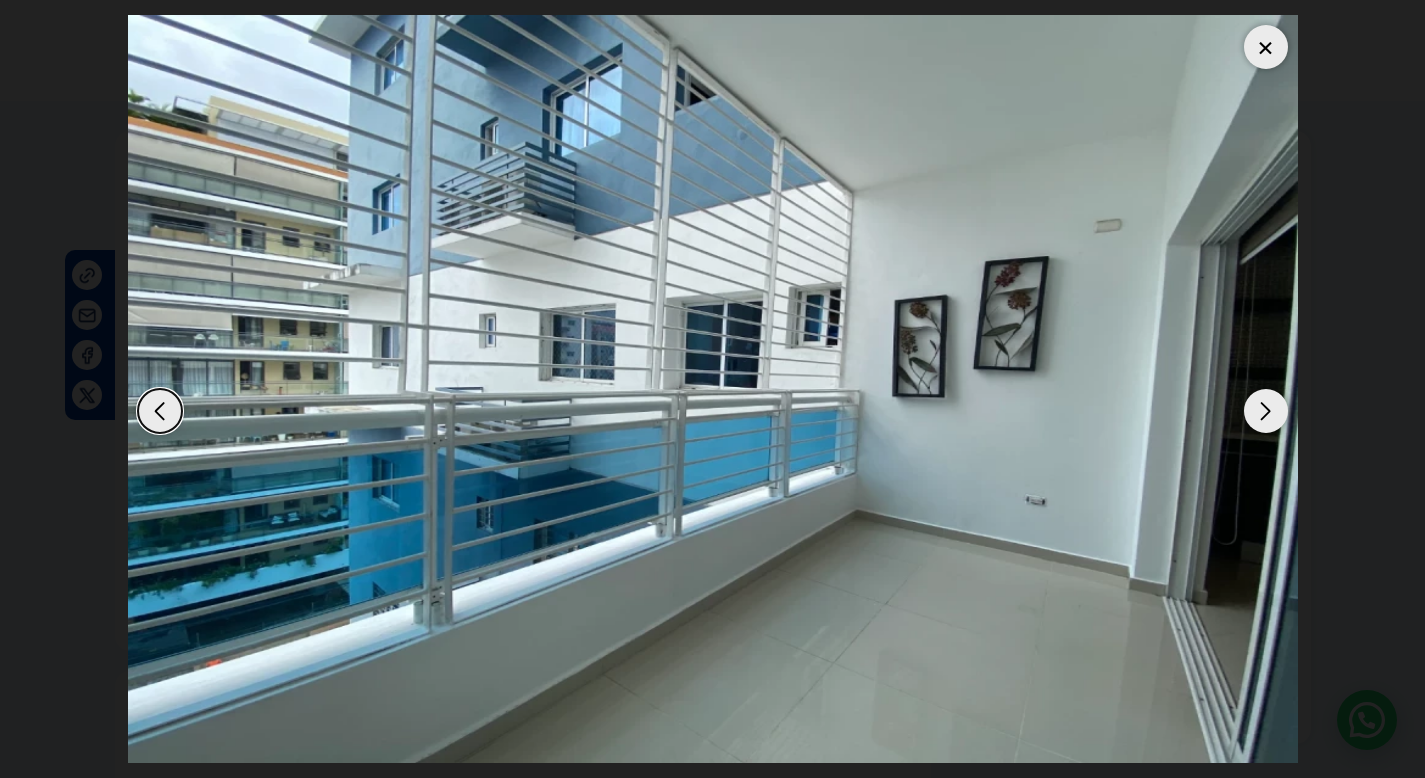 click at bounding box center (1266, 411) 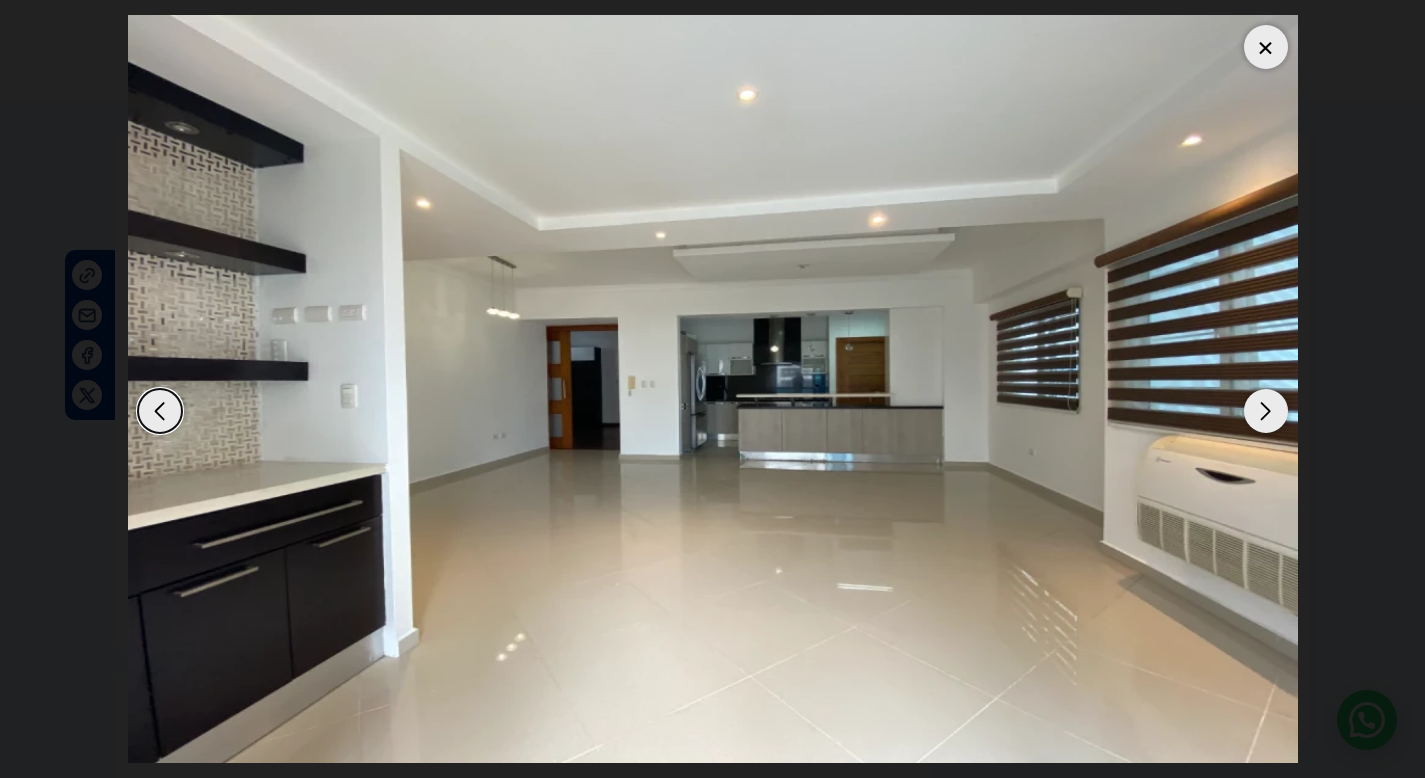 click at bounding box center [1266, 411] 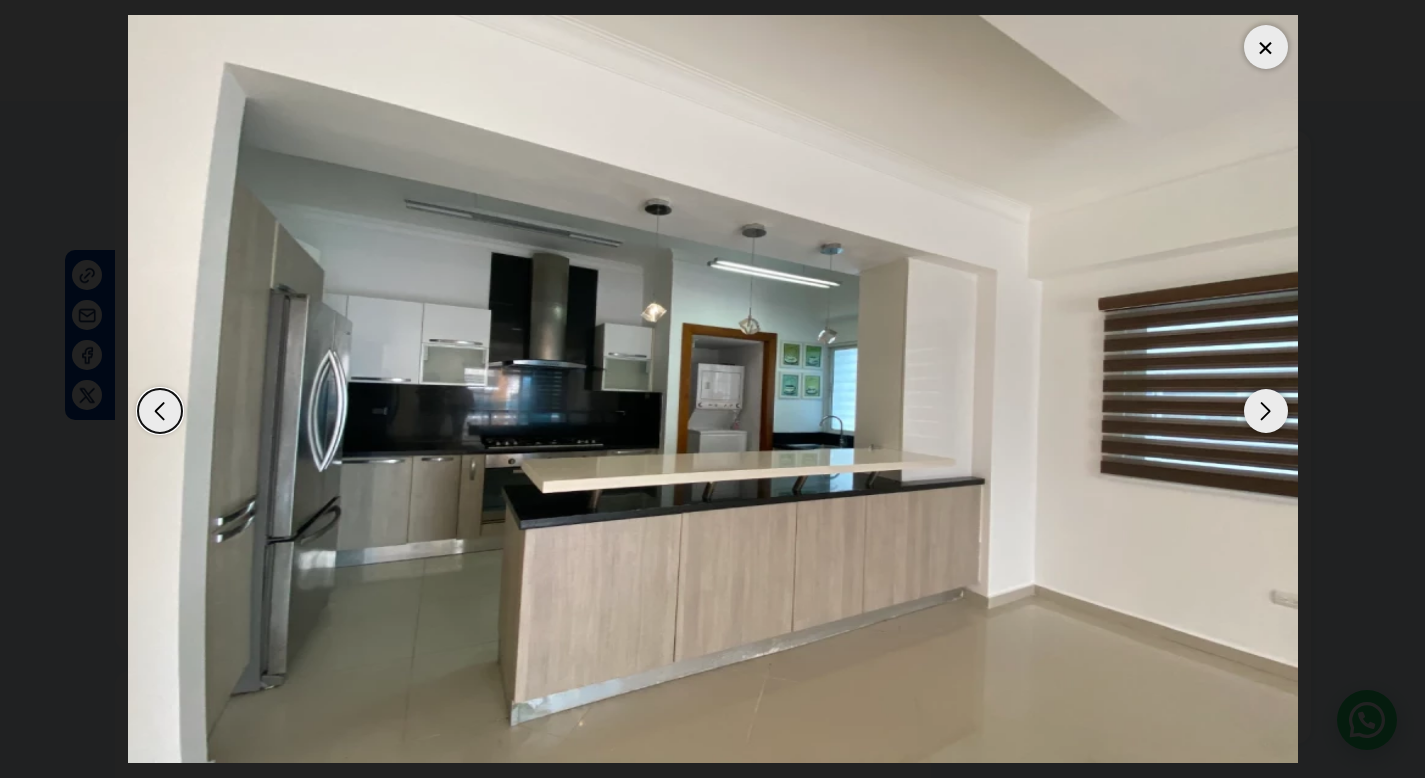 click at bounding box center (1266, 411) 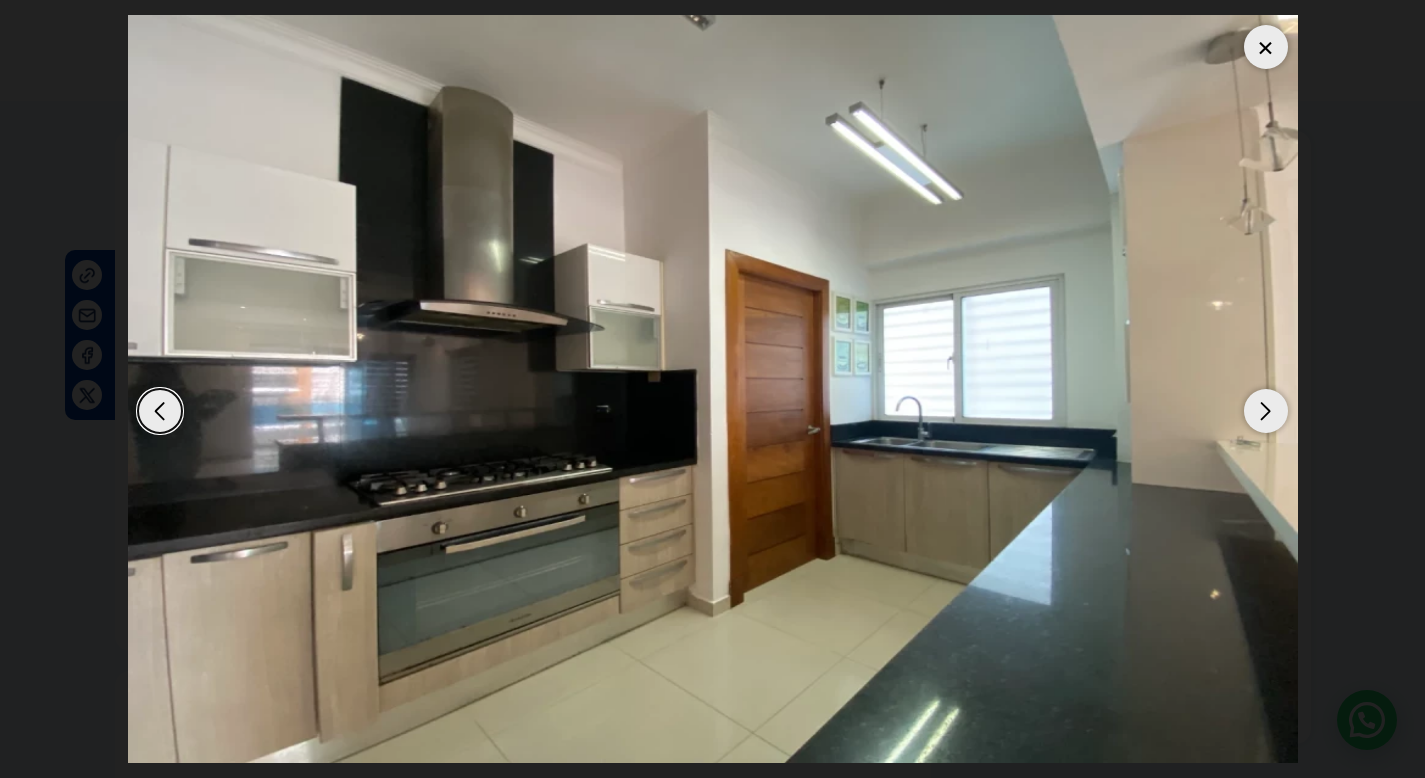 click at bounding box center (1266, 411) 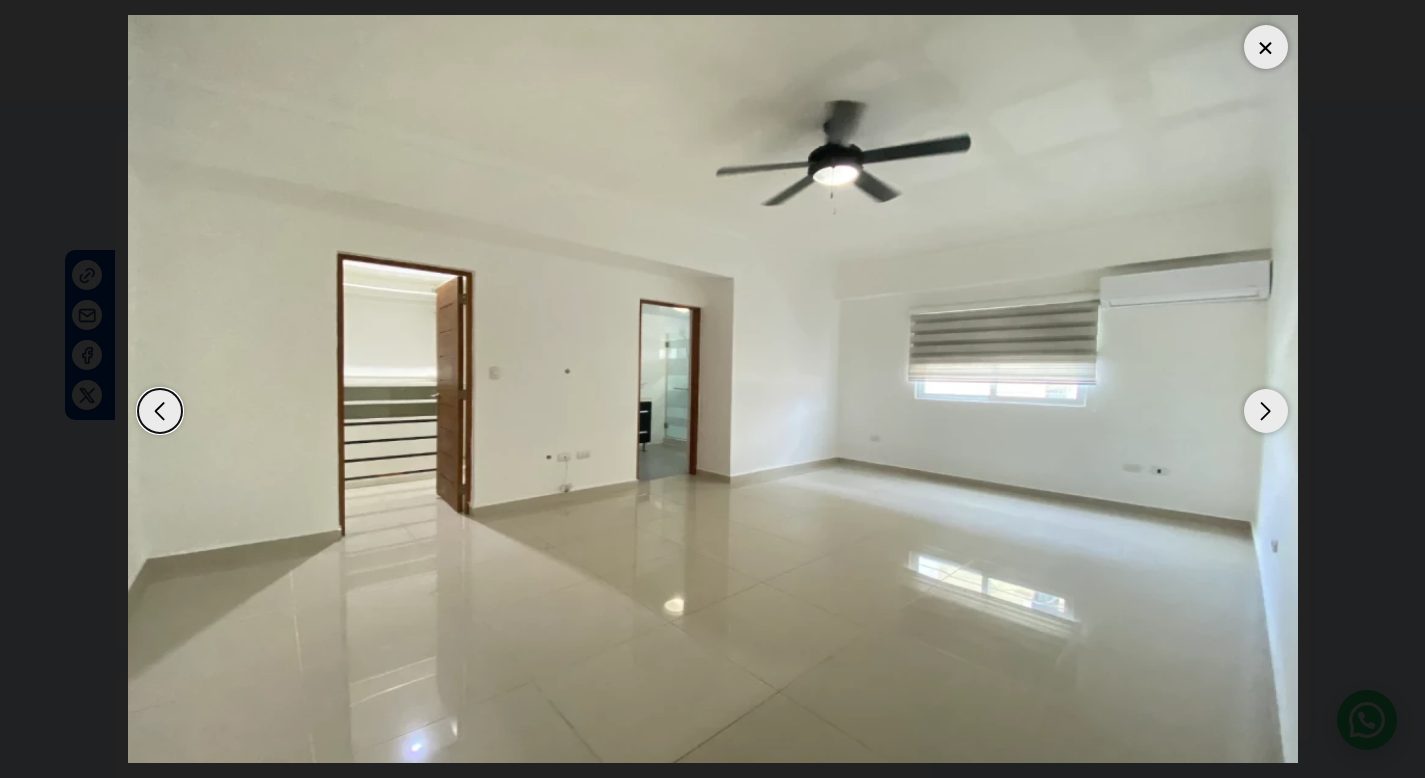 click at bounding box center [1266, 411] 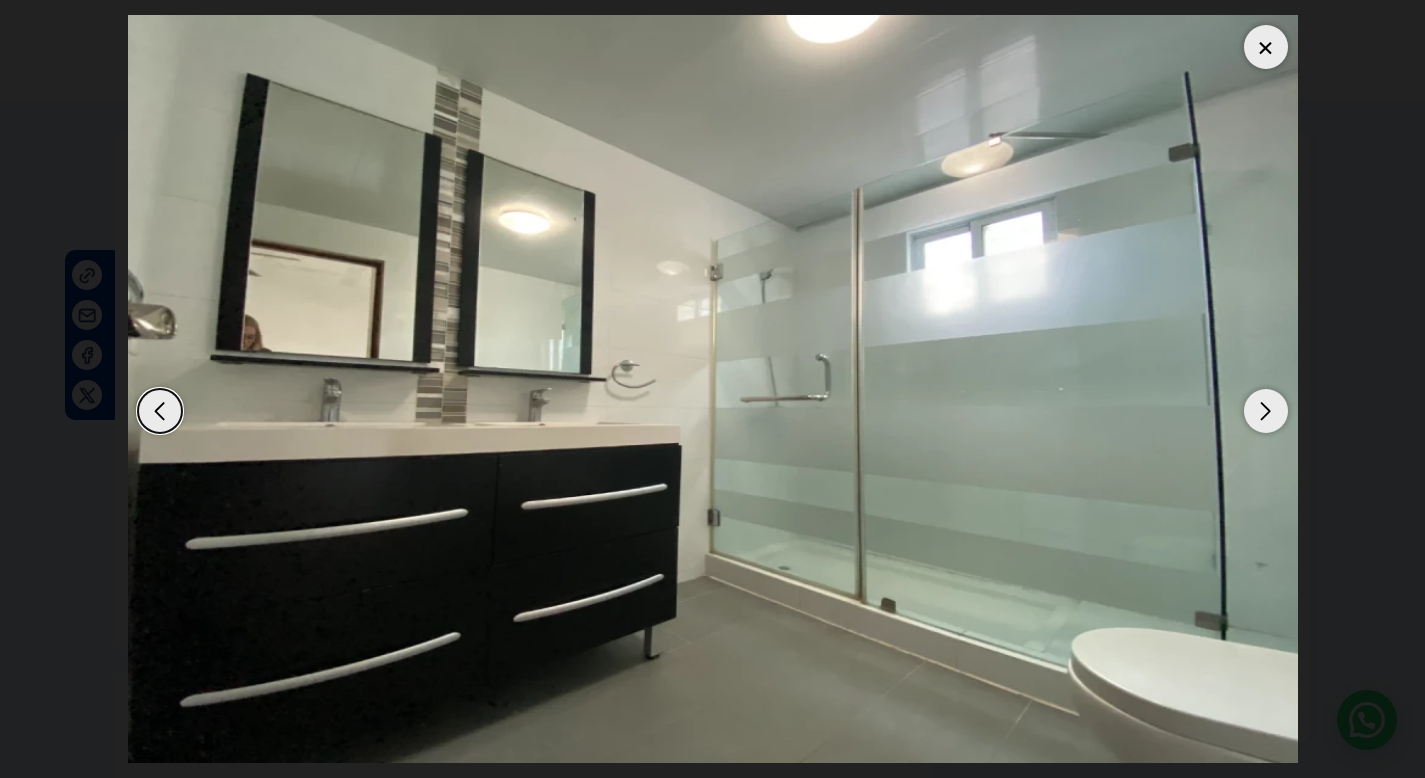 click at bounding box center [1266, 411] 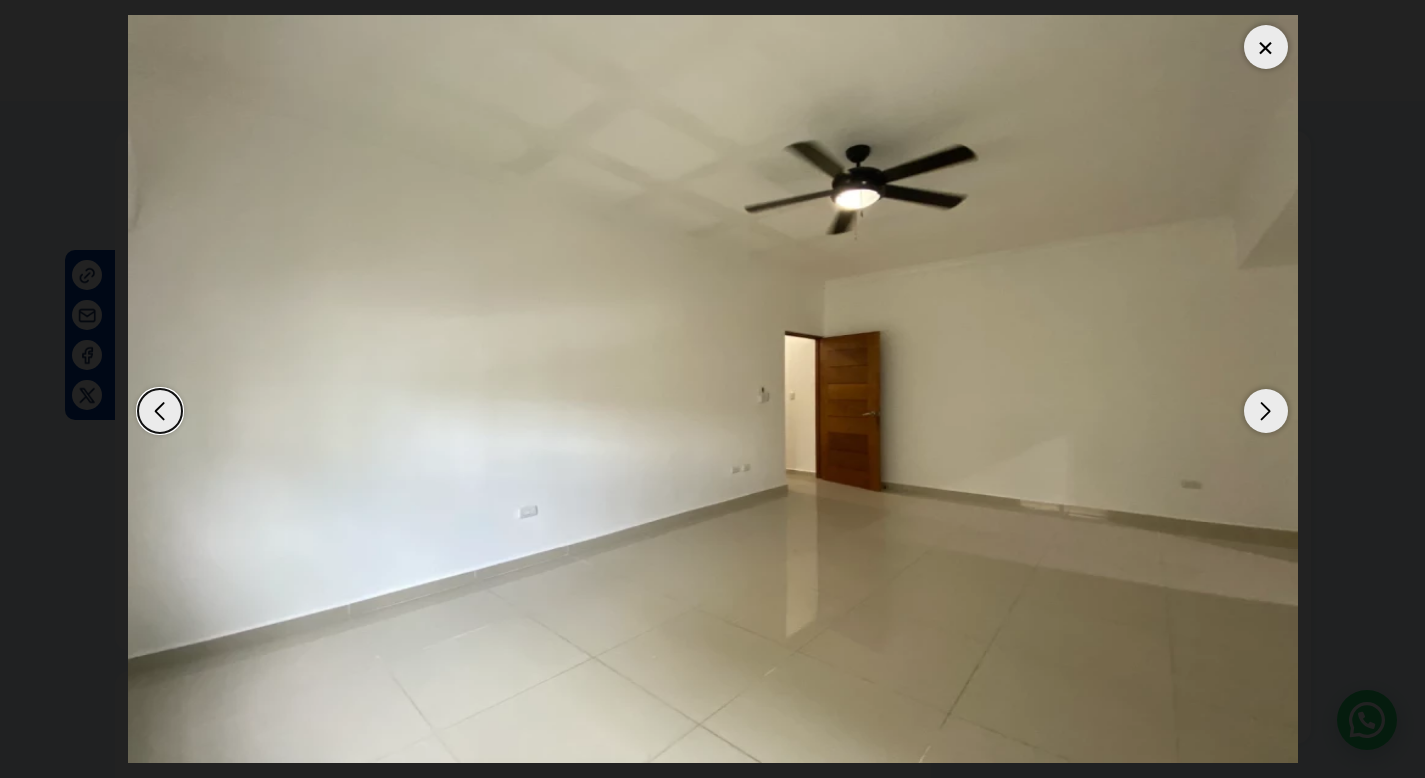 click at bounding box center [1266, 411] 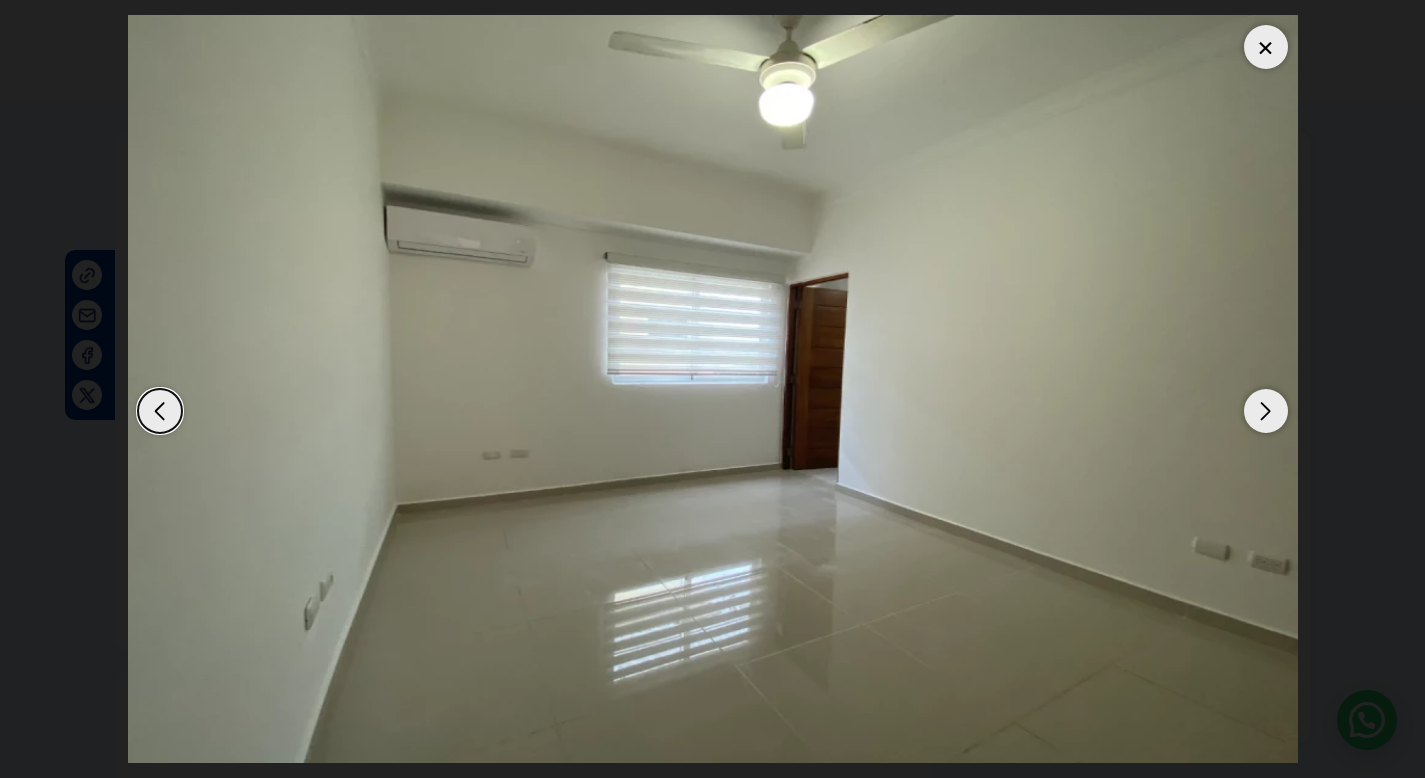 click at bounding box center [1266, 411] 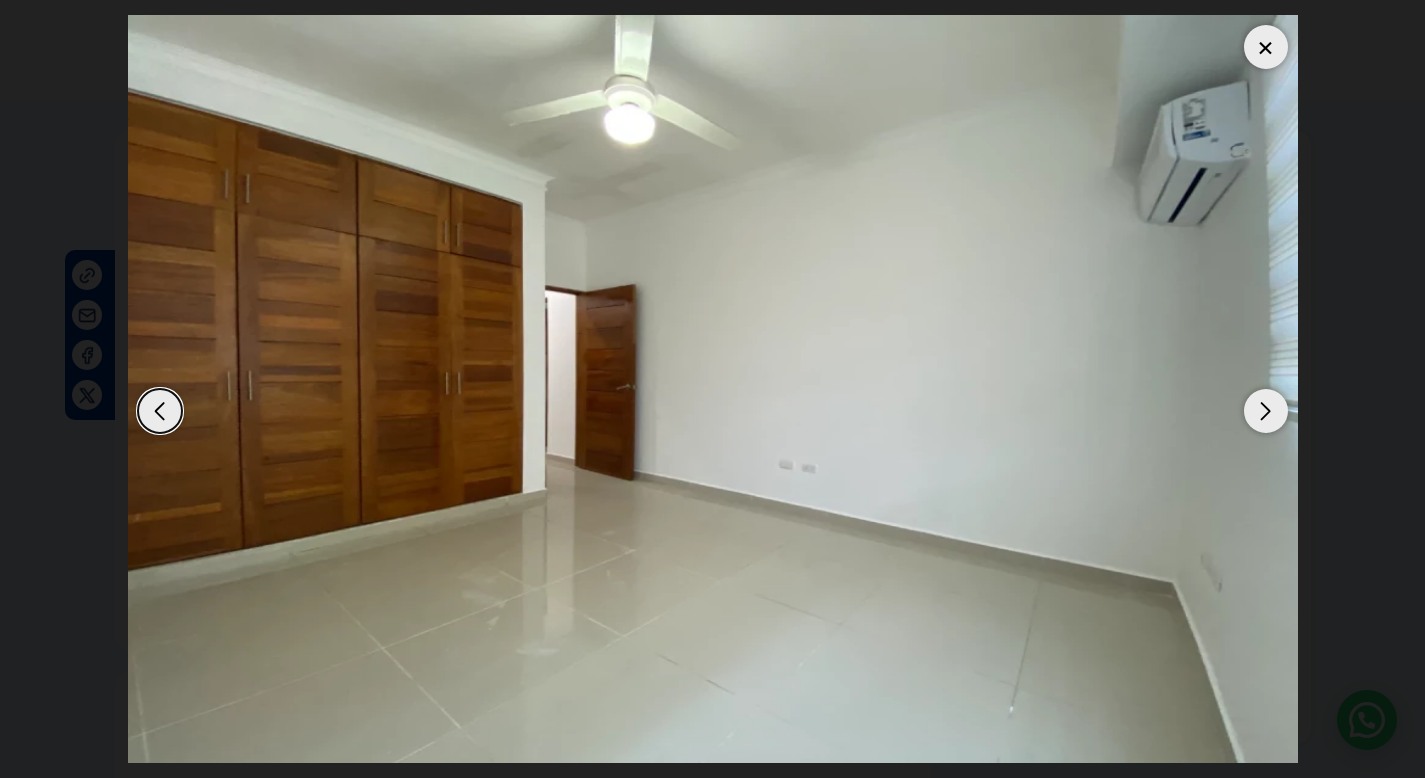 click at bounding box center [1266, 411] 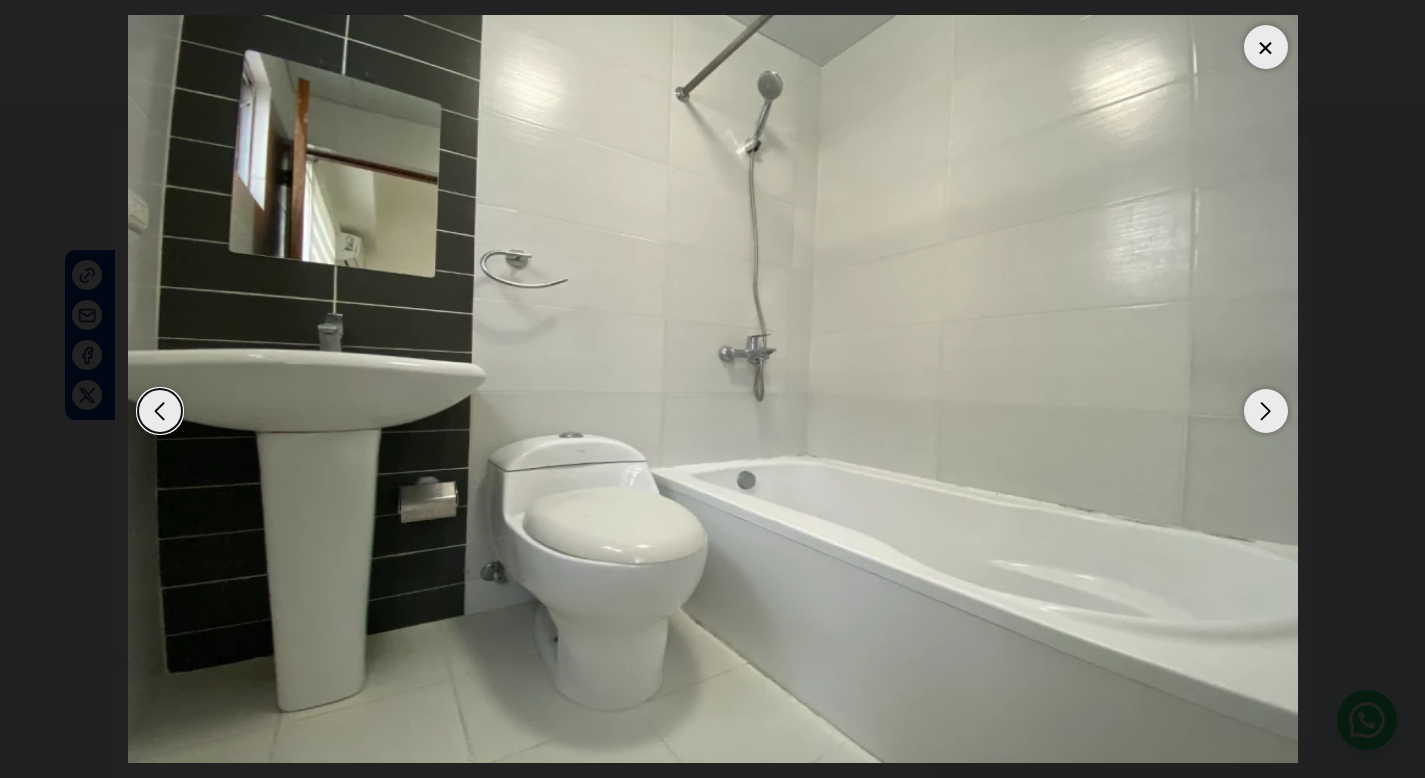 click at bounding box center (1266, 411) 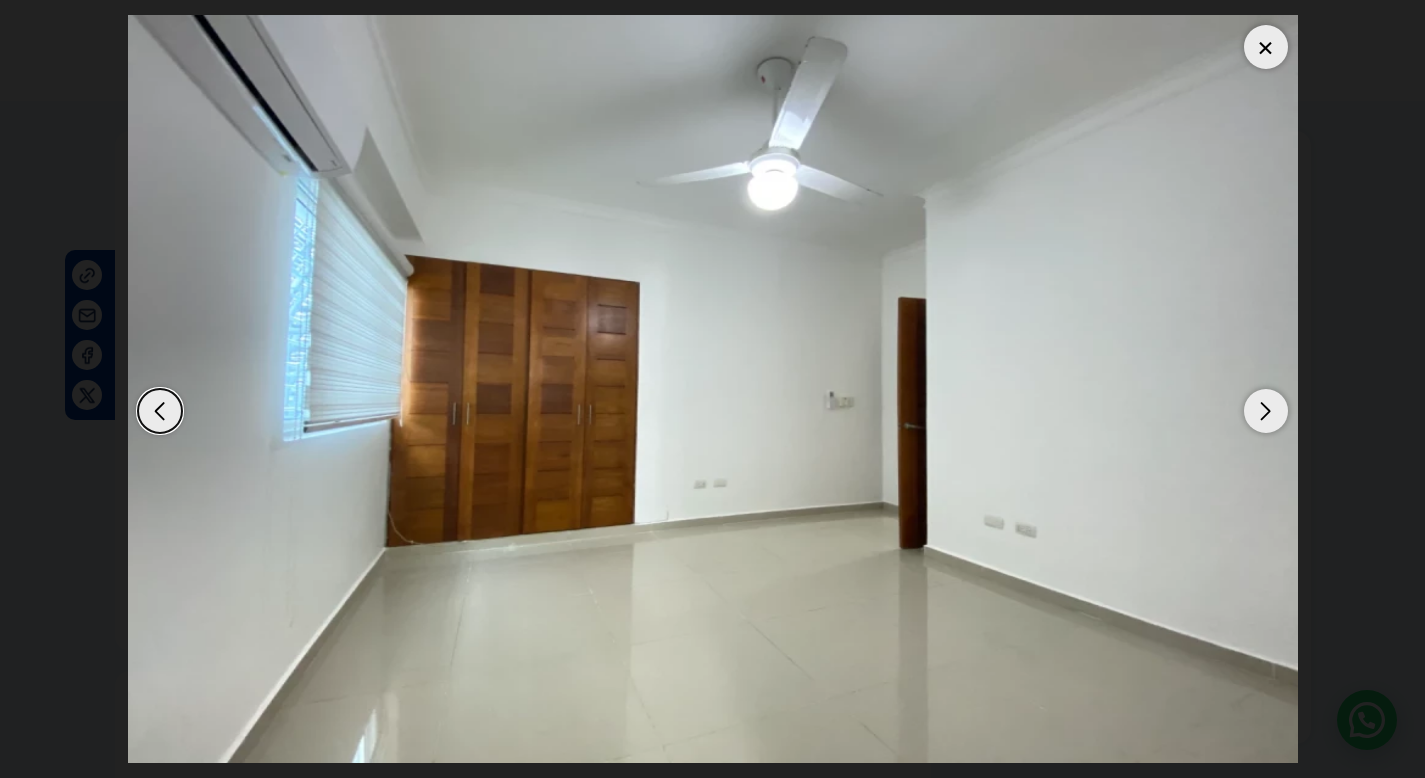 click at bounding box center (1266, 411) 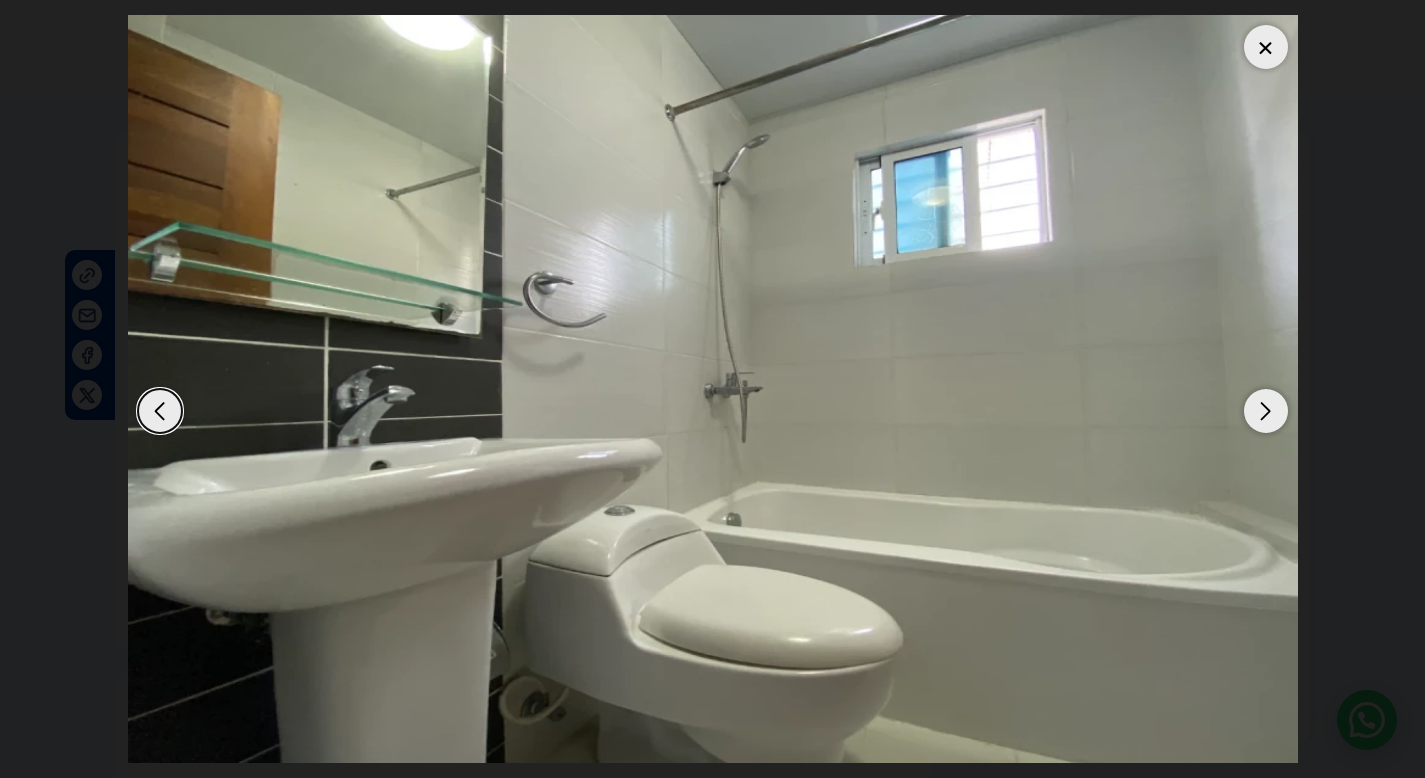 click at bounding box center [1266, 411] 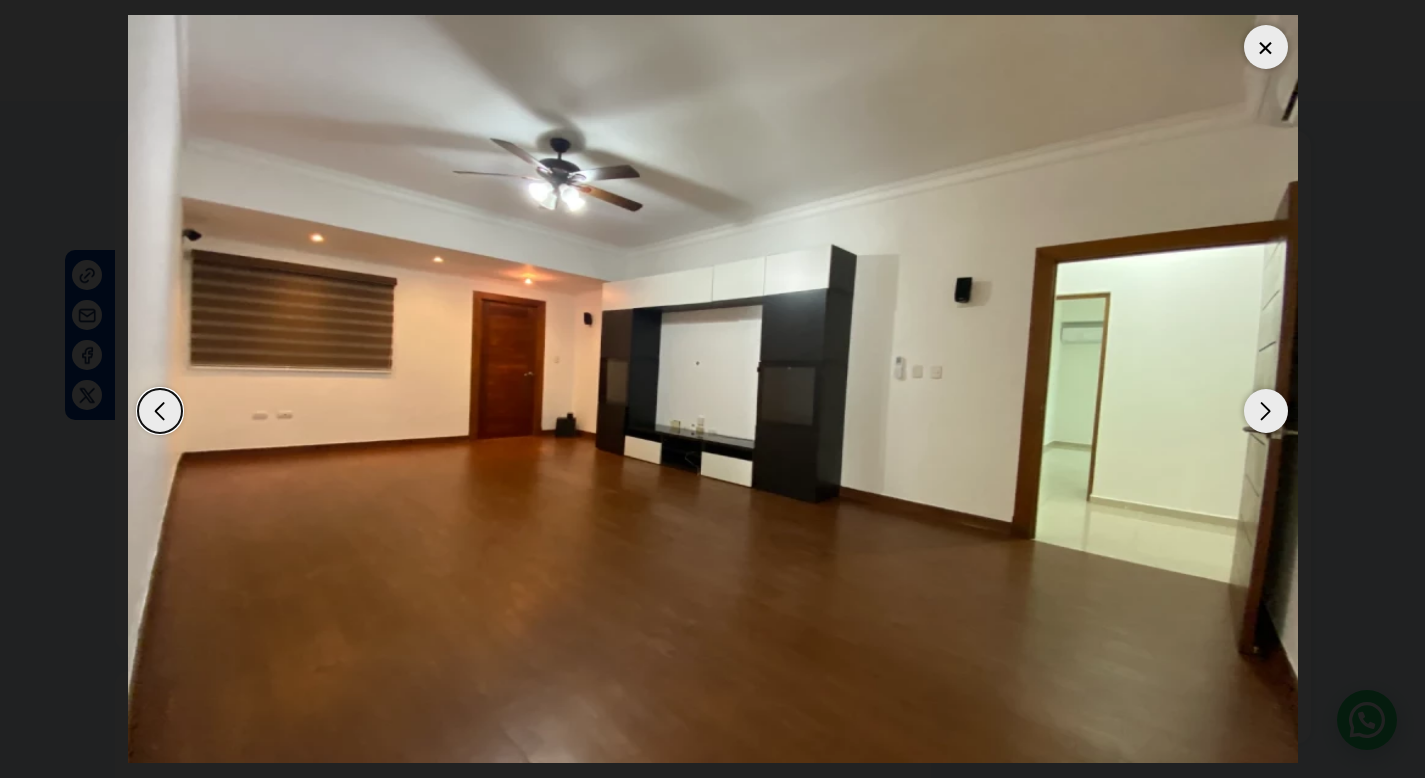 click at bounding box center (1266, 411) 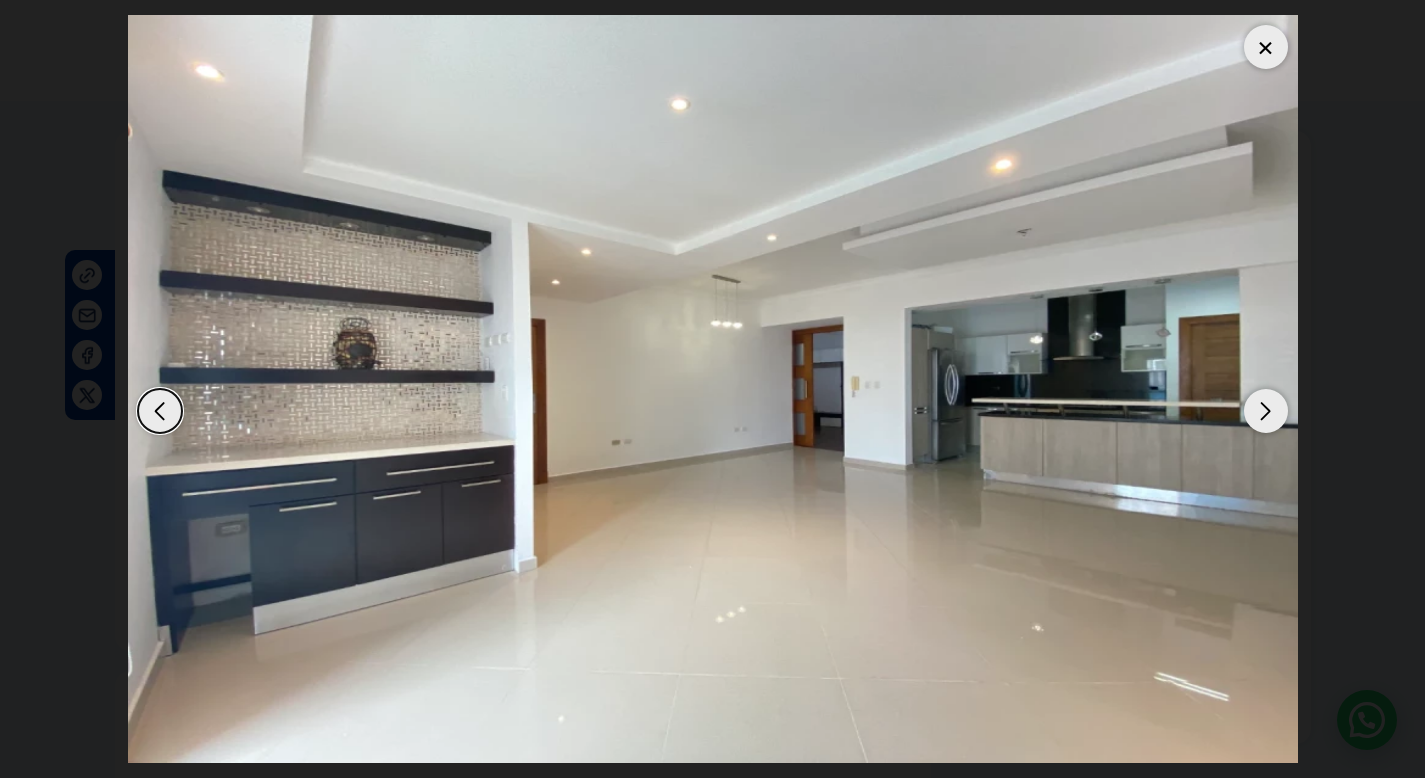 click at bounding box center [1266, 411] 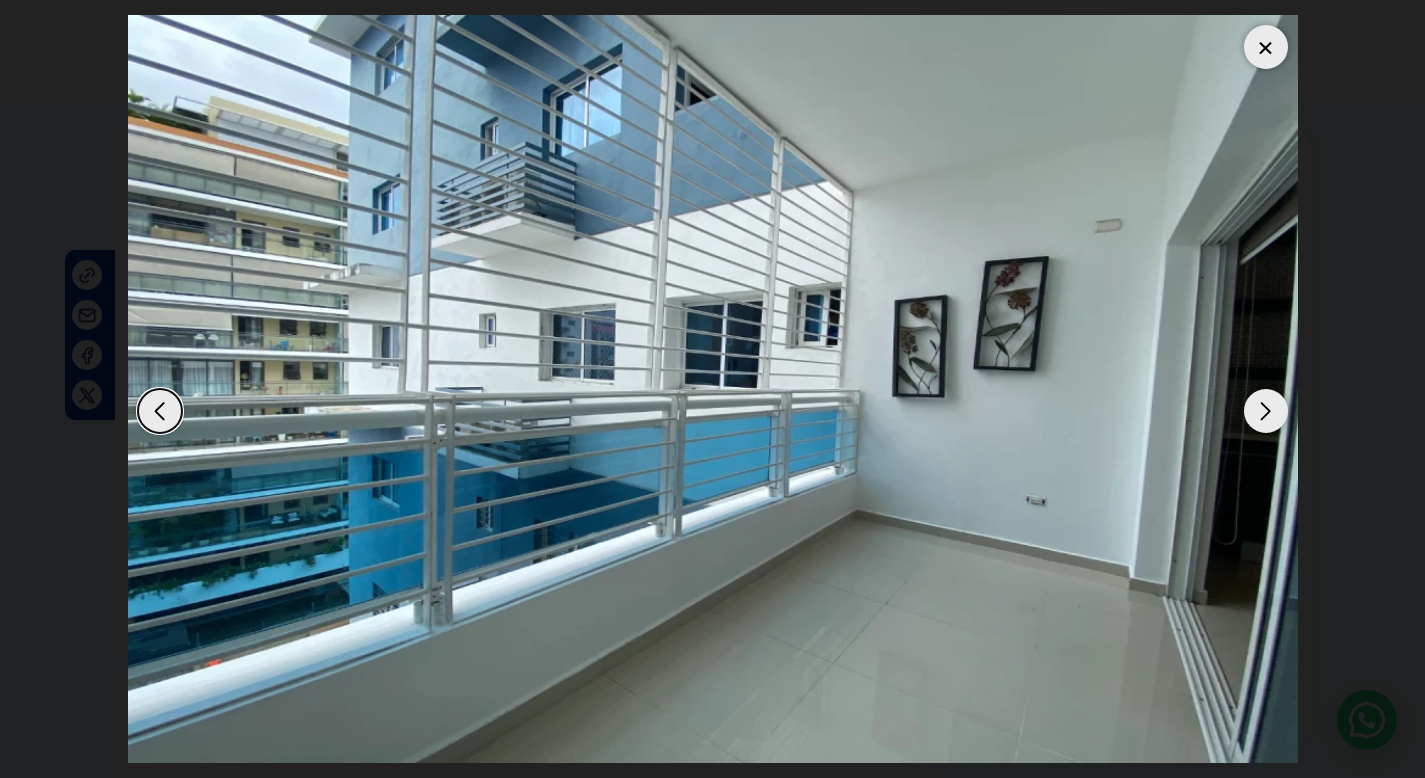 click at bounding box center [1266, 411] 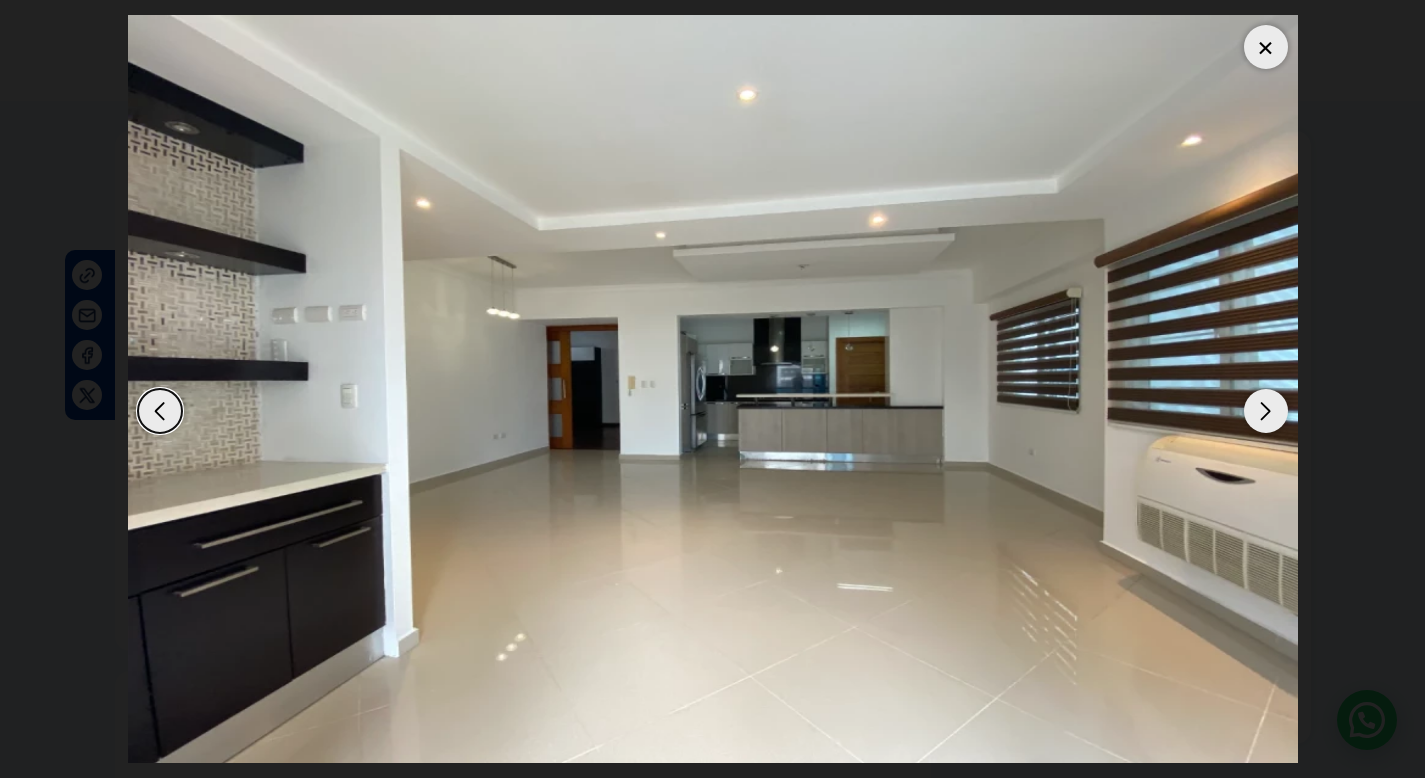 click at bounding box center [713, 389] 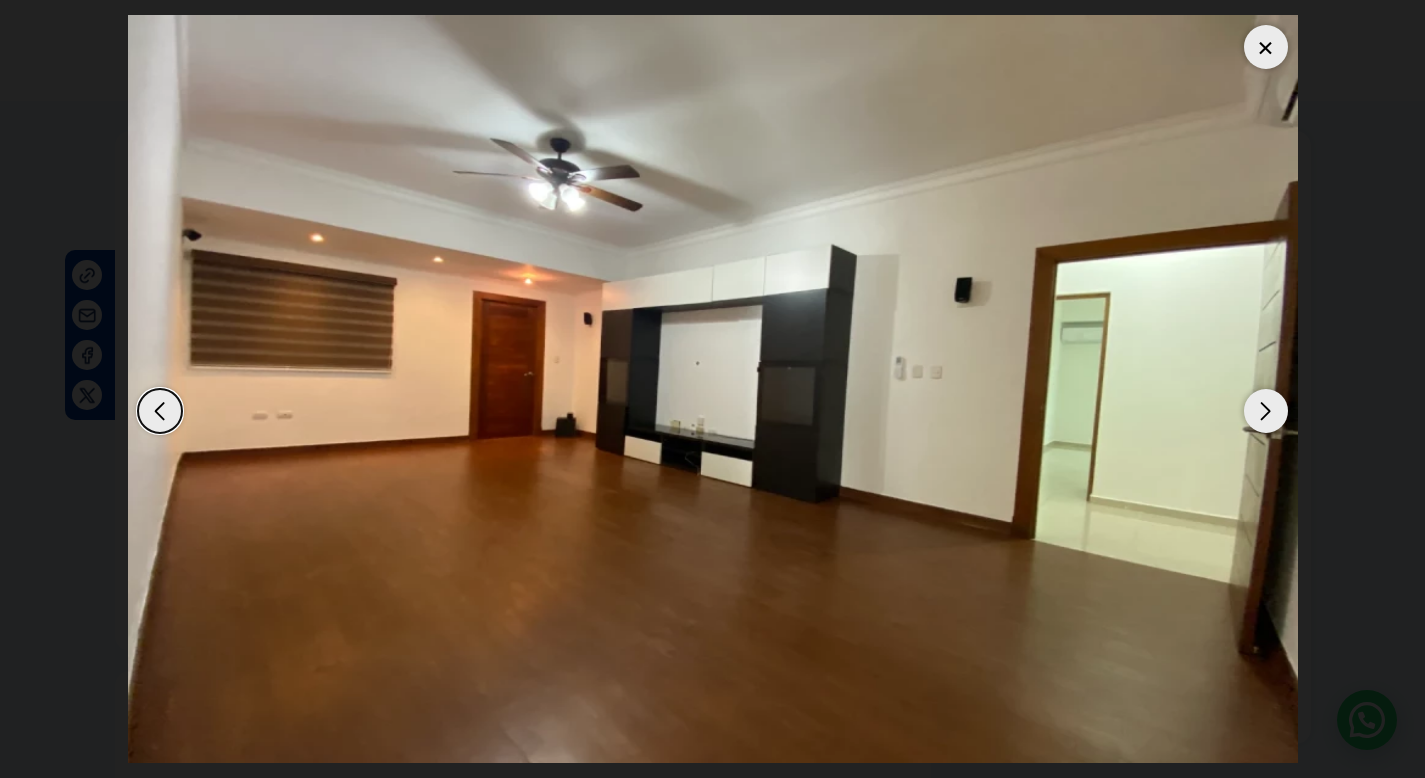 click at bounding box center [1266, 47] 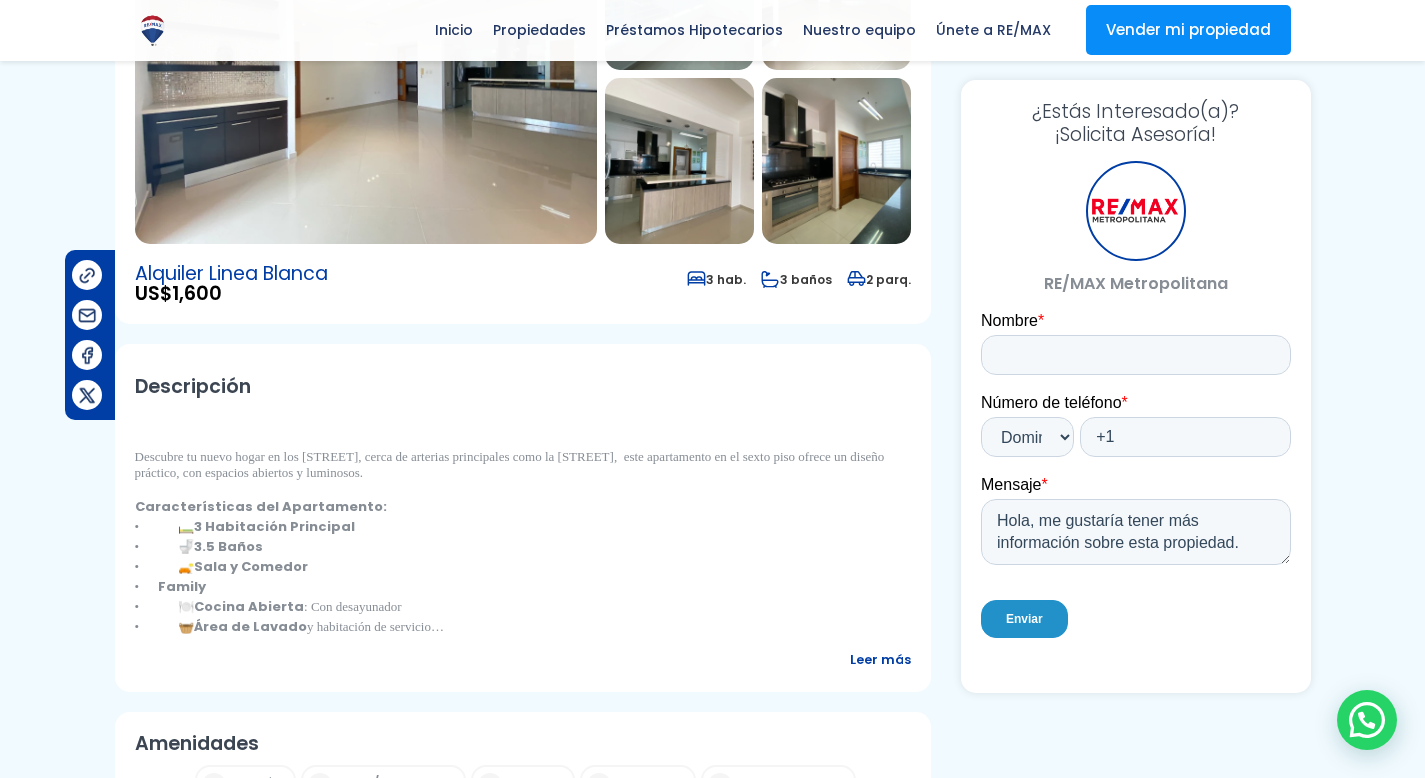 scroll, scrollTop: 336, scrollLeft: 0, axis: vertical 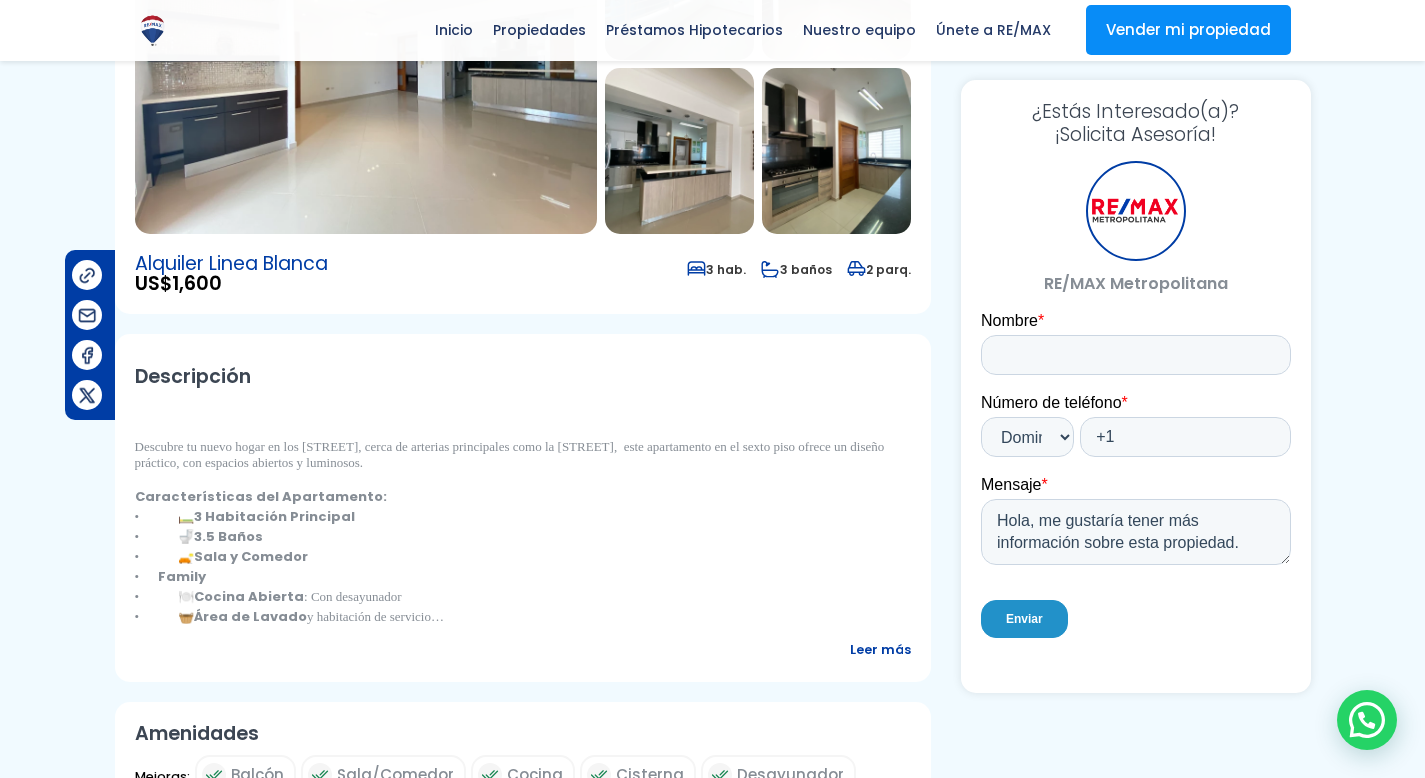 click on "Leer más" at bounding box center (880, 649) 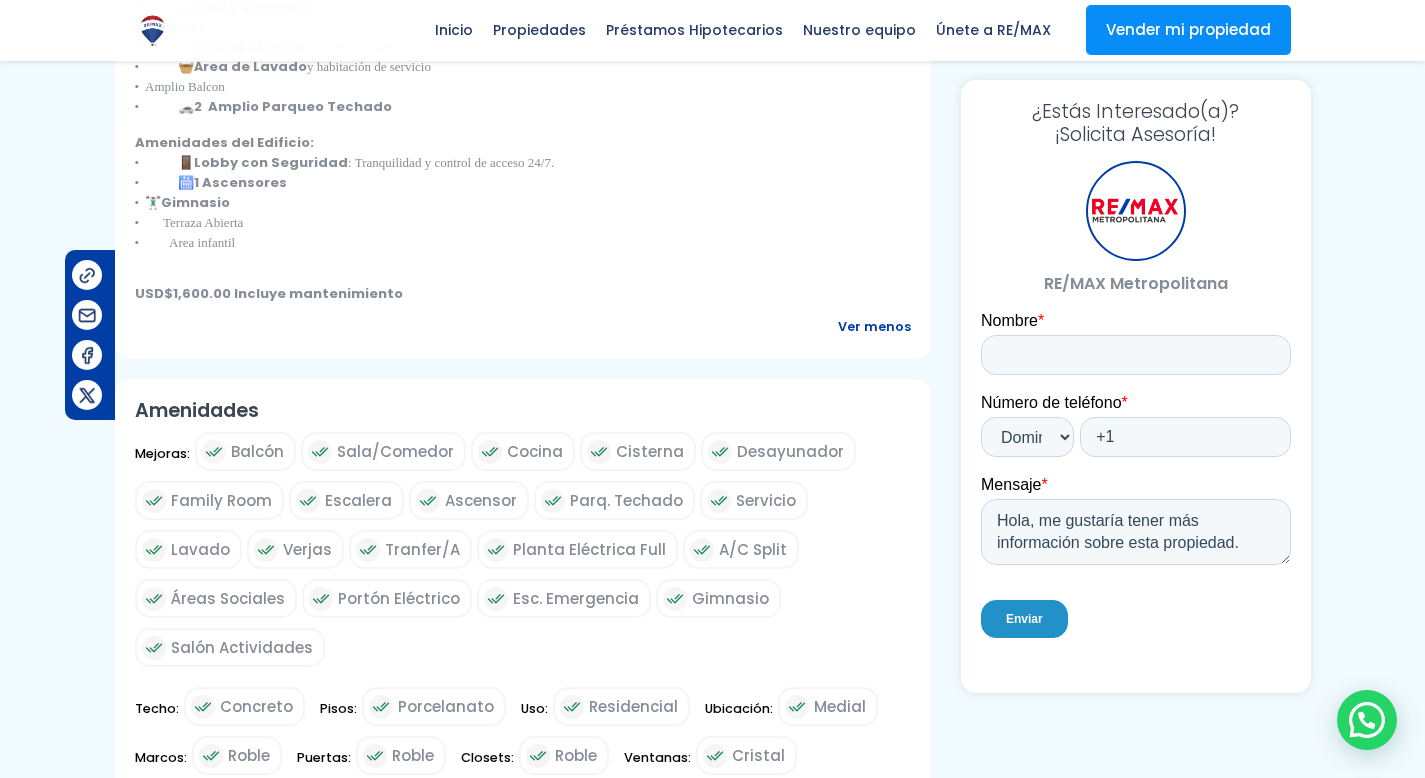 scroll, scrollTop: 0, scrollLeft: 0, axis: both 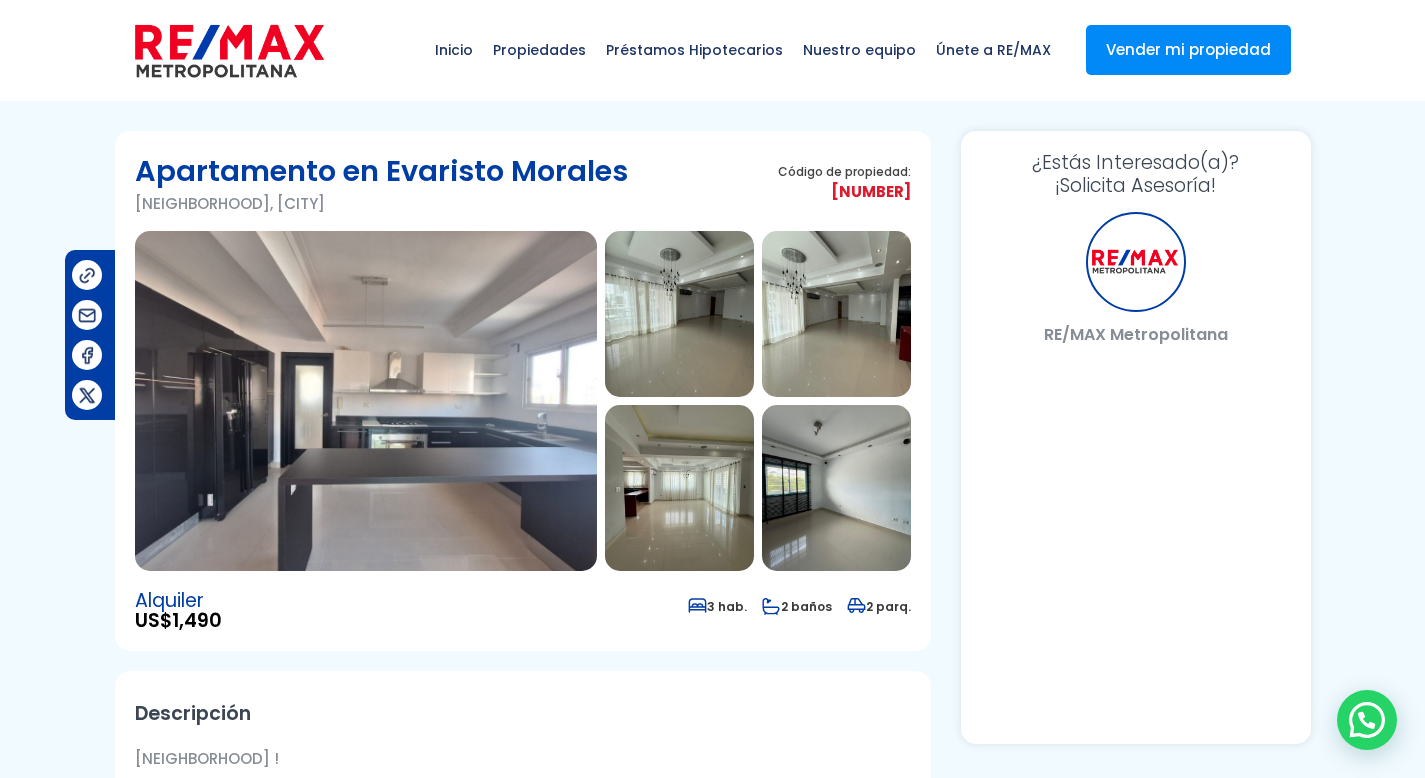 select on "DO" 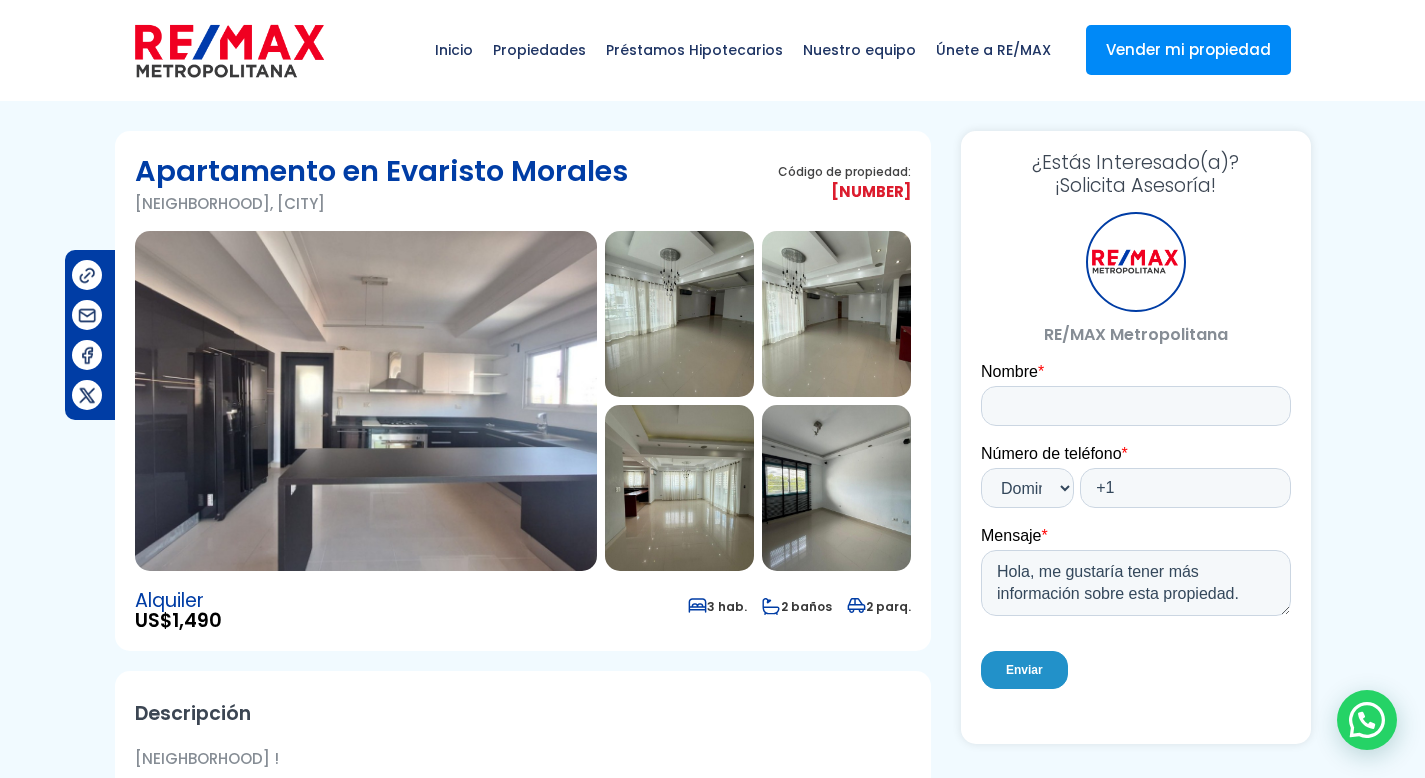 scroll, scrollTop: 0, scrollLeft: 0, axis: both 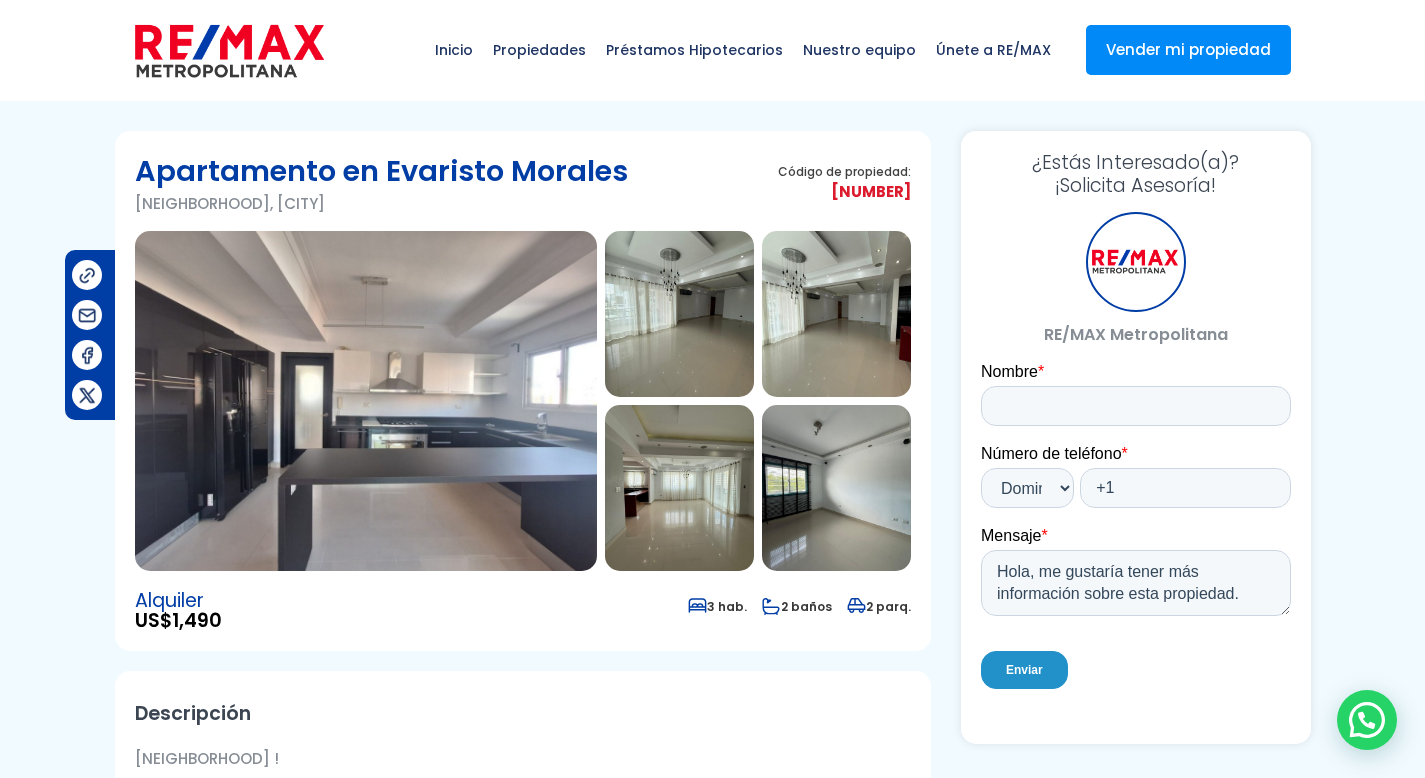 click at bounding box center (366, 401) 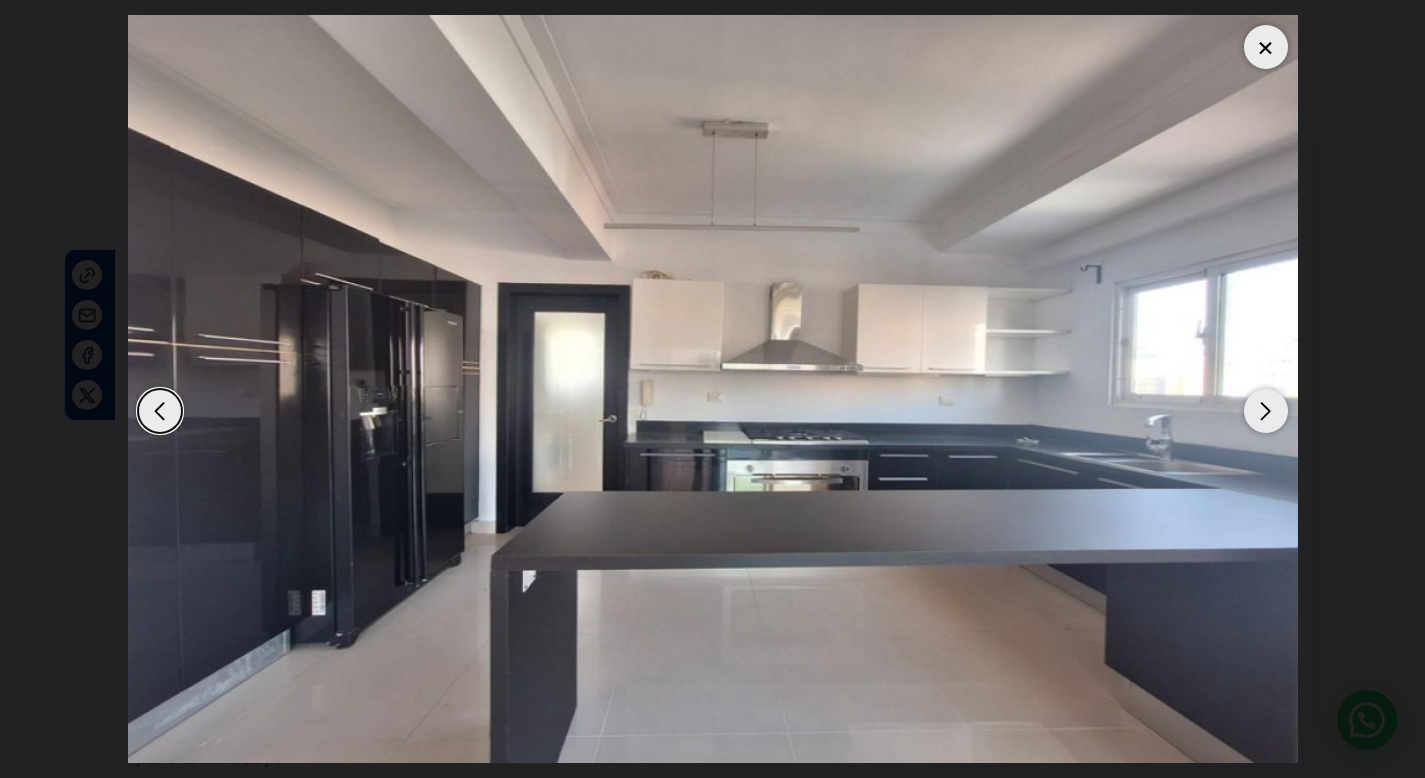 click at bounding box center [713, 389] 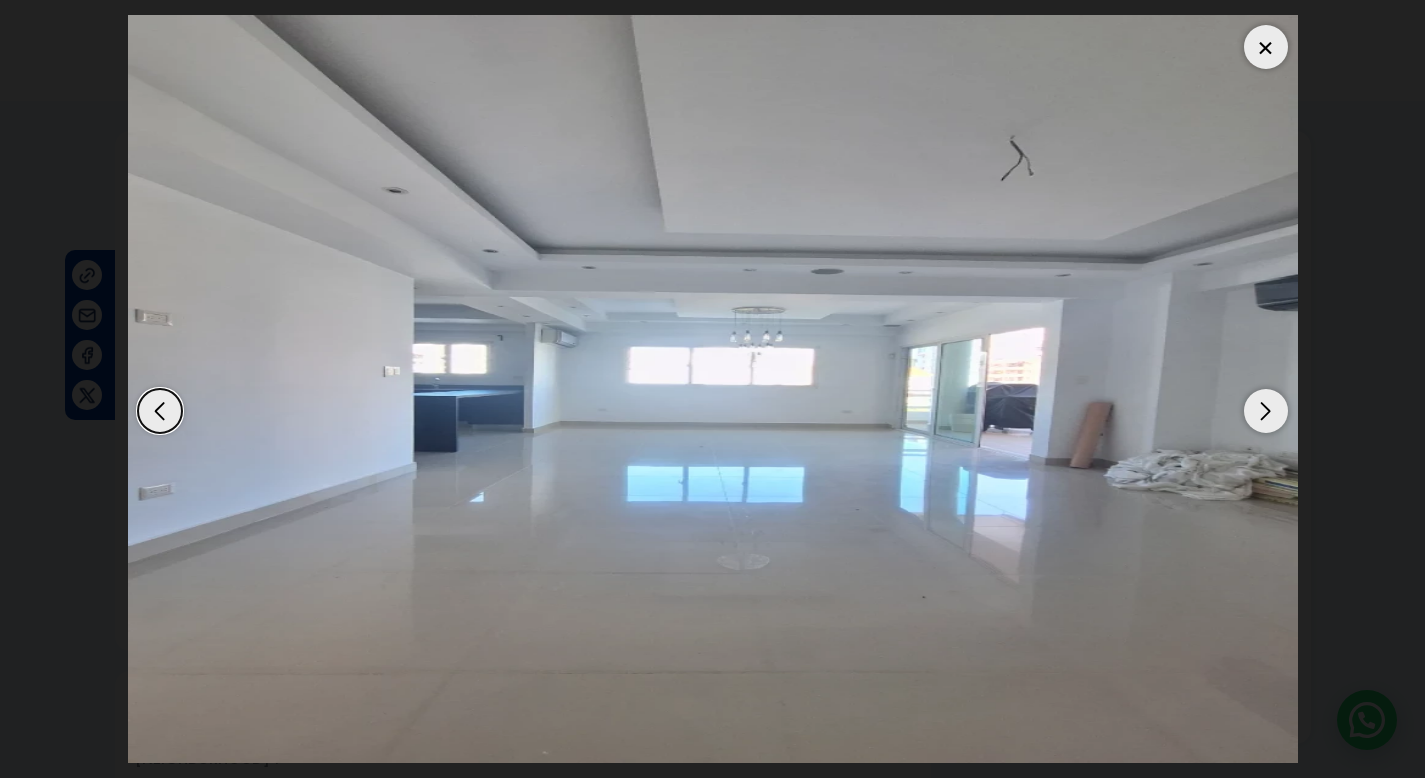 click at bounding box center (1266, 47) 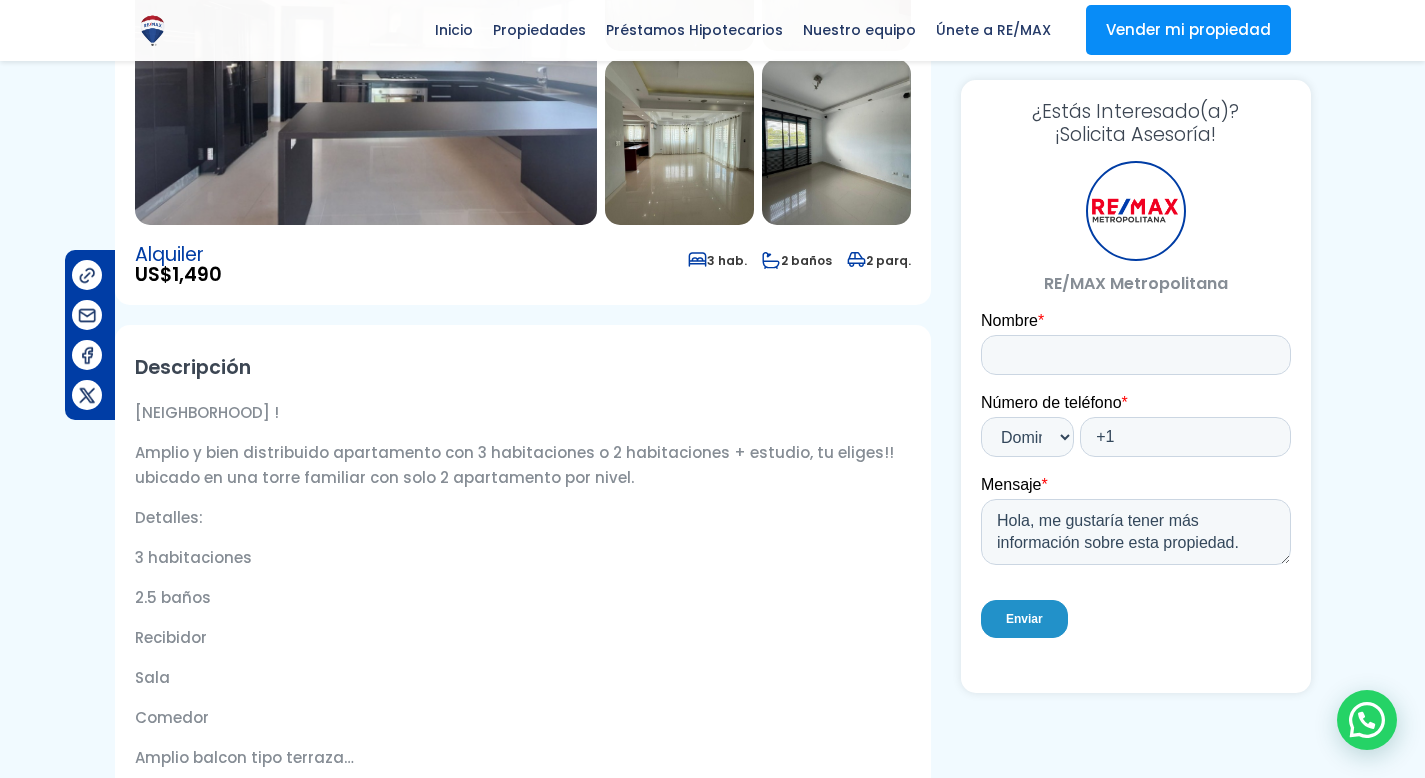scroll, scrollTop: 157, scrollLeft: 0, axis: vertical 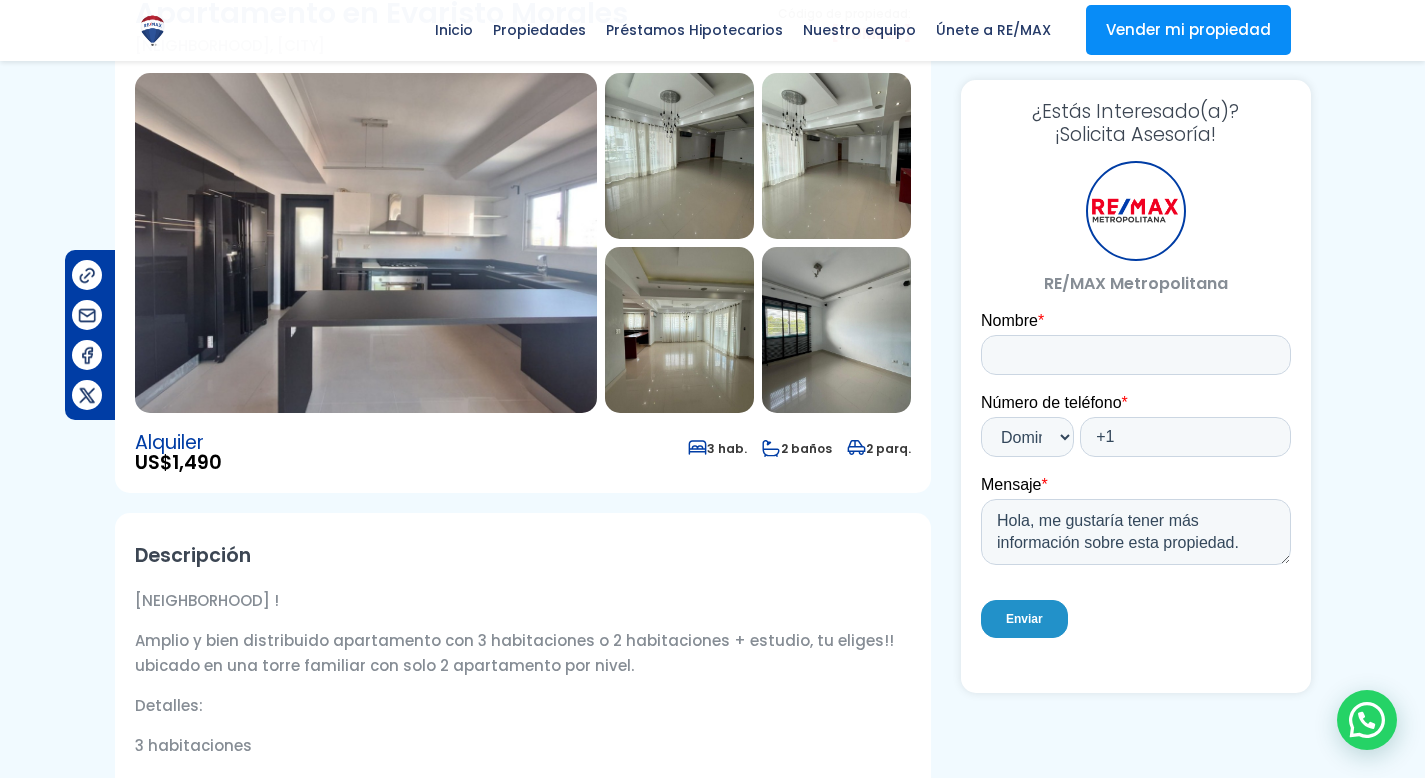 click at bounding box center (366, 243) 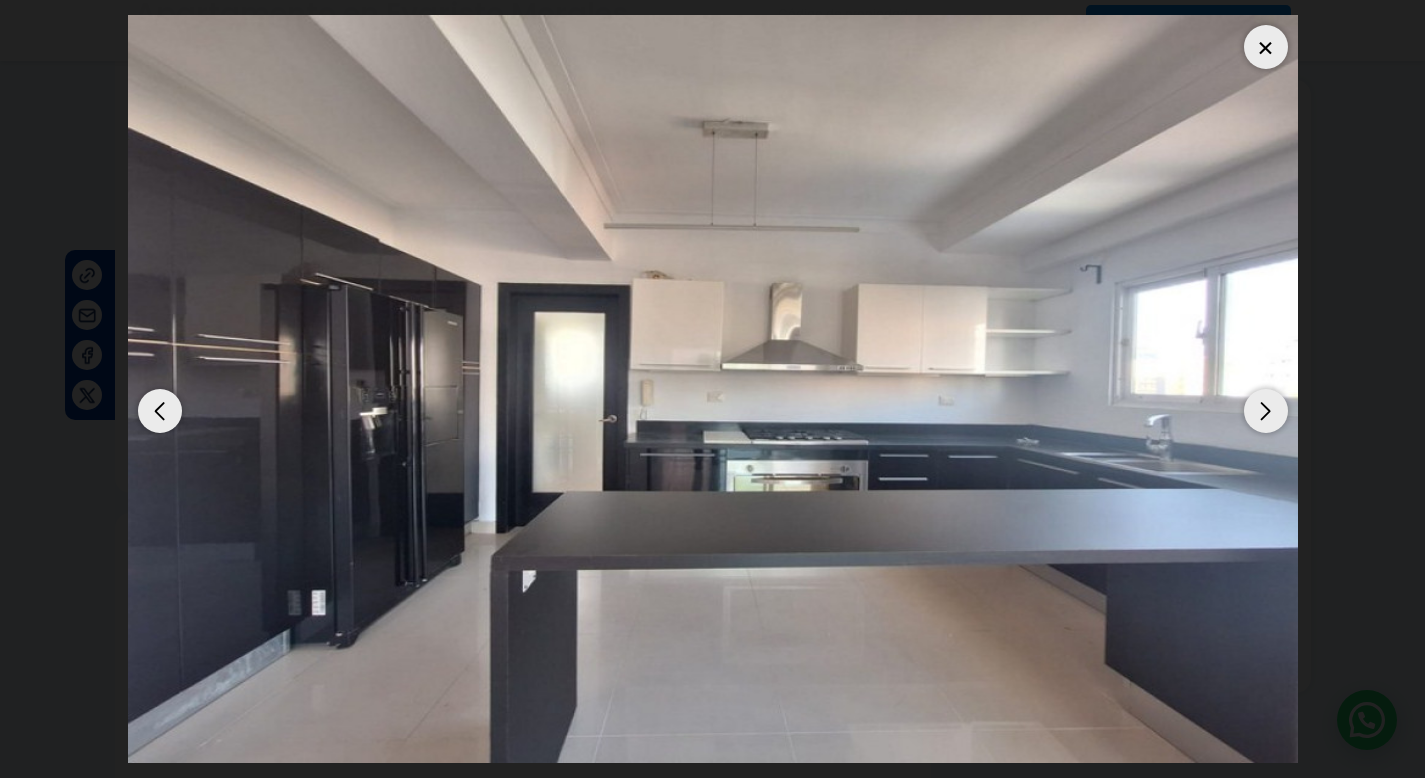 click at bounding box center [1266, 411] 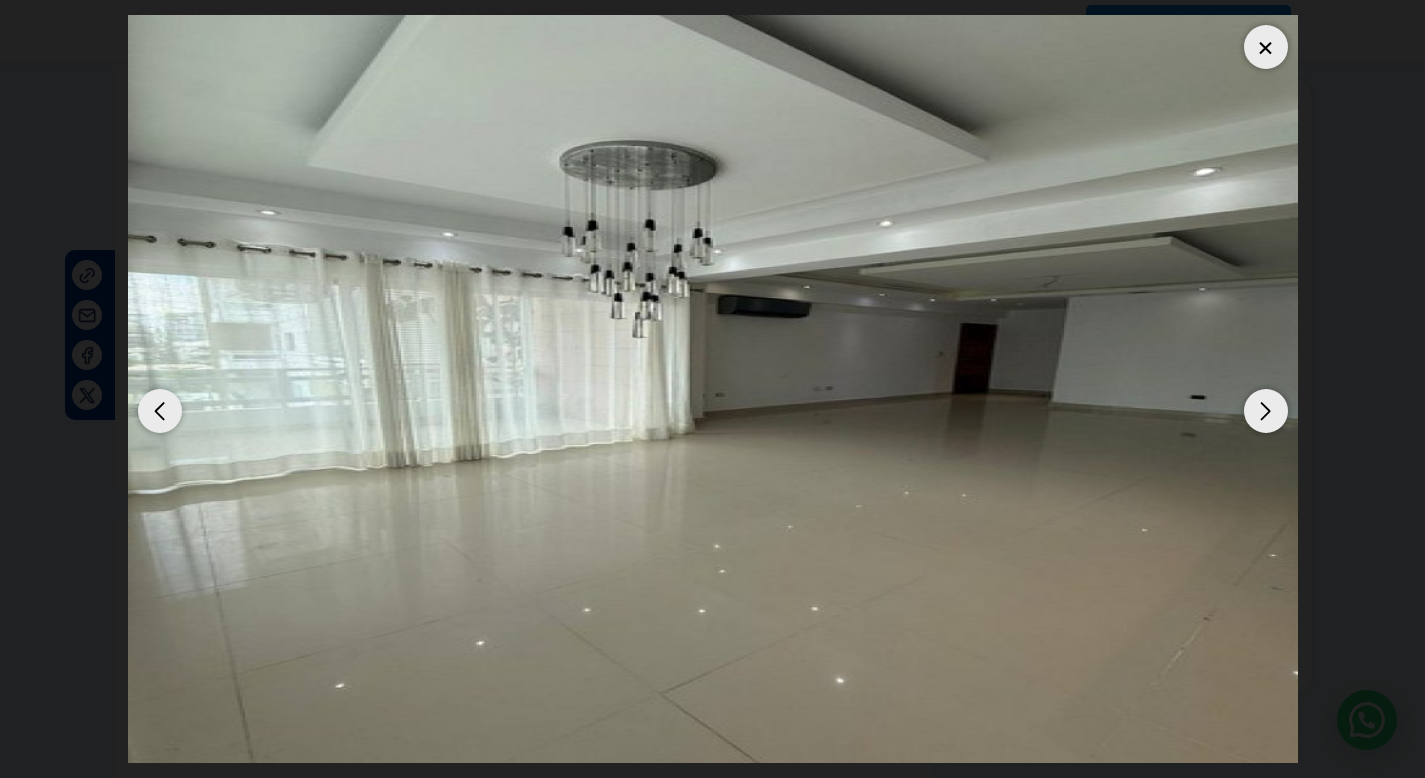 click at bounding box center [1266, 411] 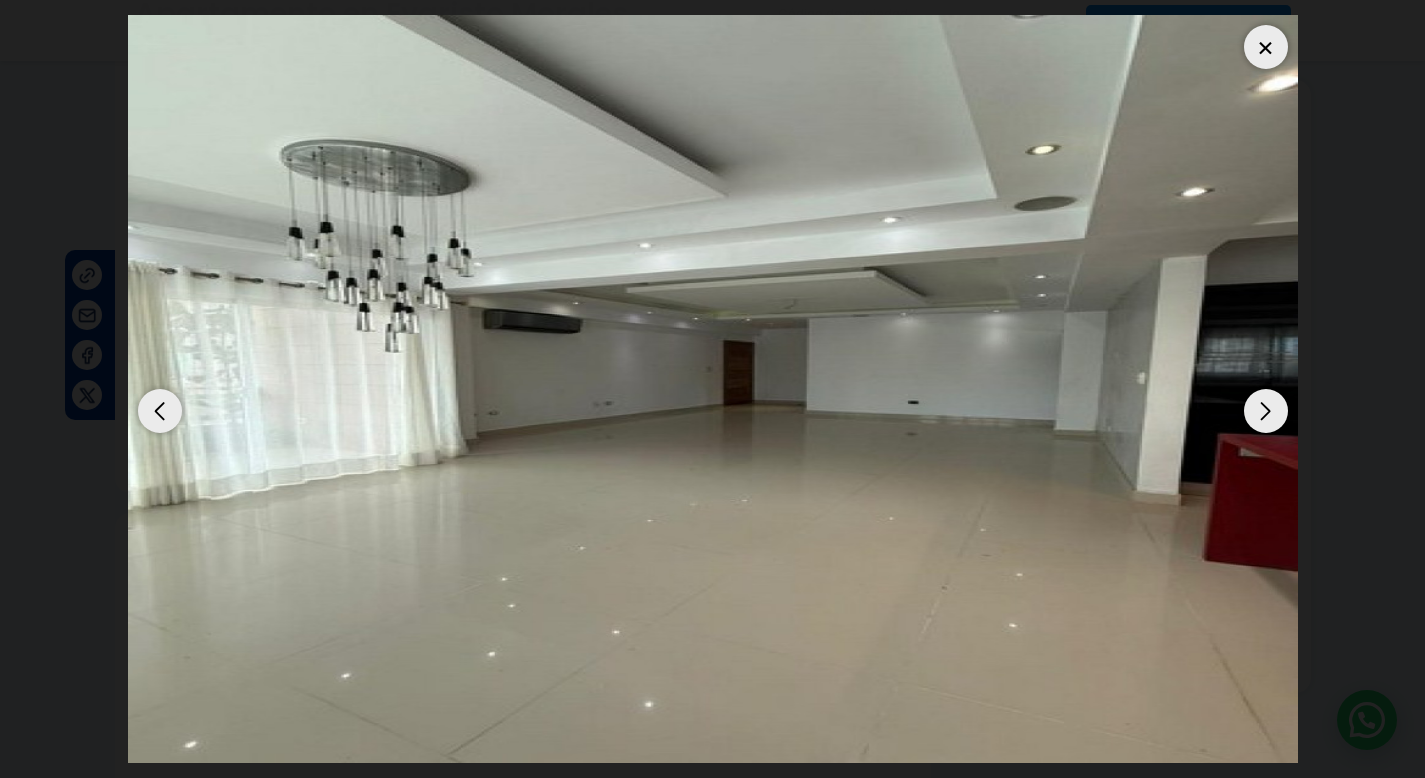 click at bounding box center (1266, 411) 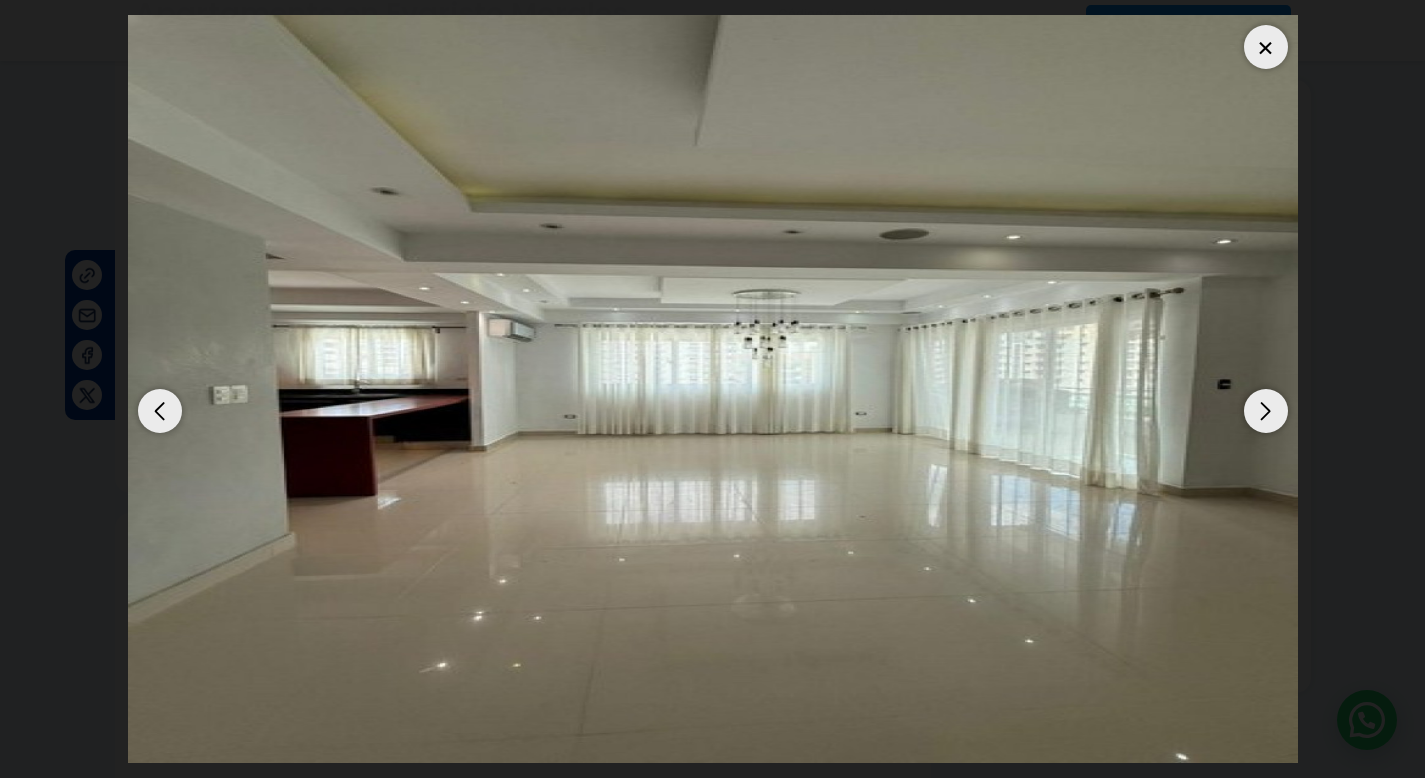click at bounding box center [1266, 411] 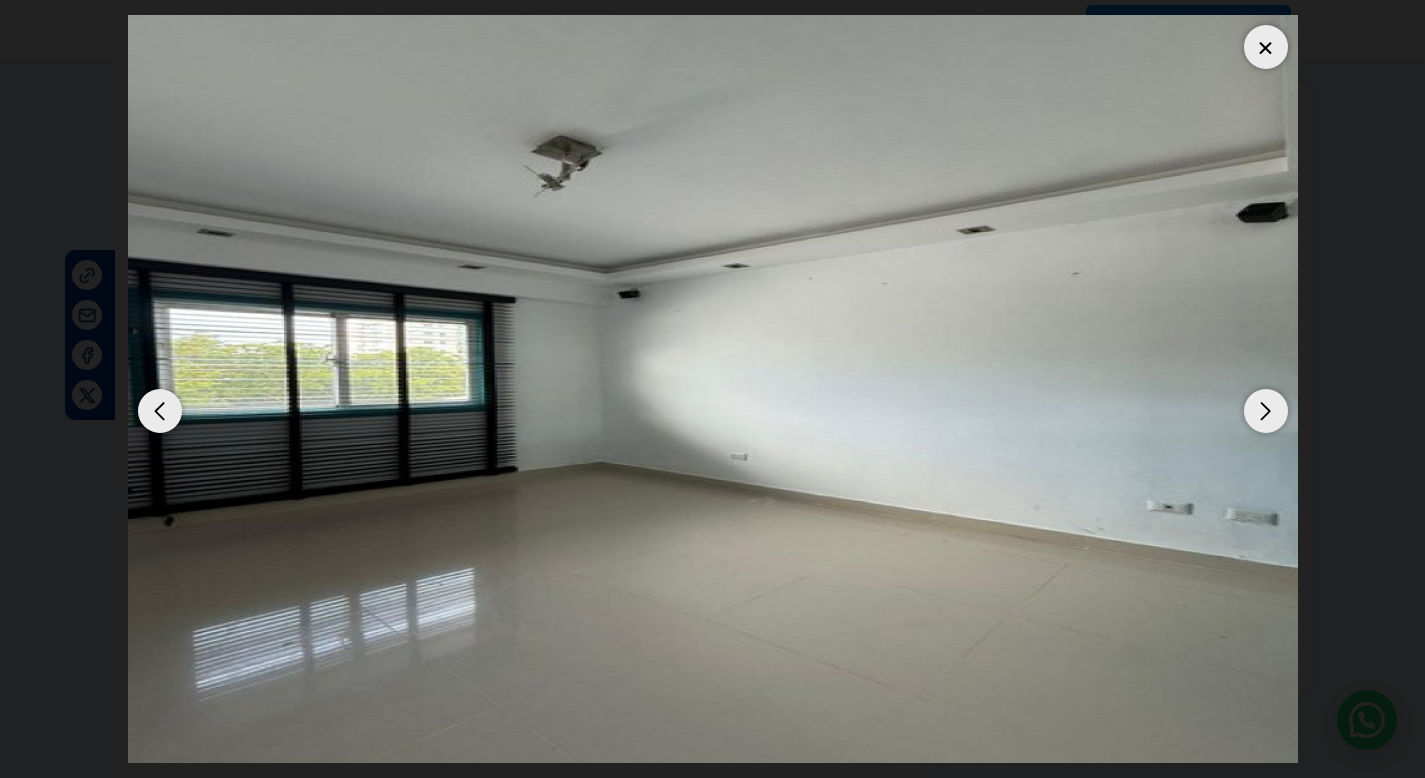 click at bounding box center [1266, 411] 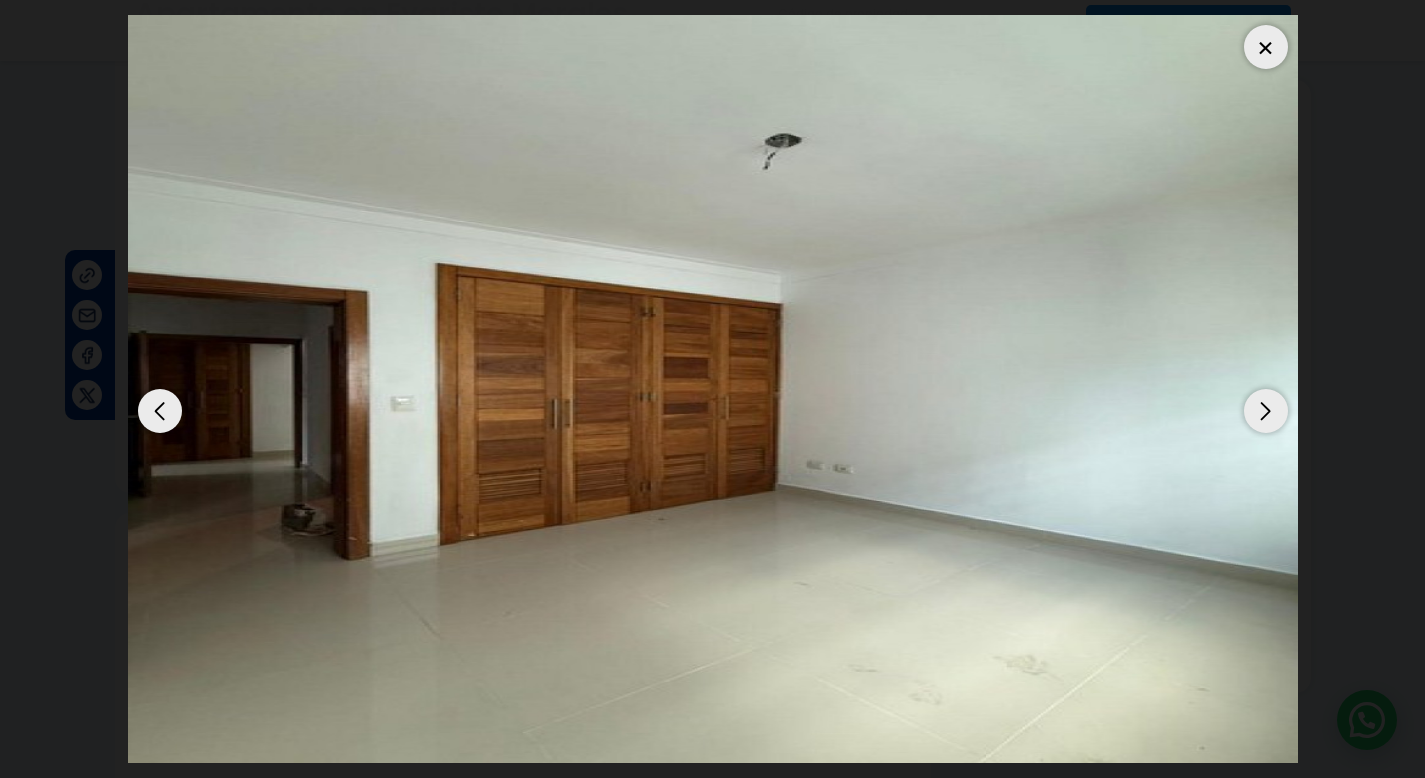 click at bounding box center (1266, 411) 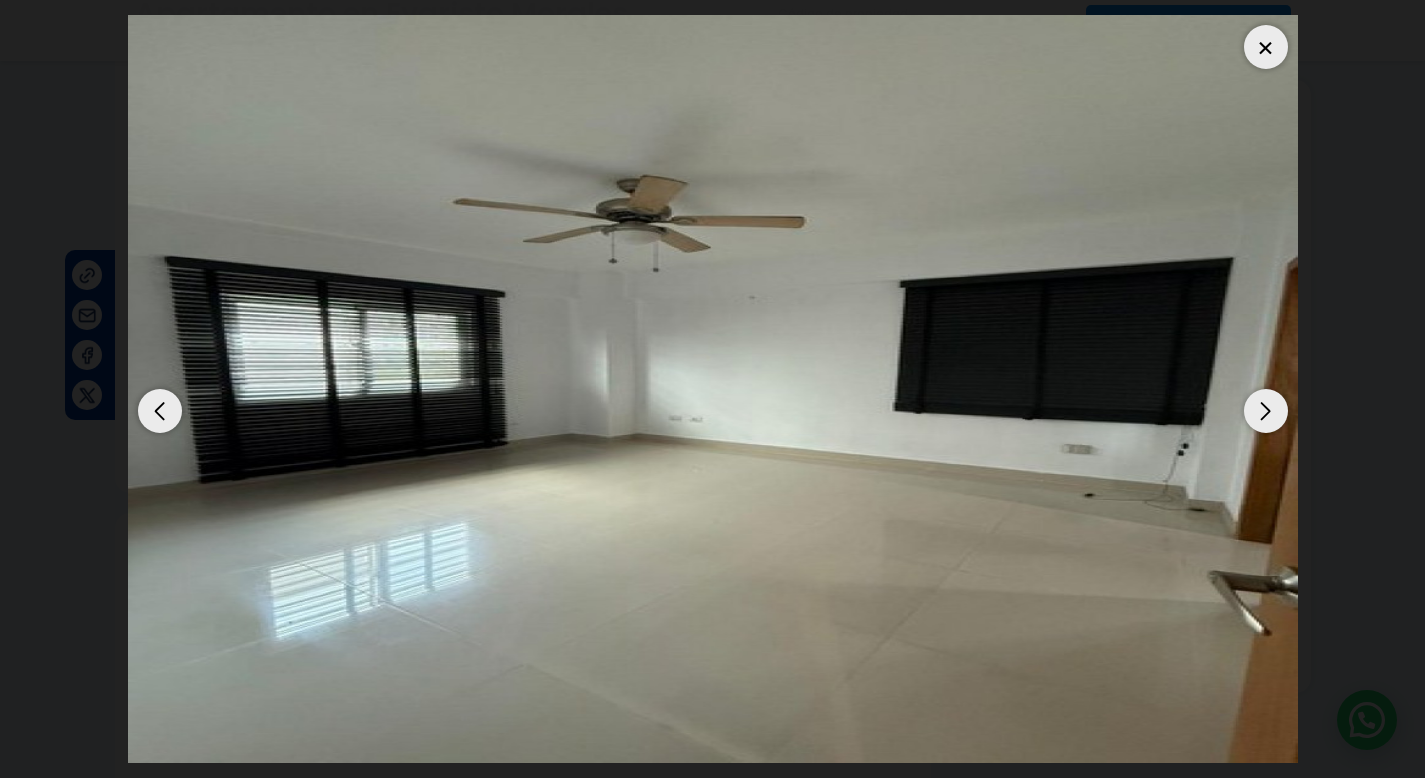 click at bounding box center [1266, 411] 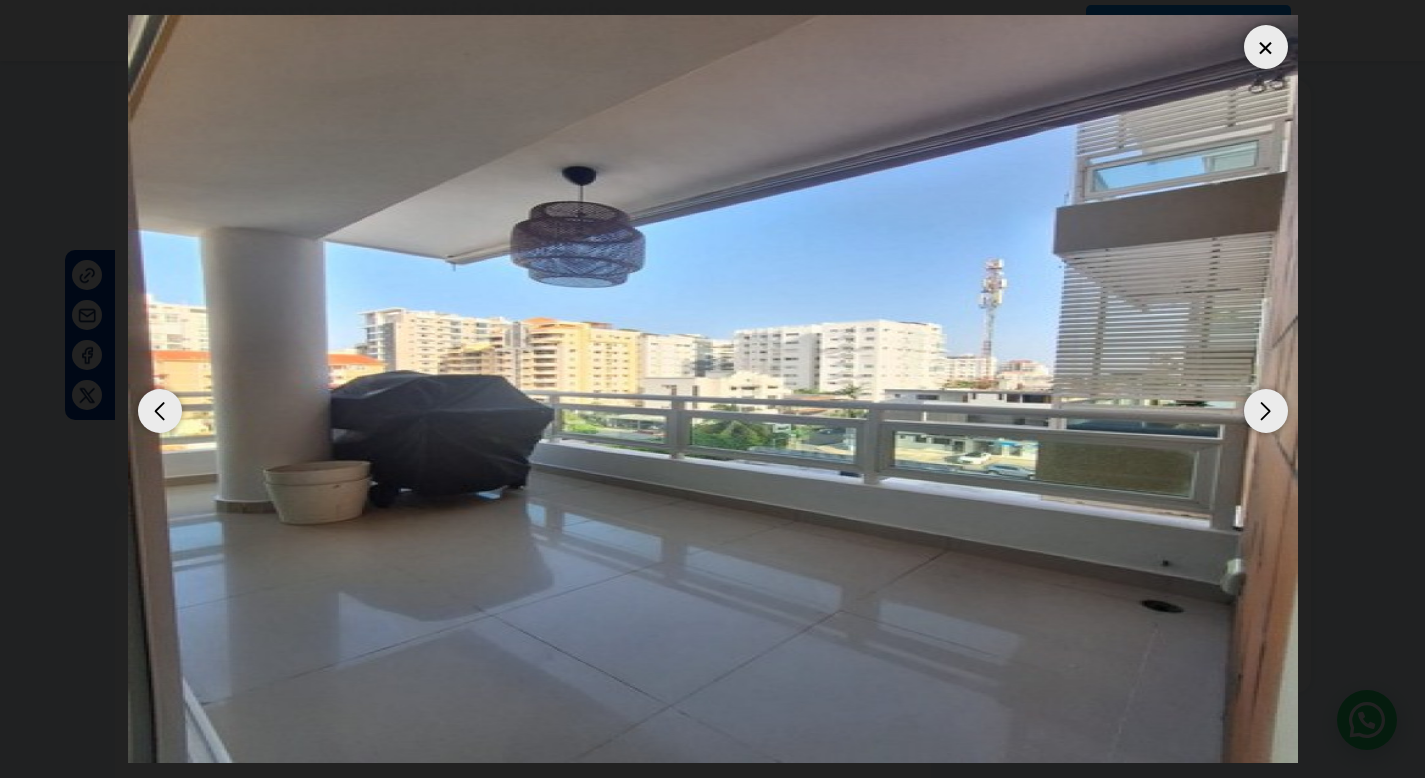 click at bounding box center (1266, 411) 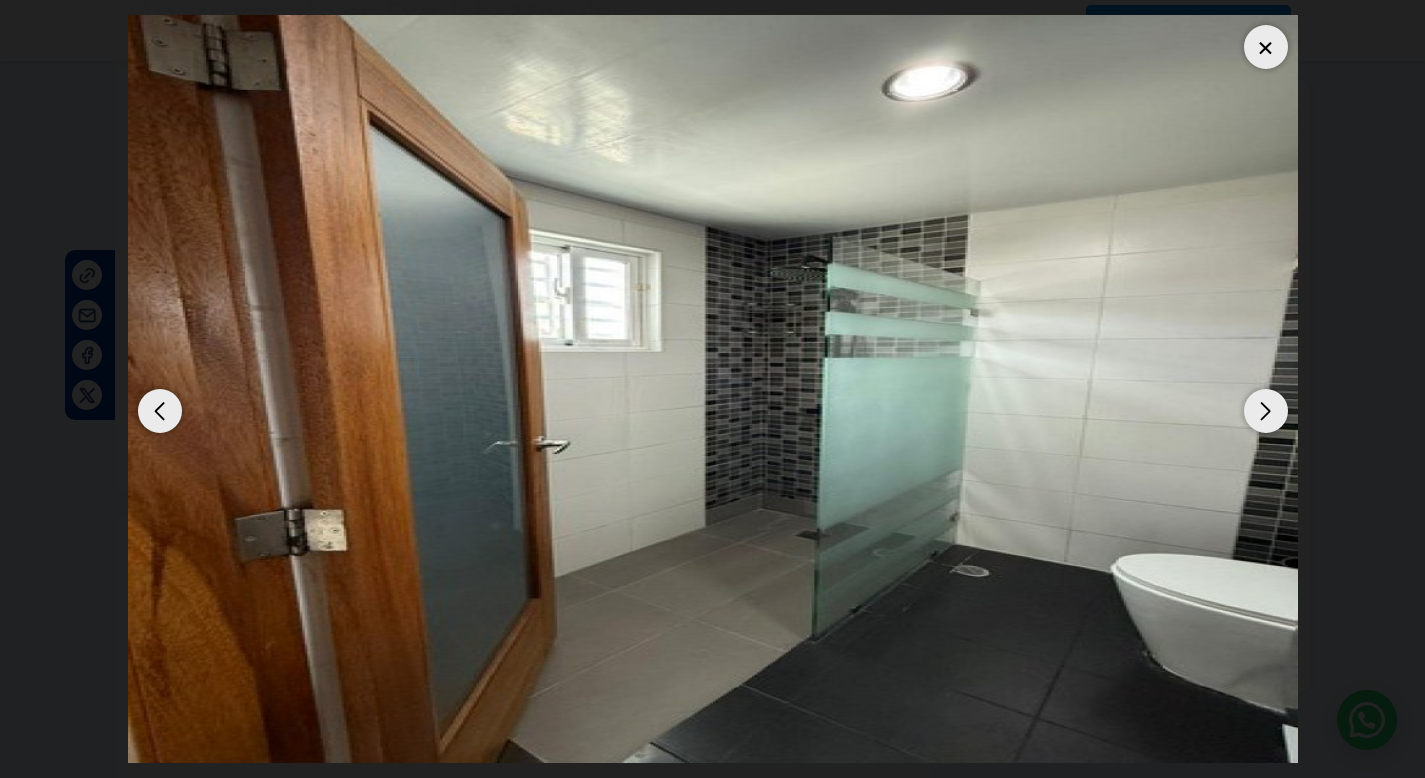 click at bounding box center [1266, 411] 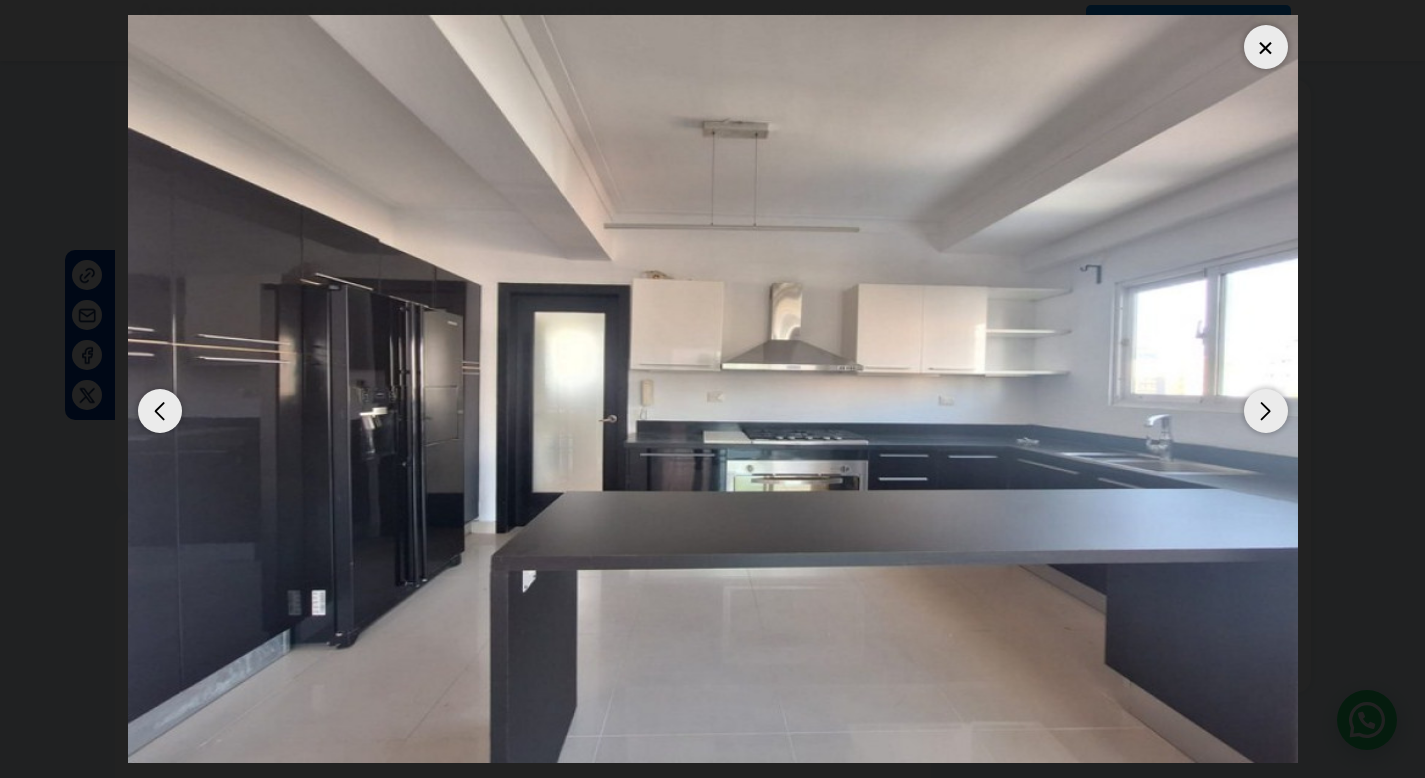 click at bounding box center (1266, 411) 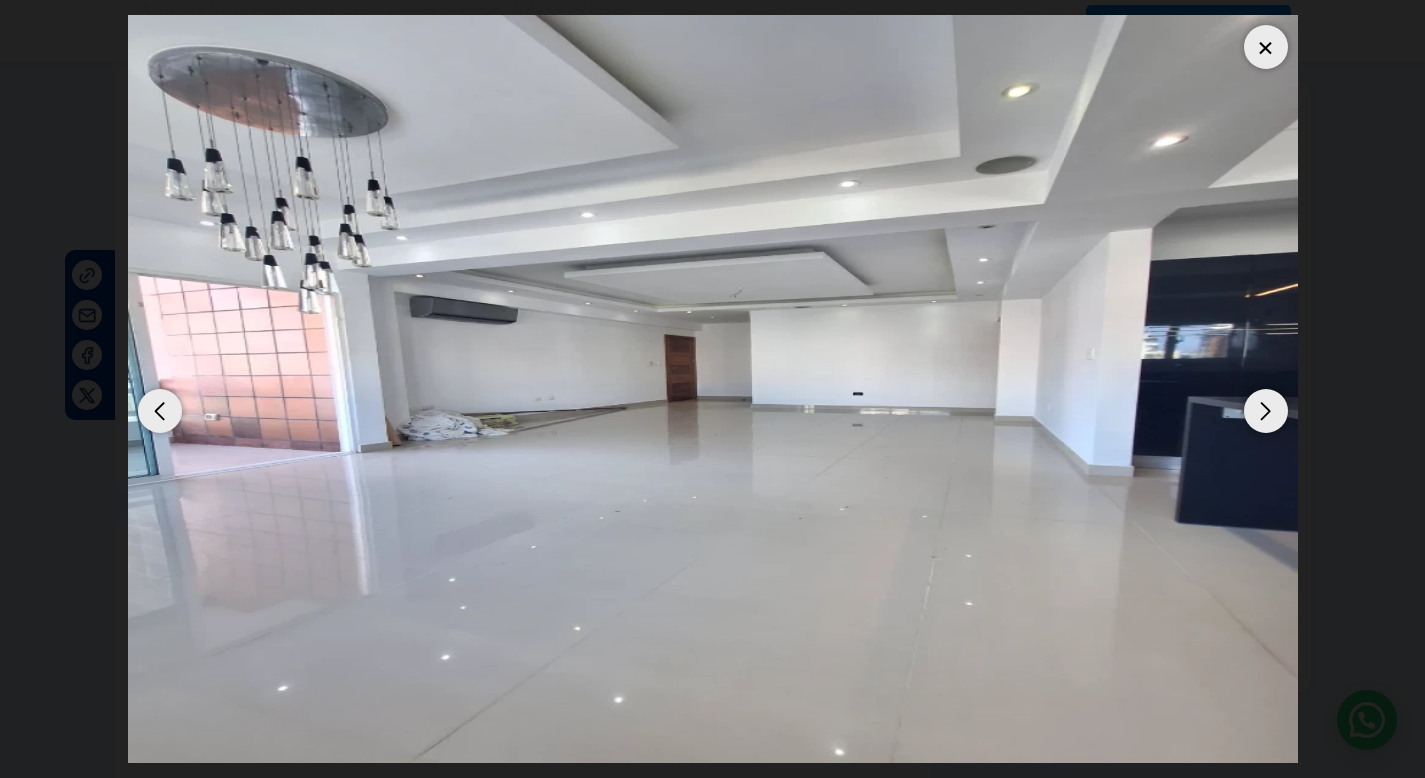 click at bounding box center [1266, 411] 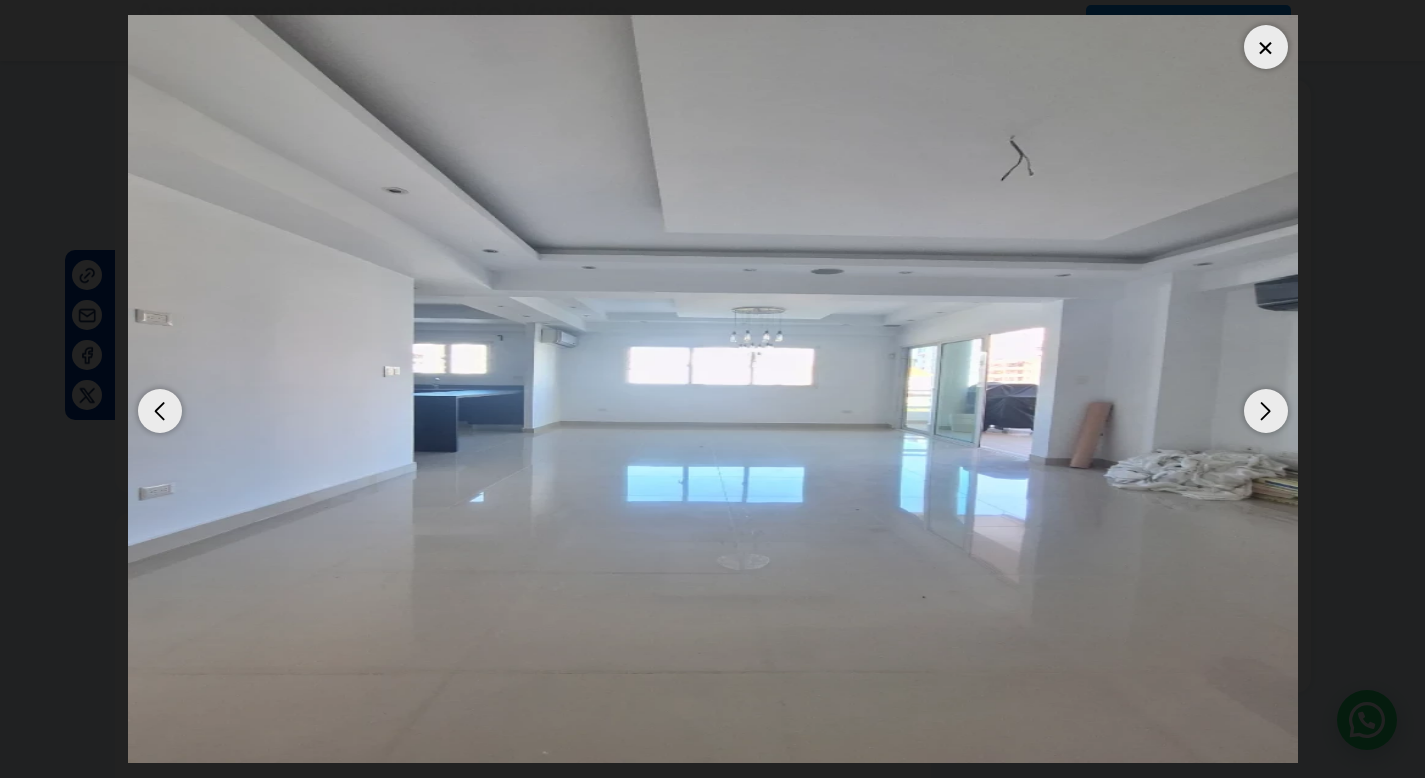 click at bounding box center [1266, 411] 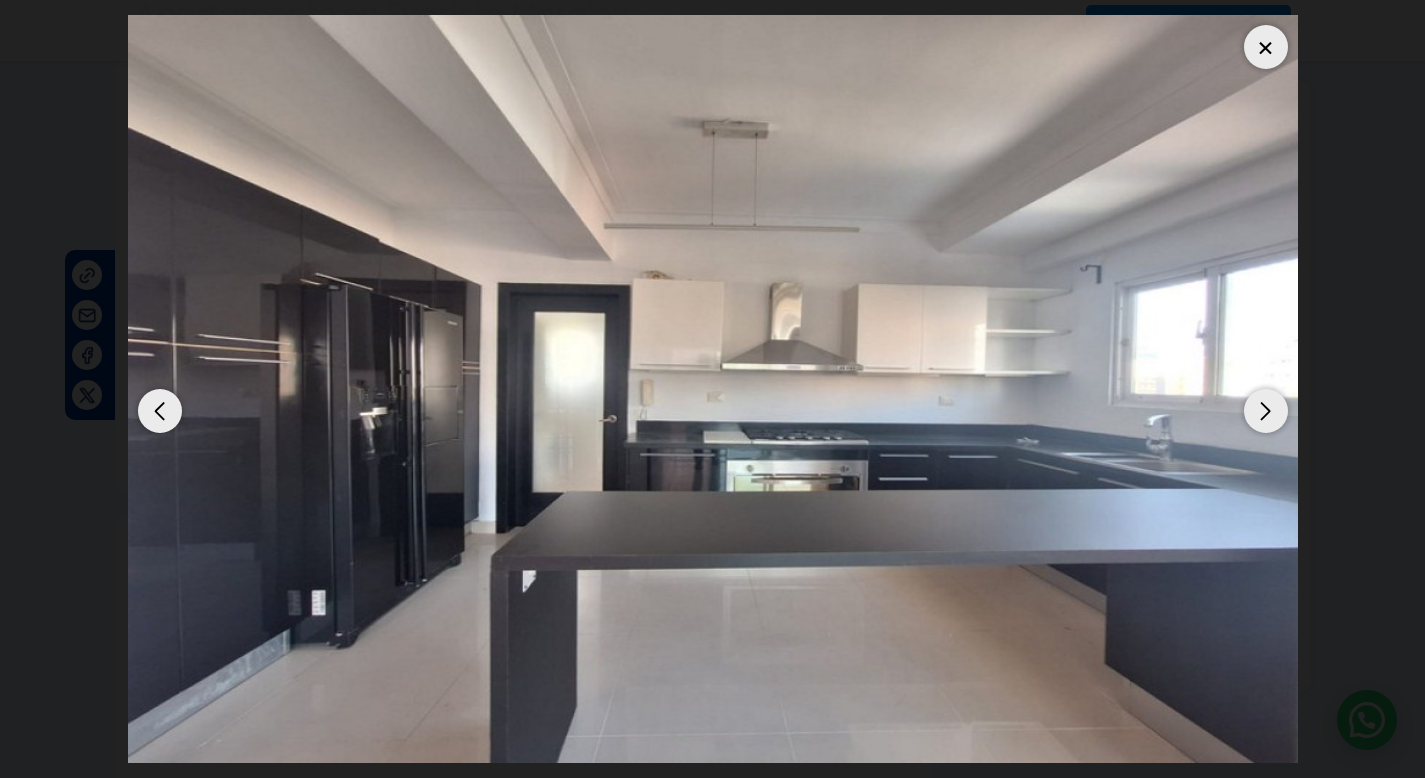 click at bounding box center [1266, 47] 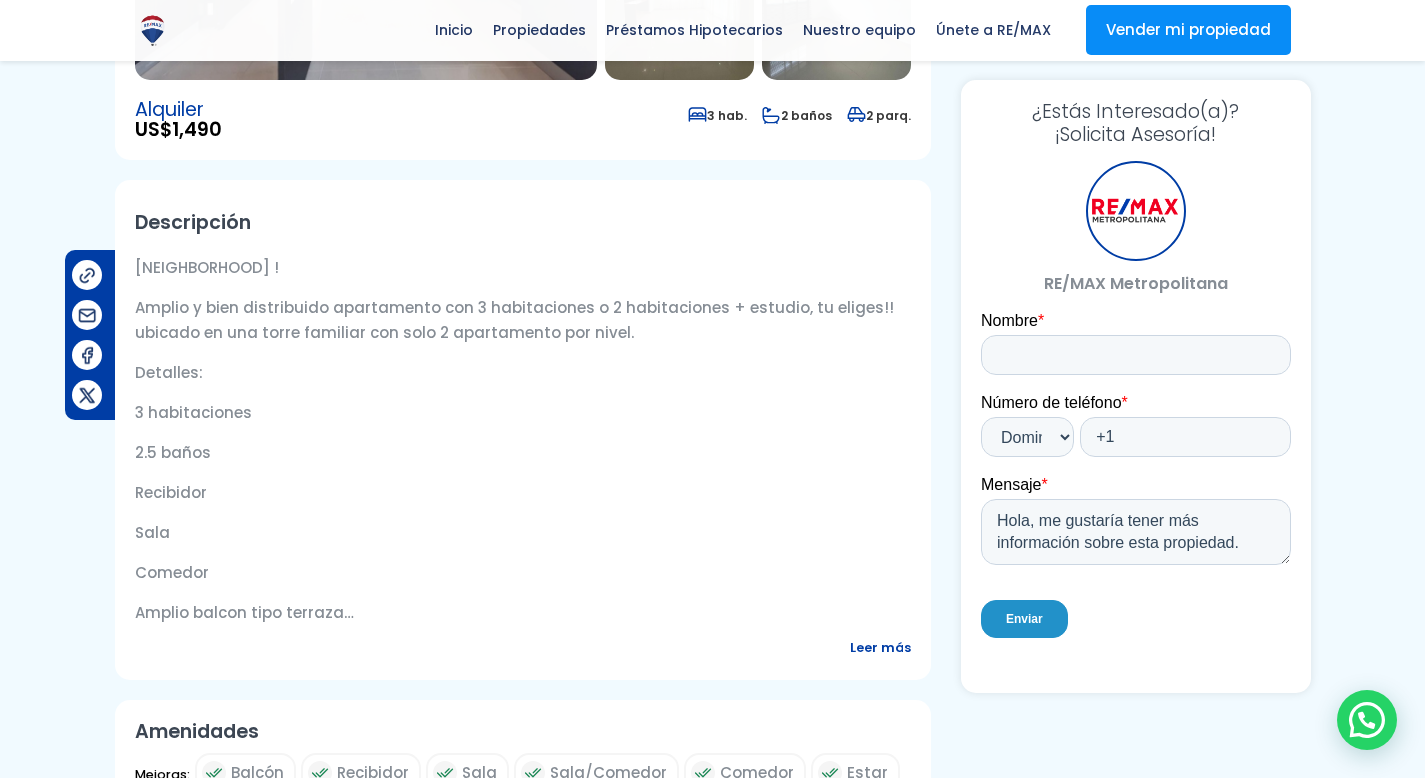 scroll, scrollTop: 493, scrollLeft: 0, axis: vertical 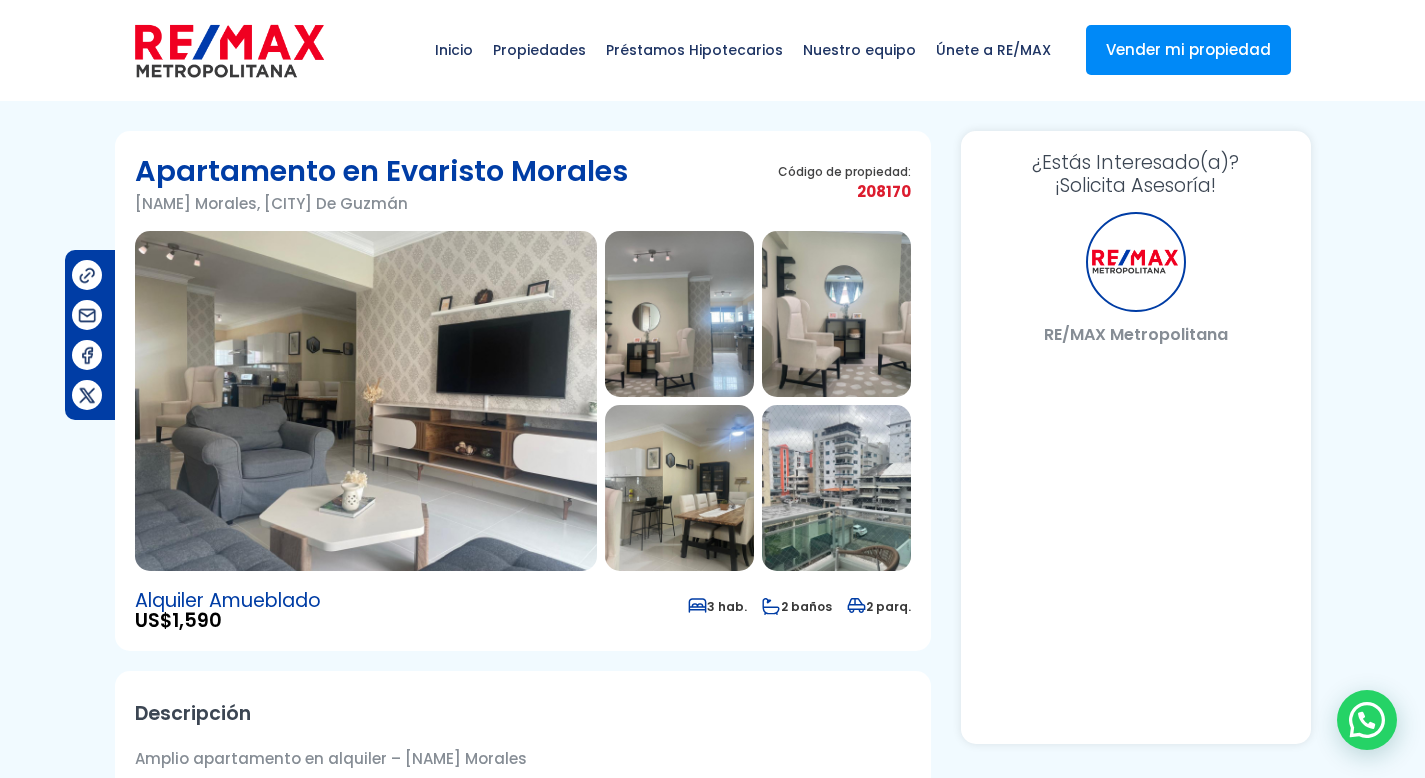 select on "DO" 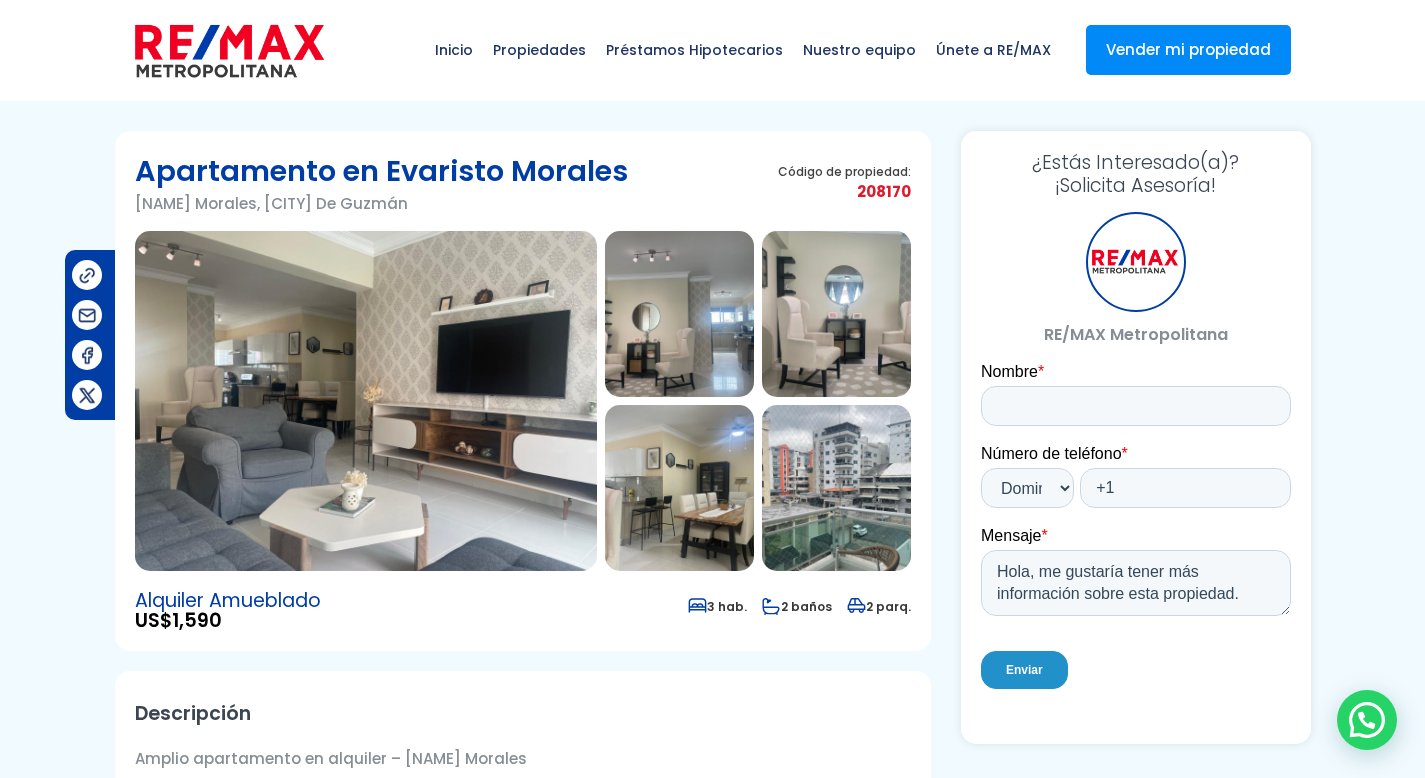 scroll, scrollTop: 0, scrollLeft: 0, axis: both 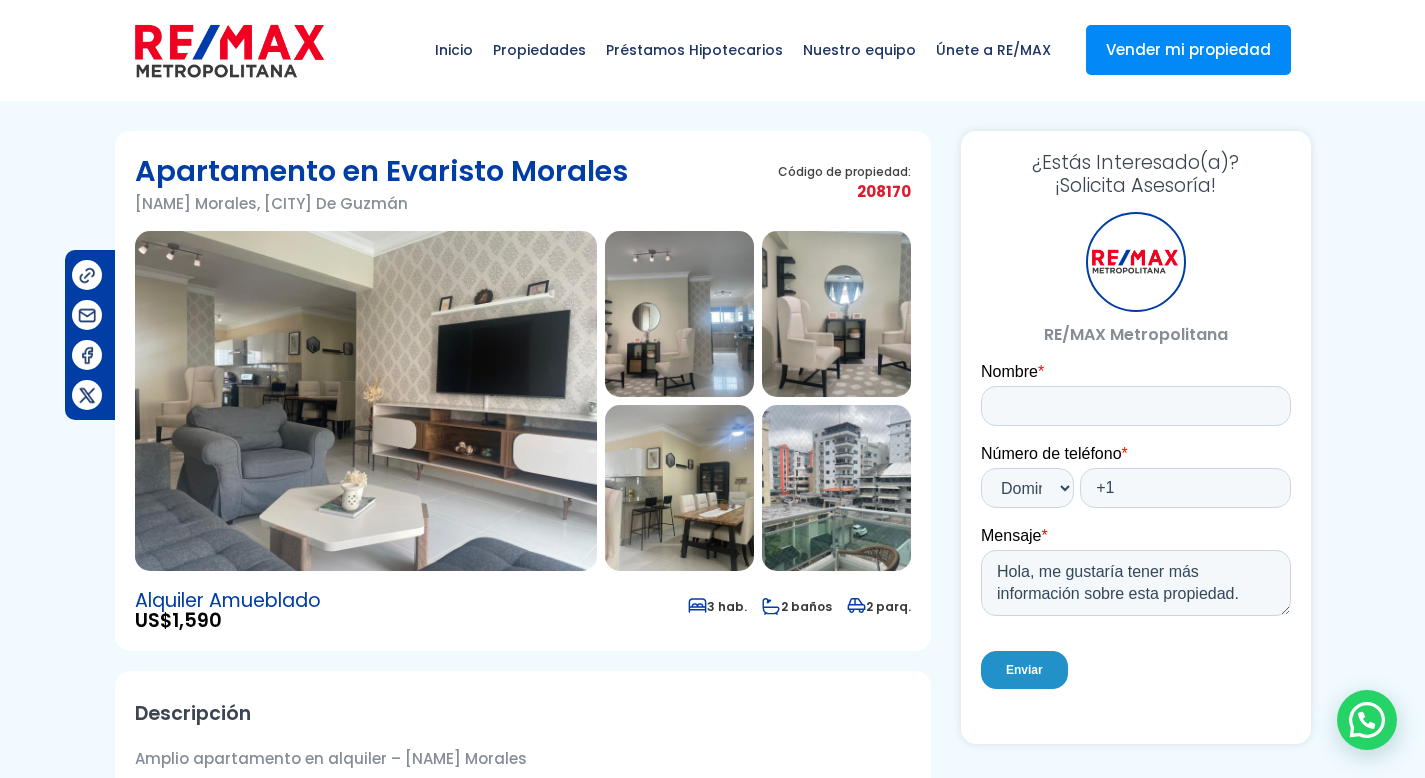 click at bounding box center [366, 401] 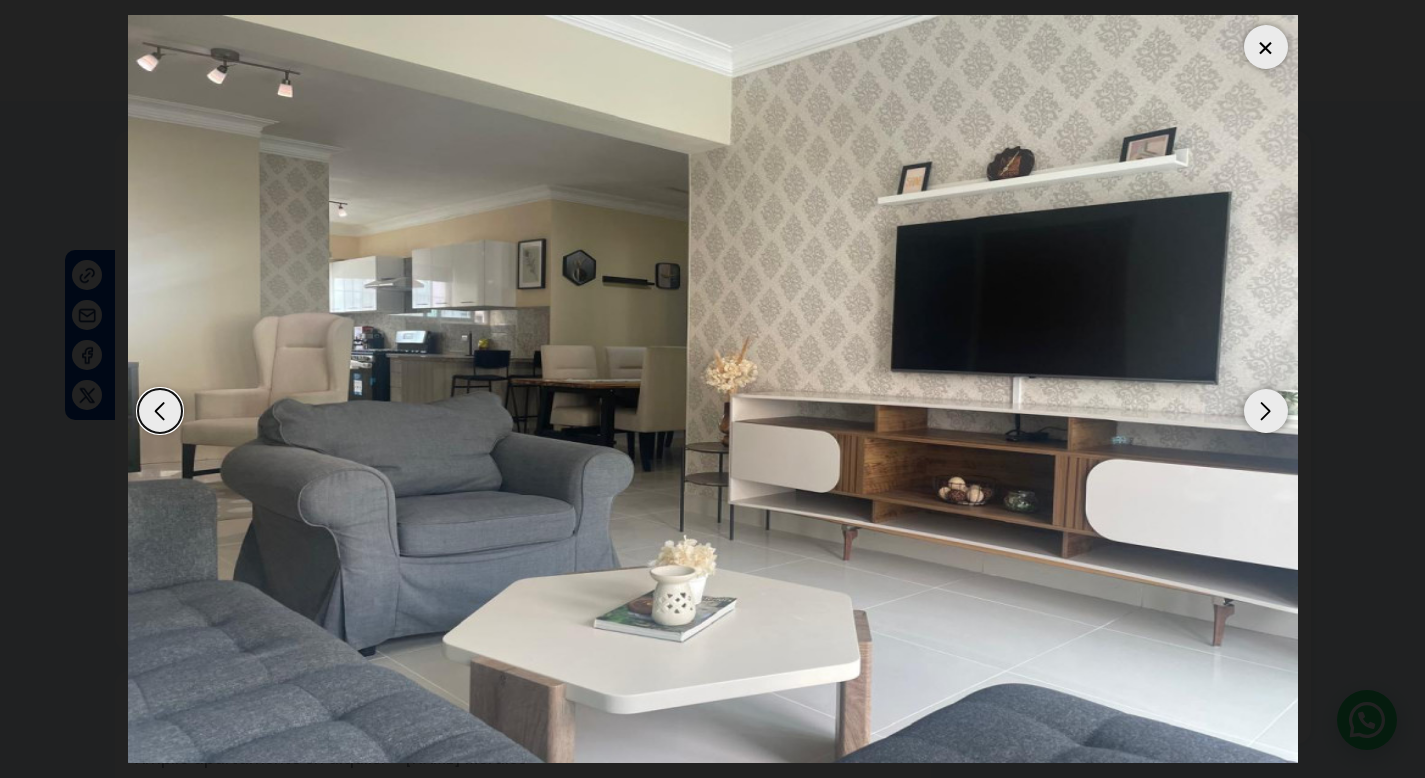 click at bounding box center [1266, 411] 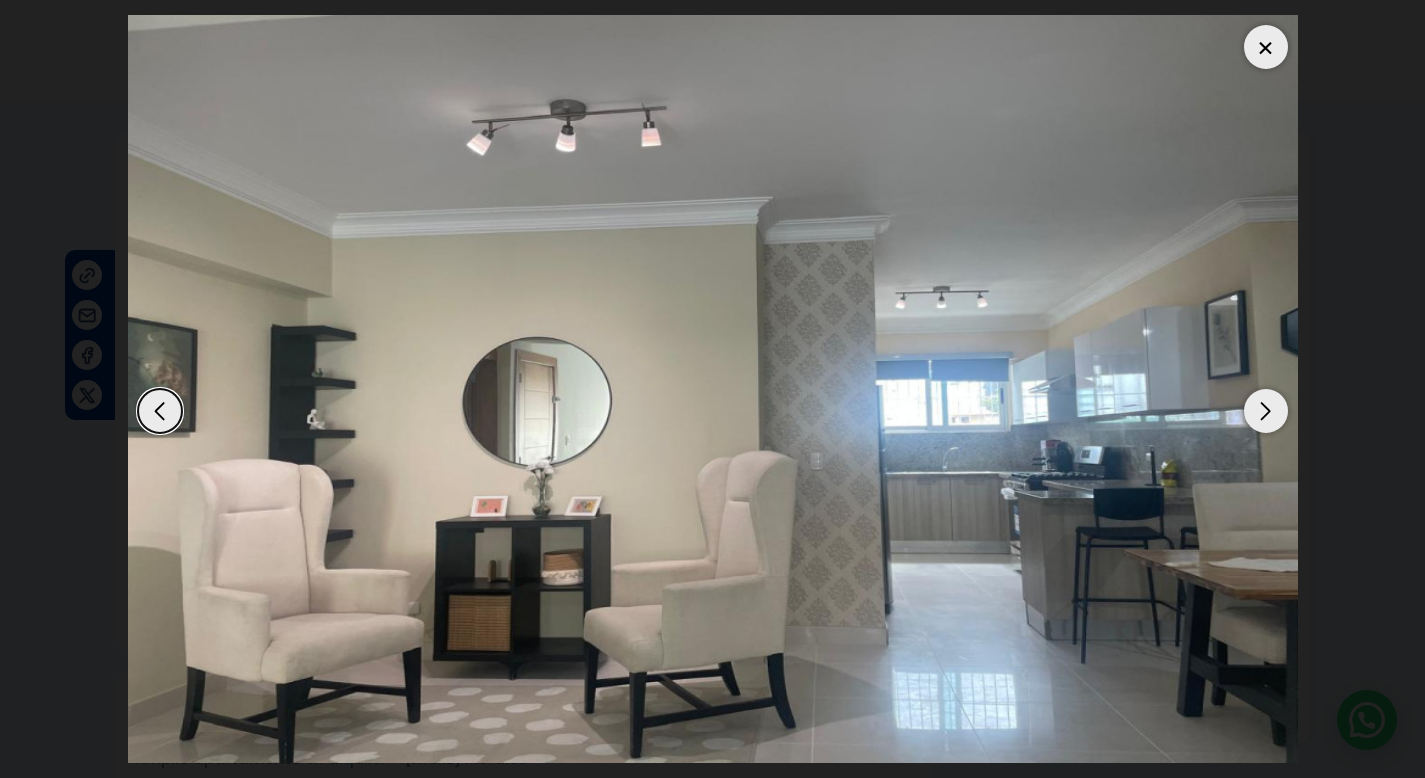 click at bounding box center [1266, 411] 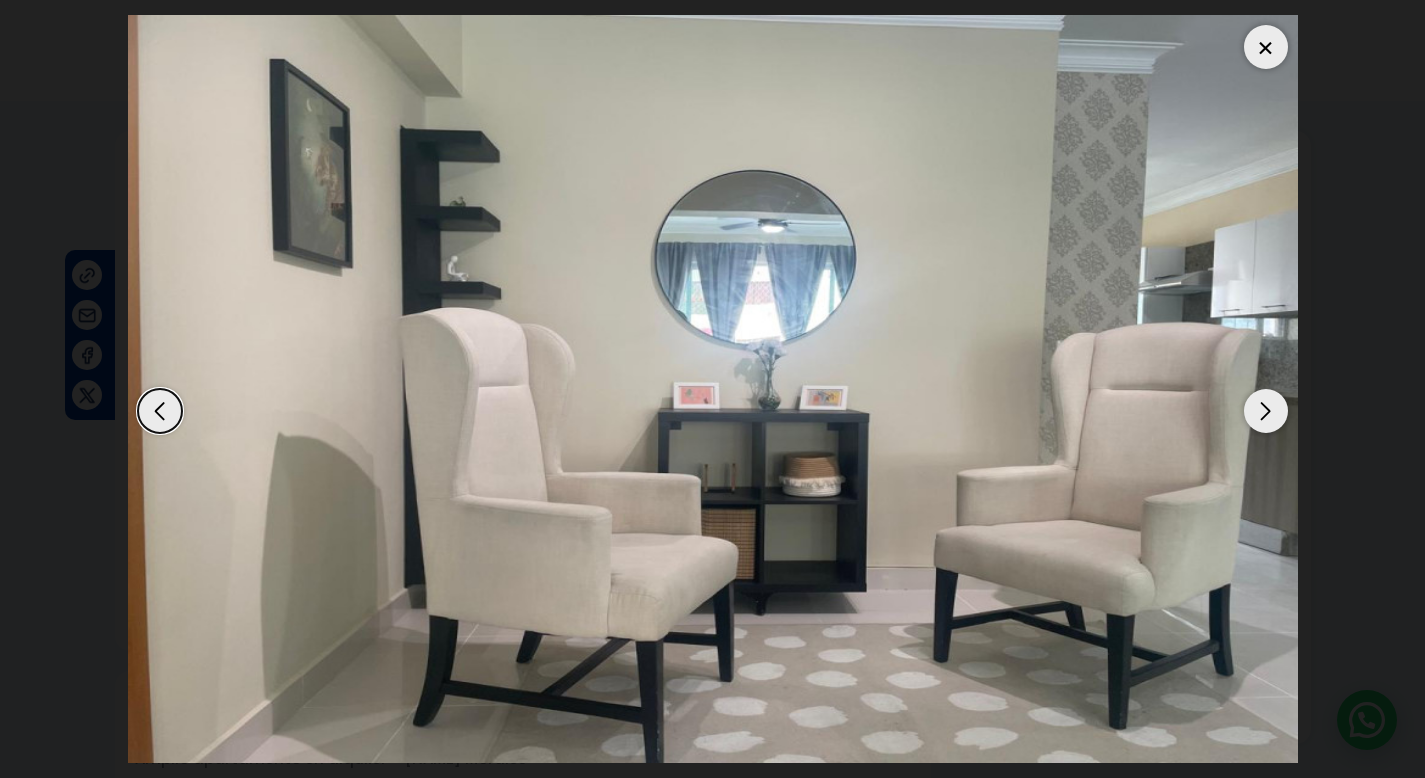 click at bounding box center (1266, 411) 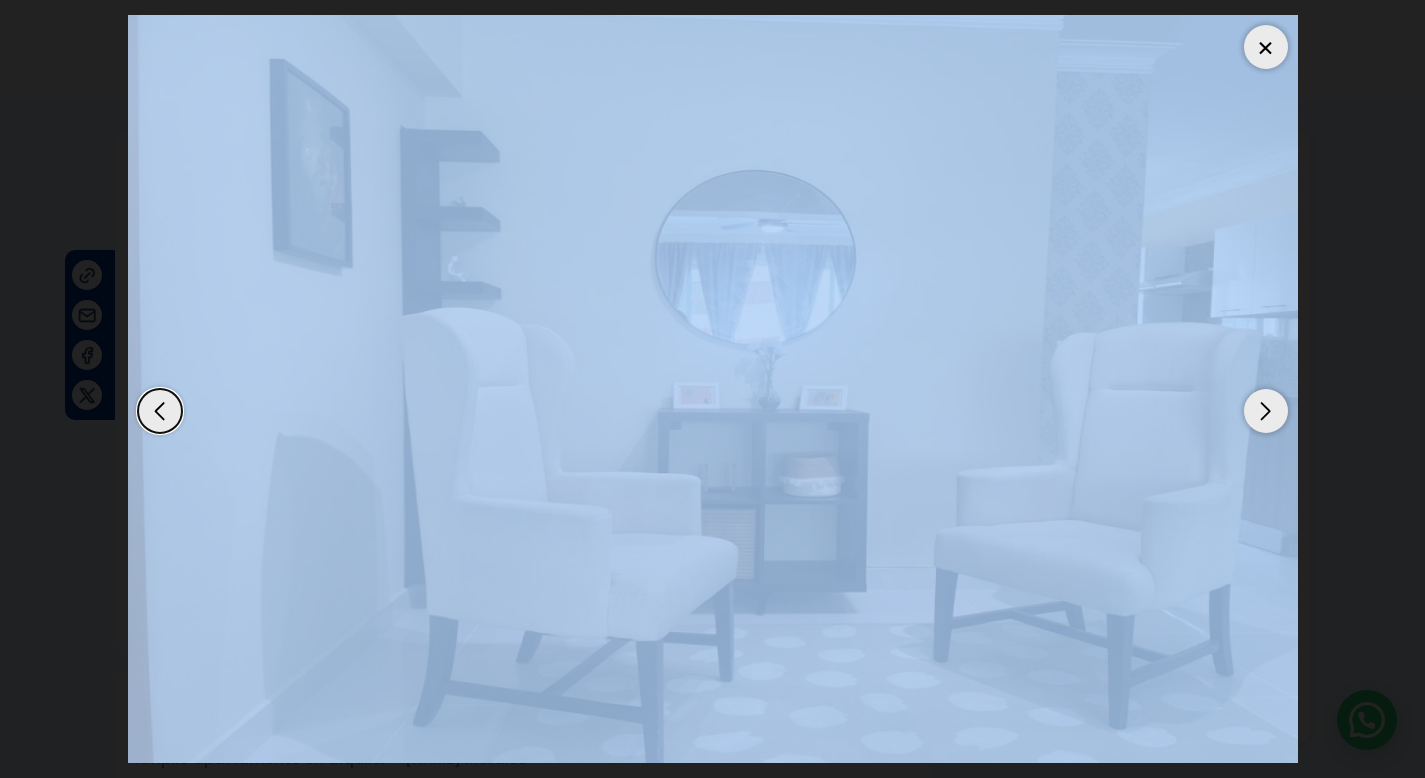 click at bounding box center [1266, 411] 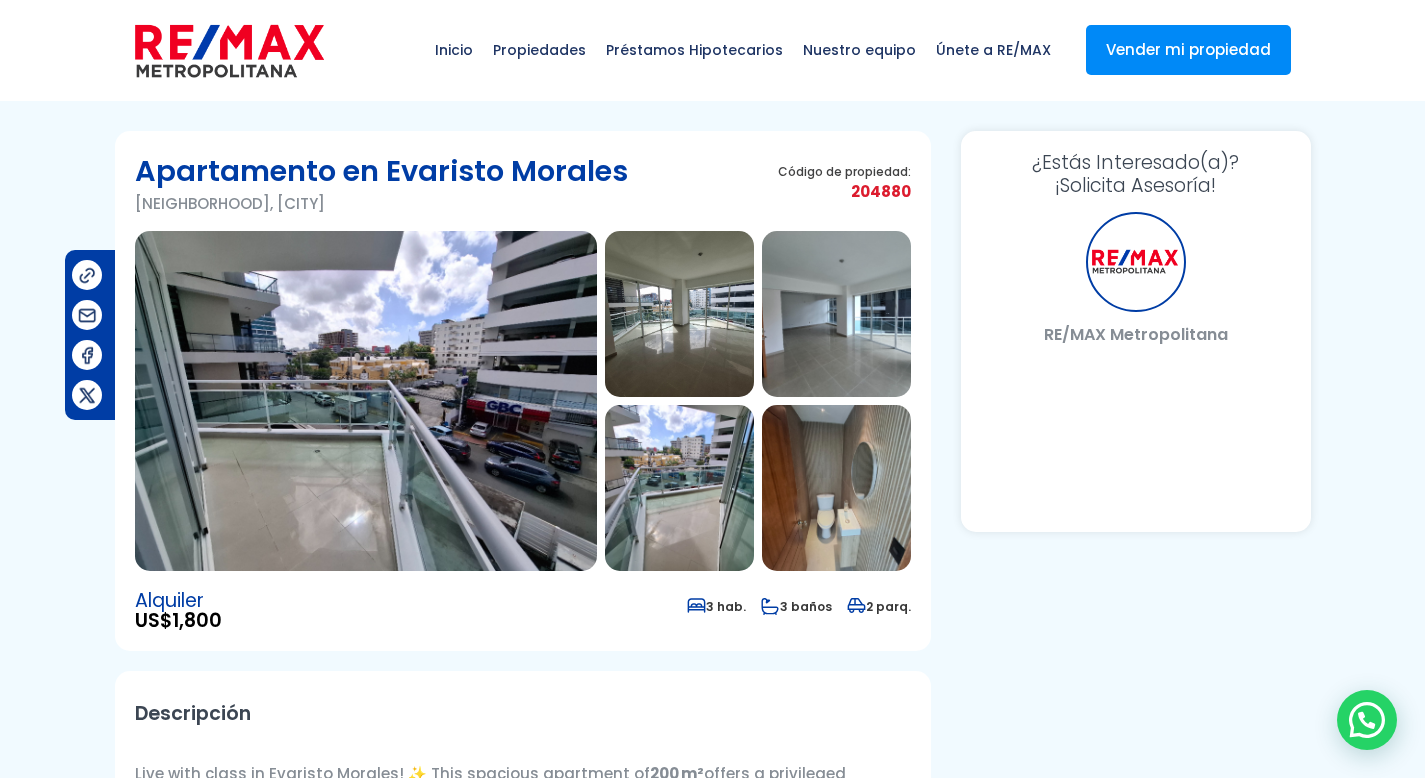 scroll, scrollTop: 0, scrollLeft: 0, axis: both 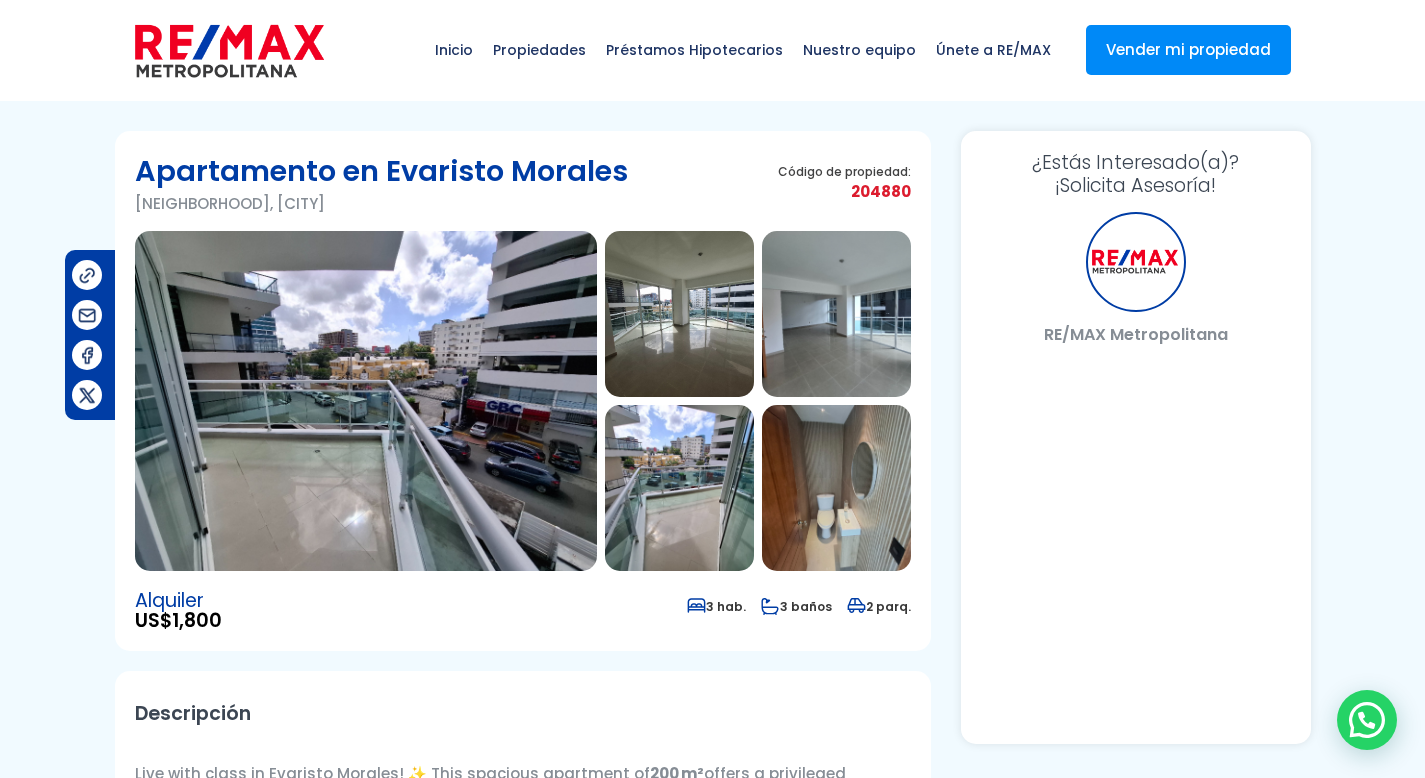 select on "DO" 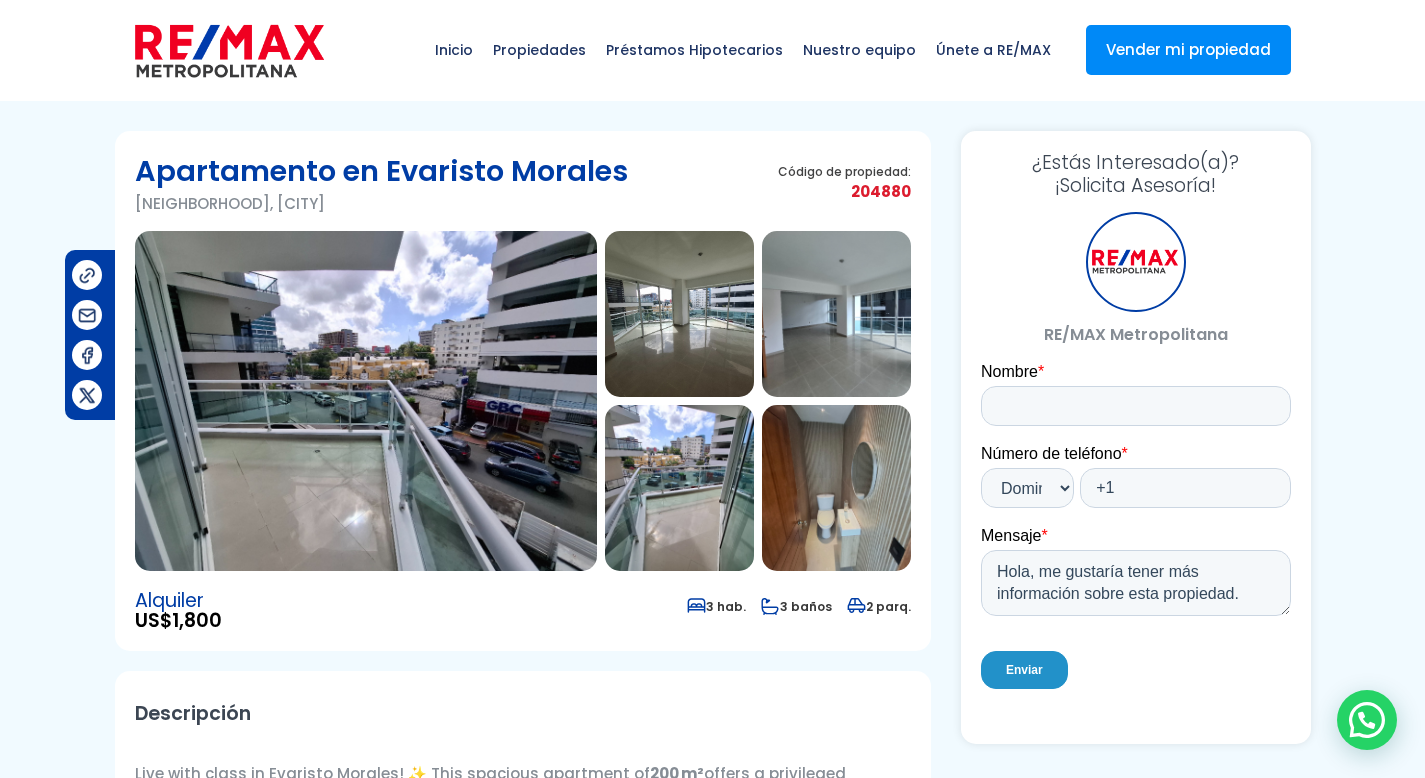 scroll, scrollTop: 0, scrollLeft: 0, axis: both 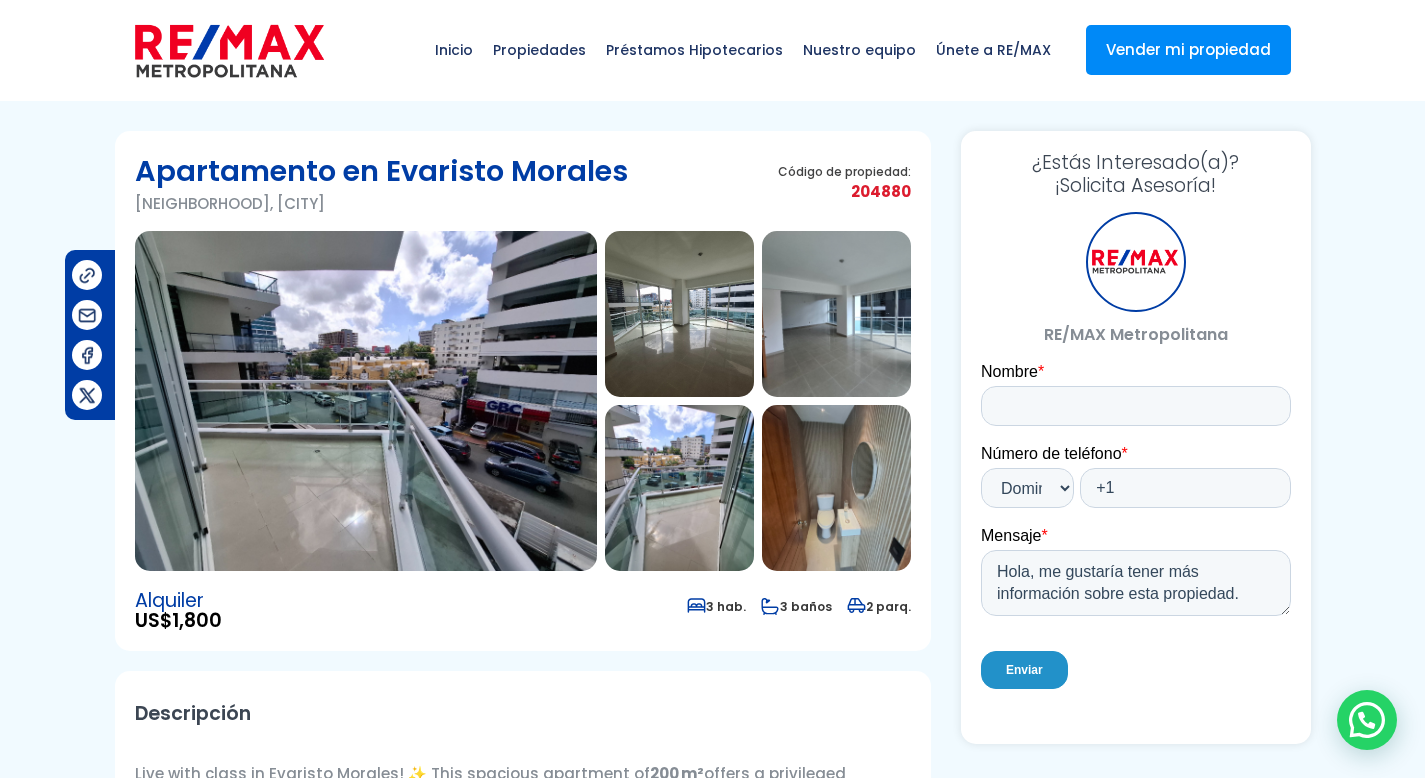 click at bounding box center [366, 401] 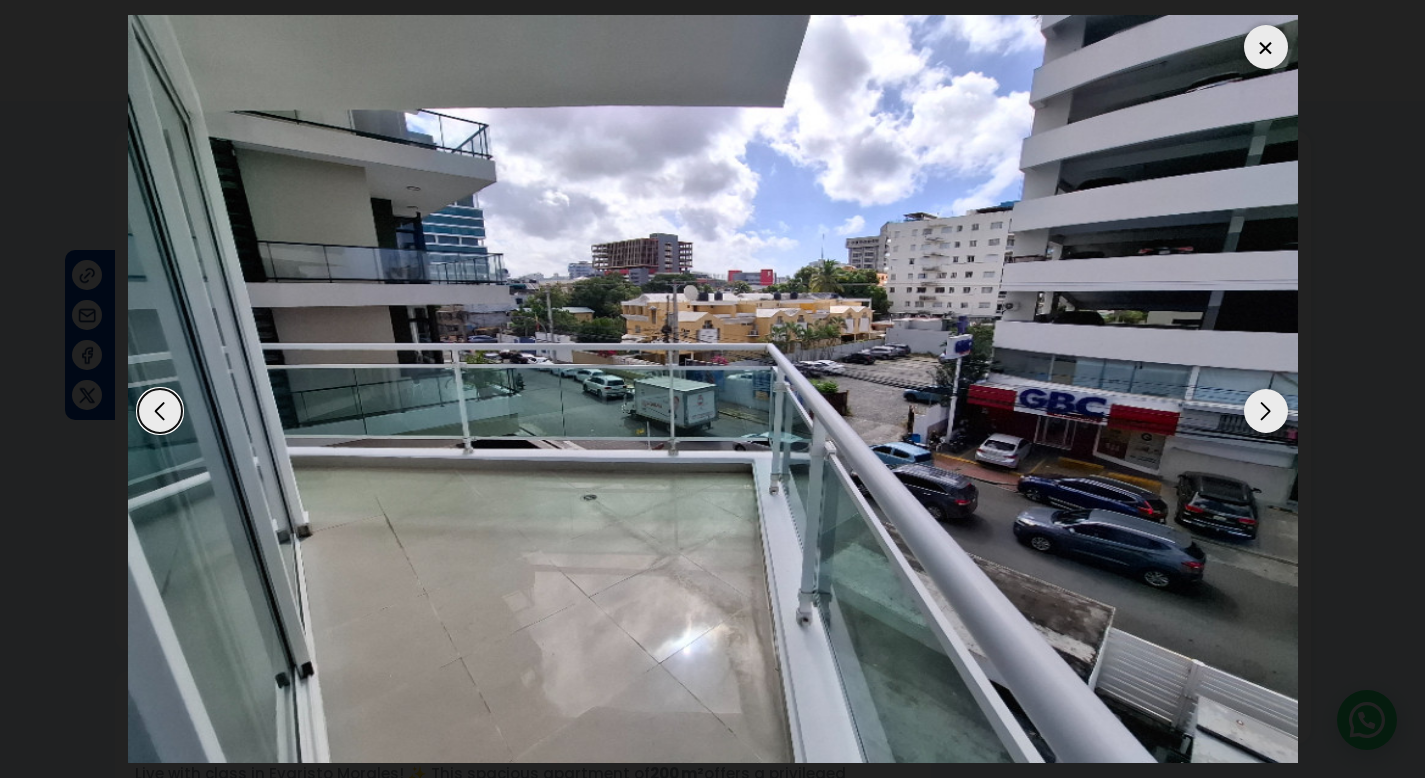click at bounding box center [1266, 411] 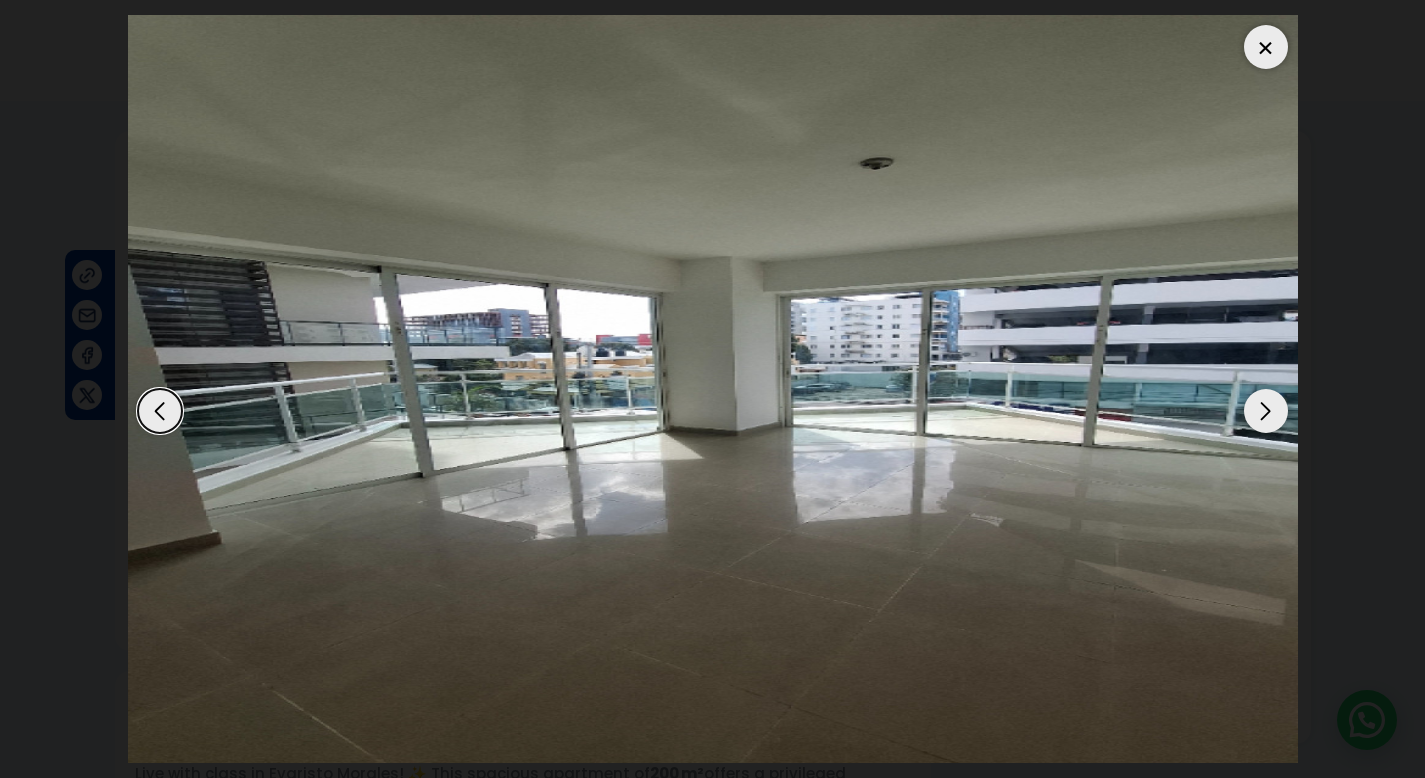 click at bounding box center (1266, 411) 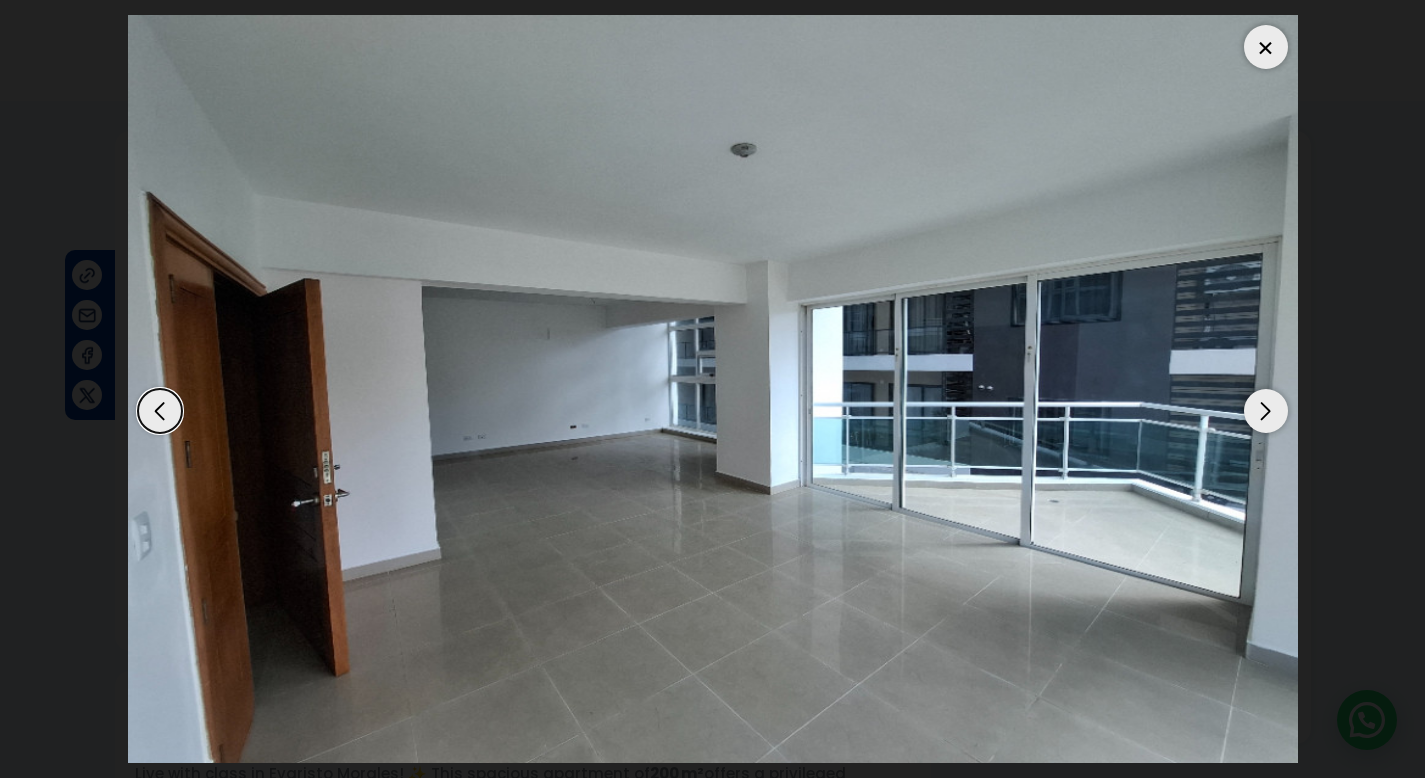click at bounding box center (1266, 411) 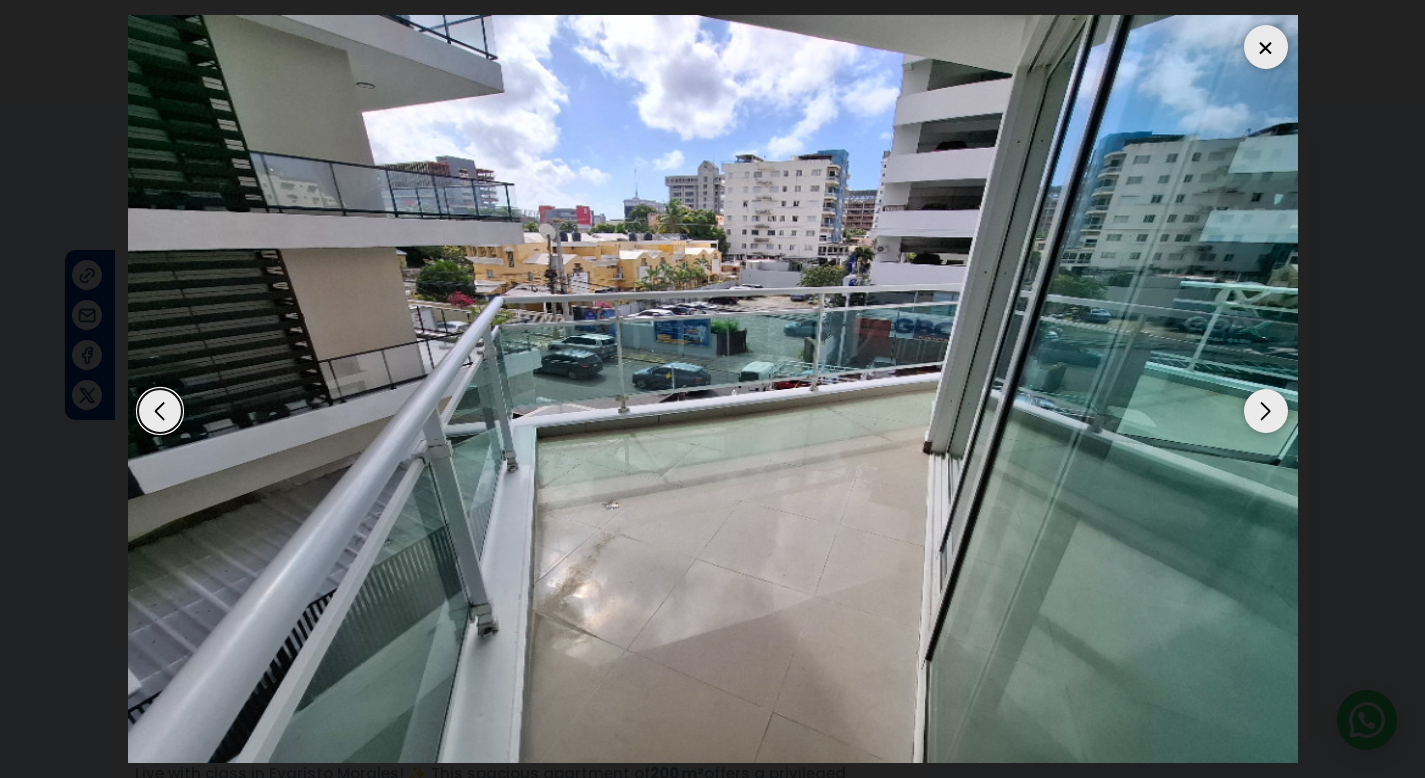 click at bounding box center [1266, 411] 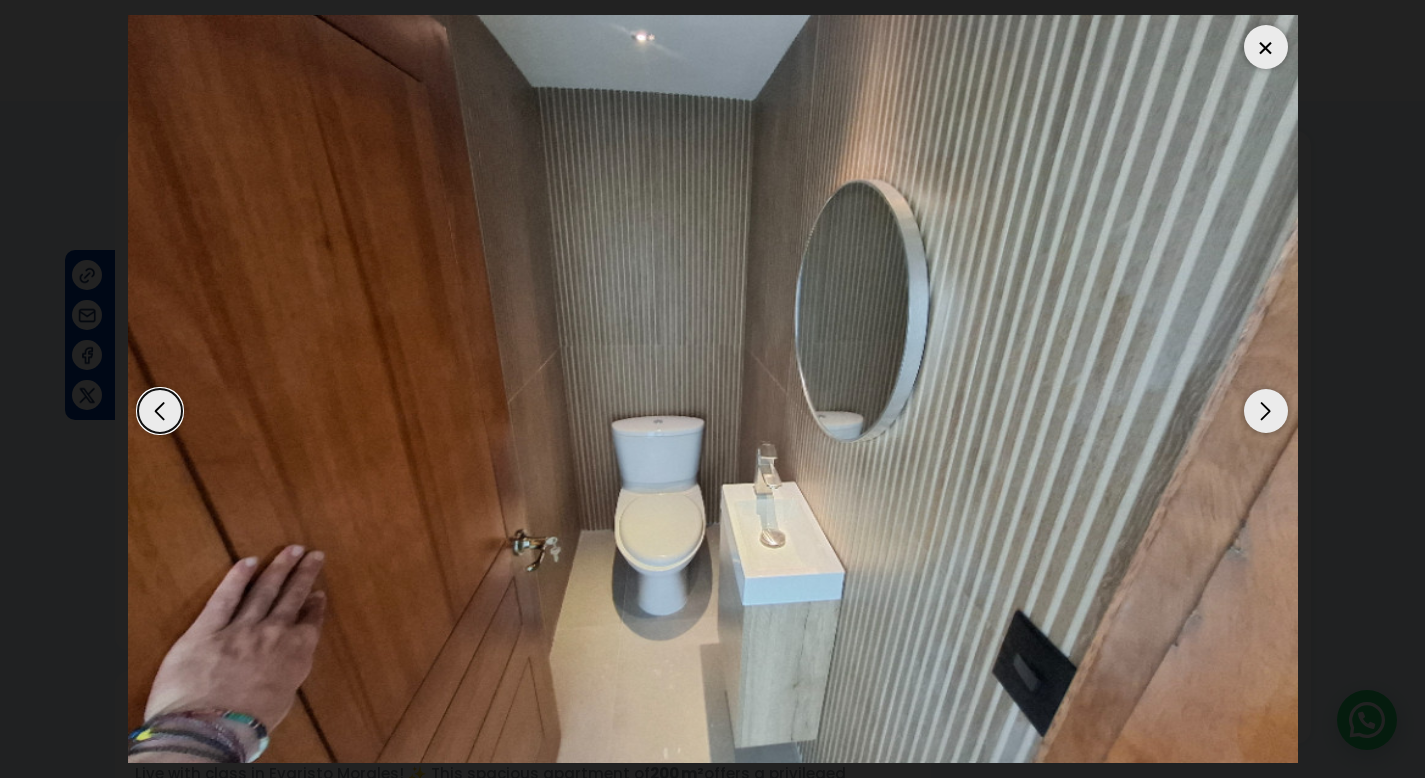 click at bounding box center [1266, 411] 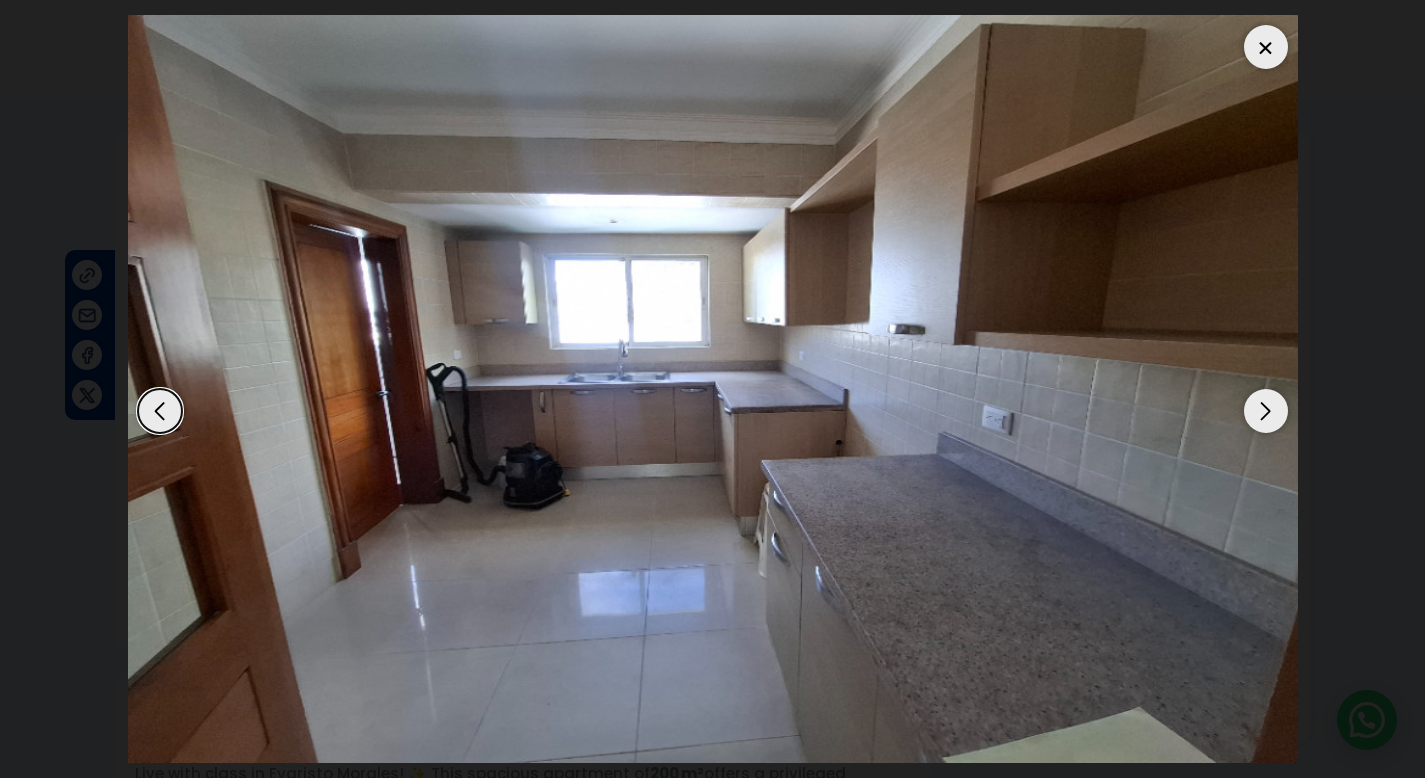 click at bounding box center (1266, 411) 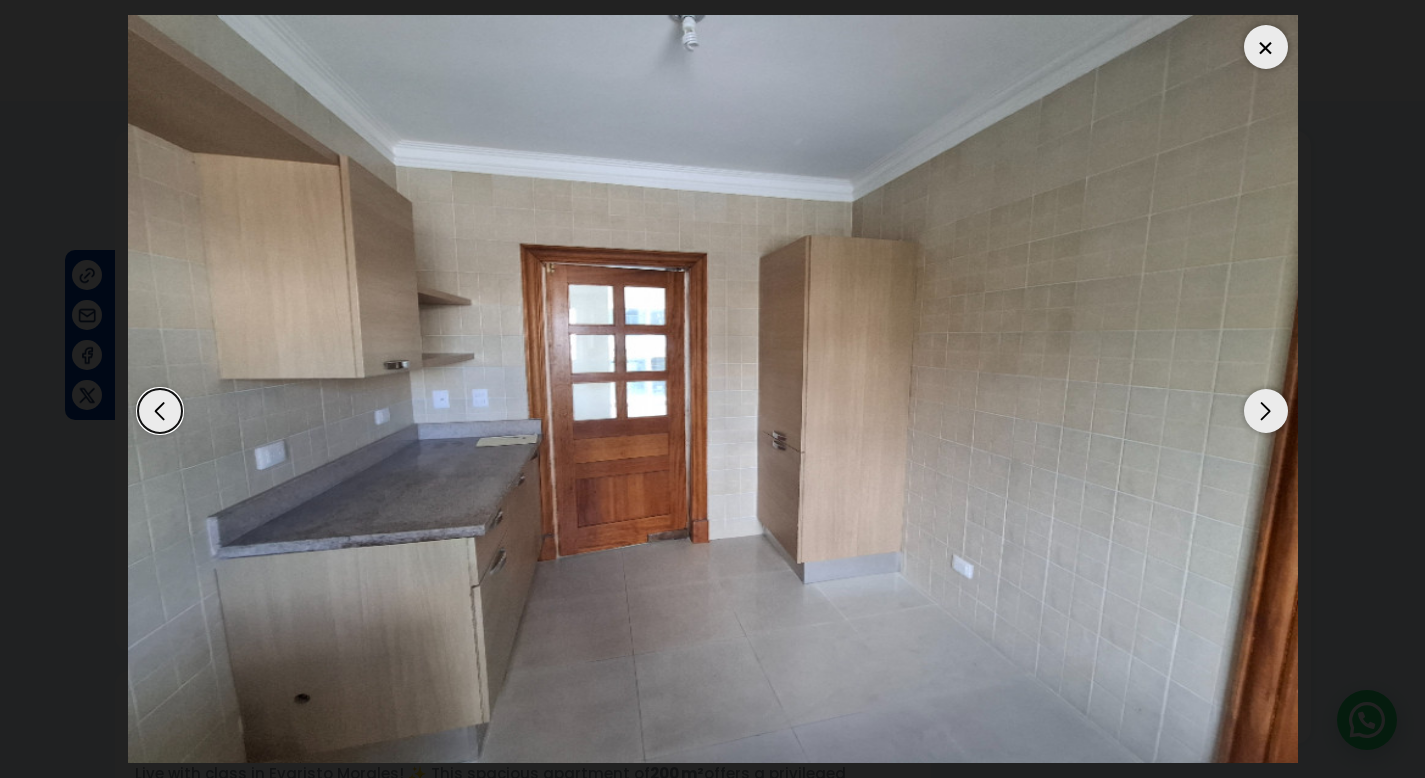 click at bounding box center [1266, 411] 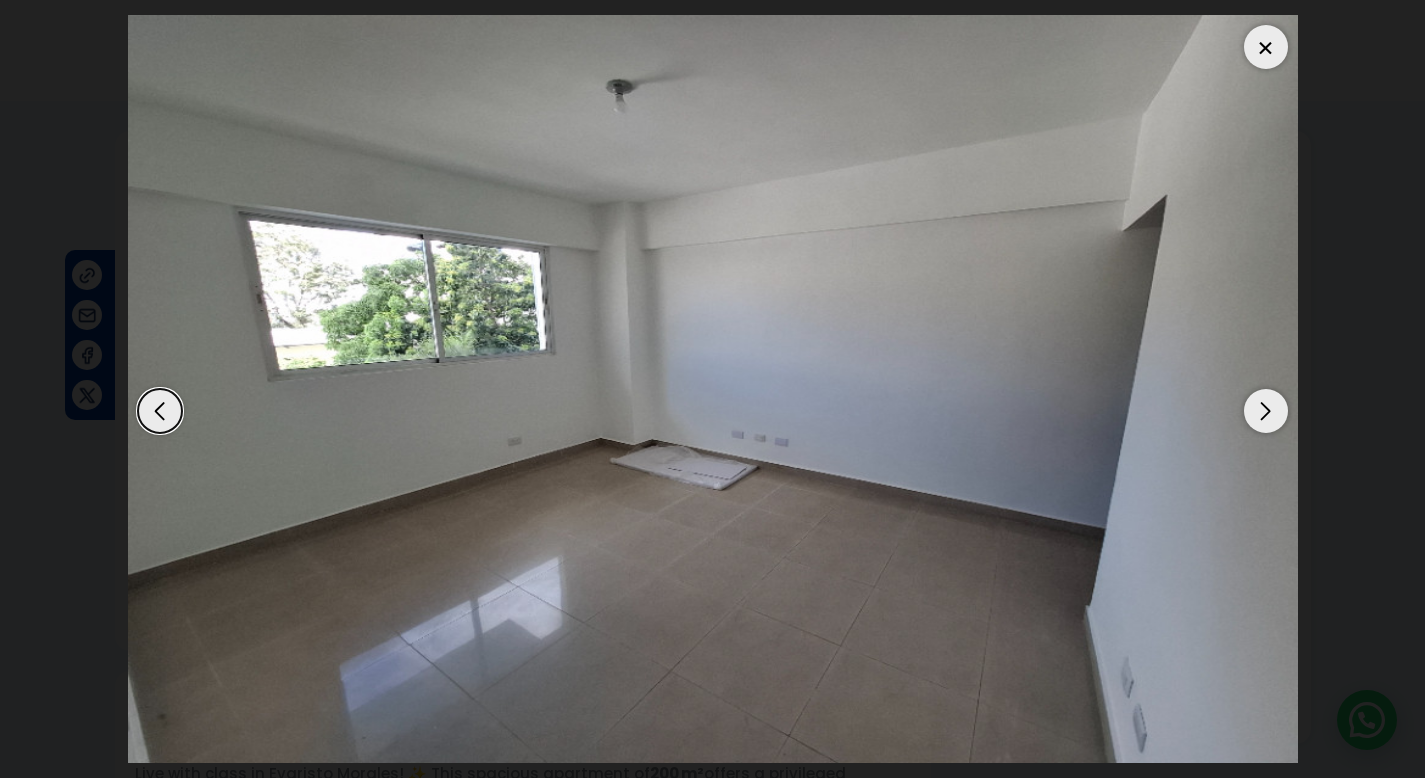 click at bounding box center (1266, 411) 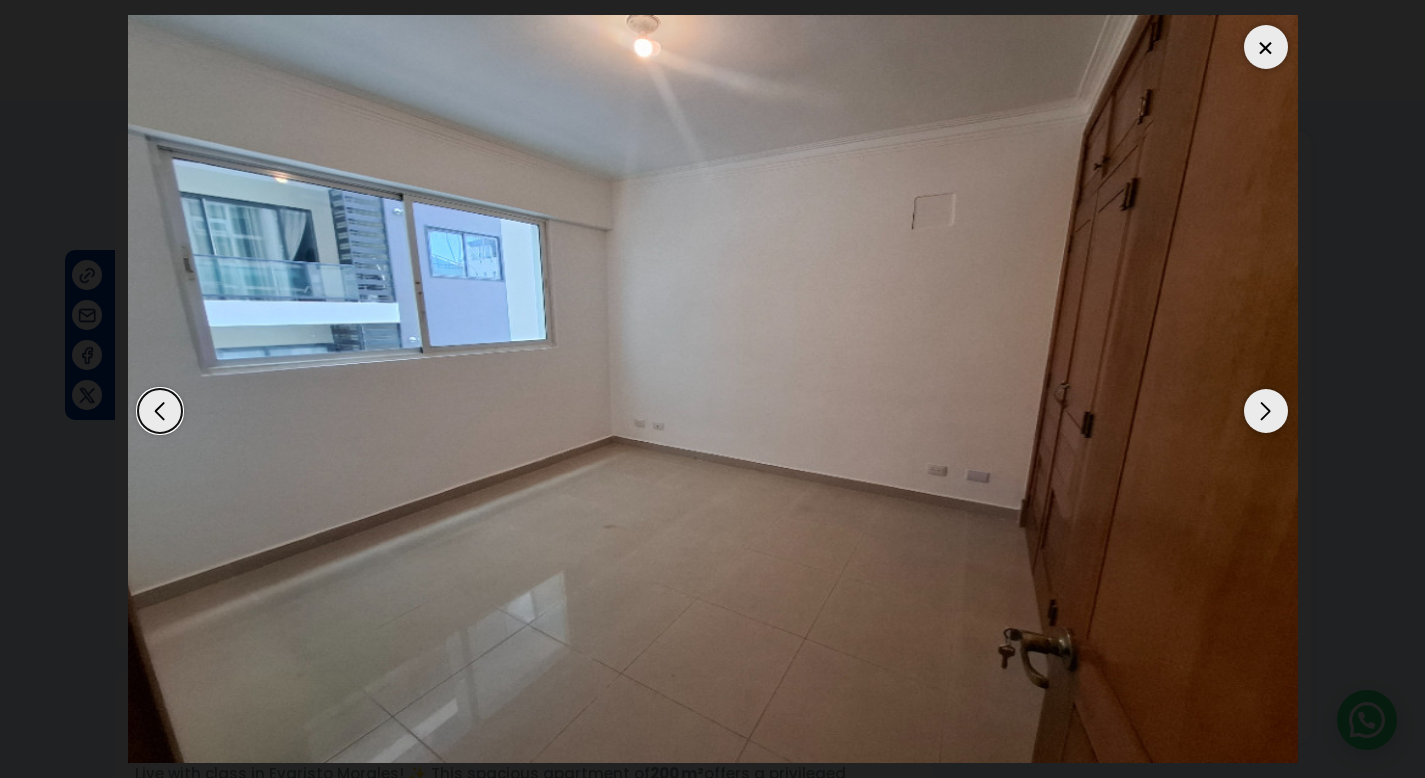 click at bounding box center (1266, 411) 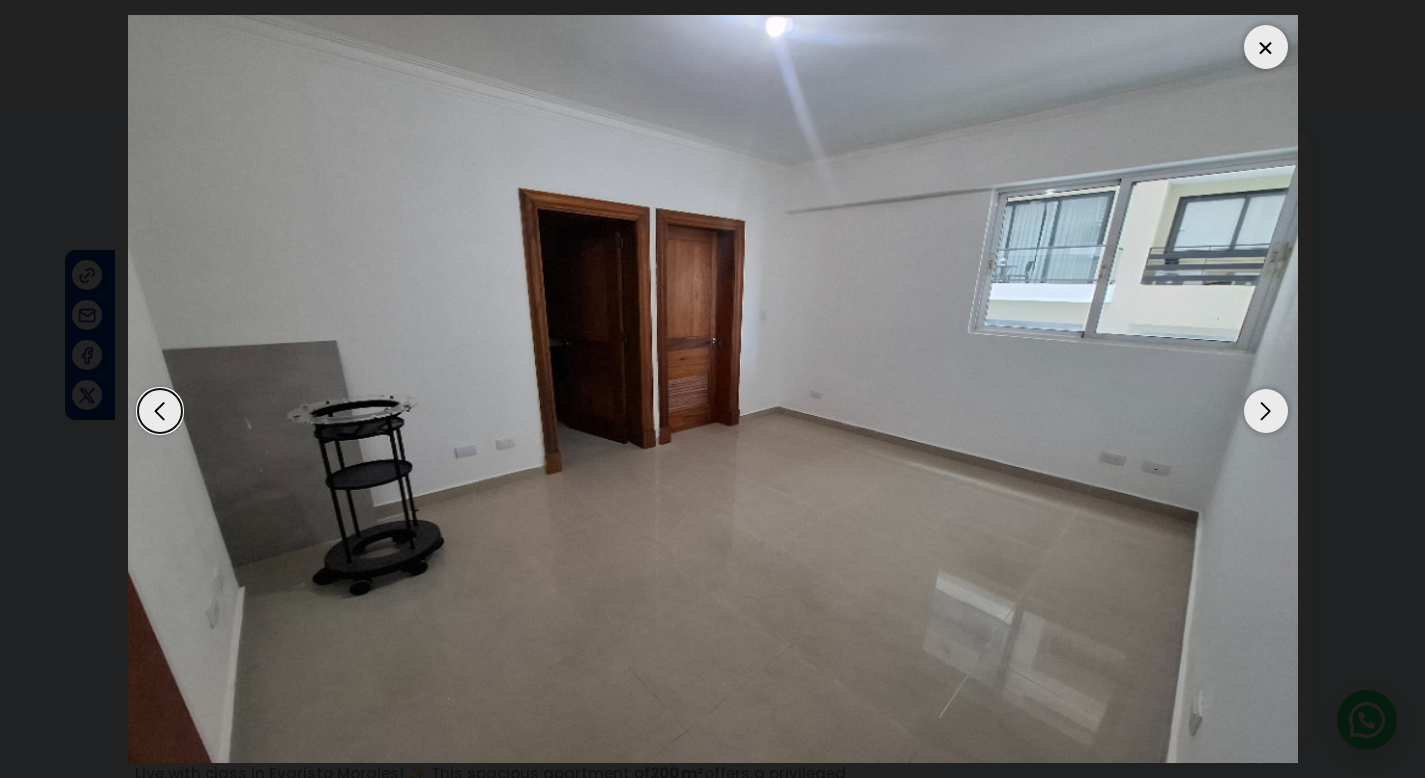 click at bounding box center [1266, 411] 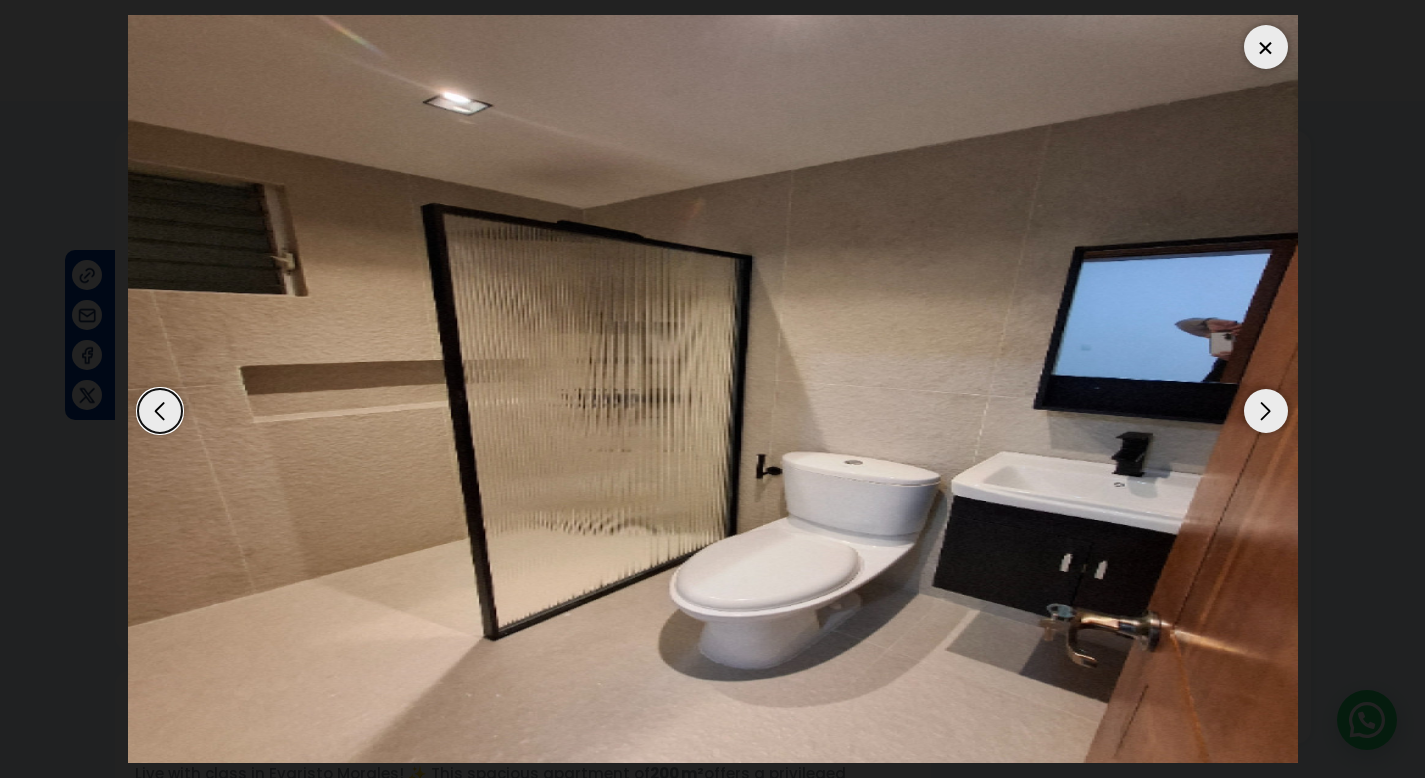 click at bounding box center [1266, 411] 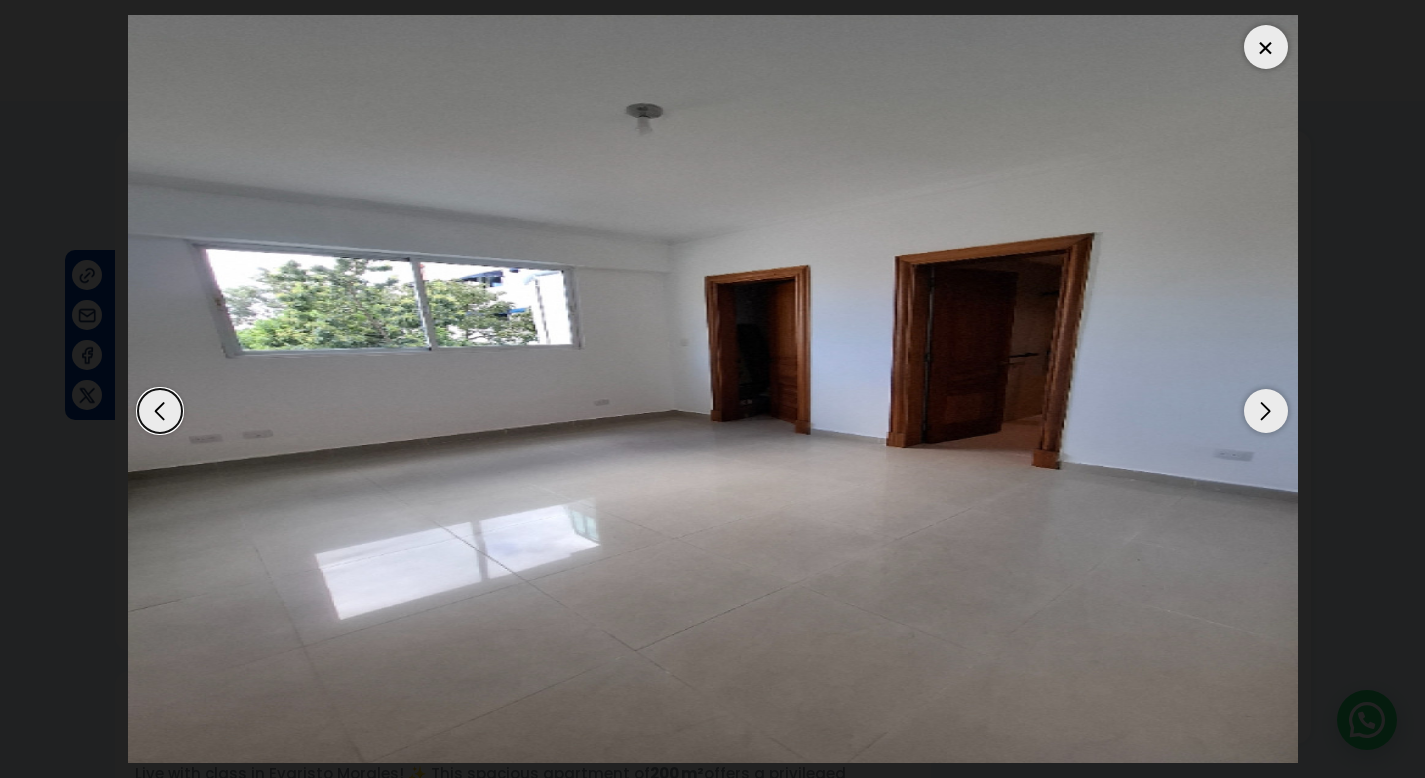 click at bounding box center [1266, 411] 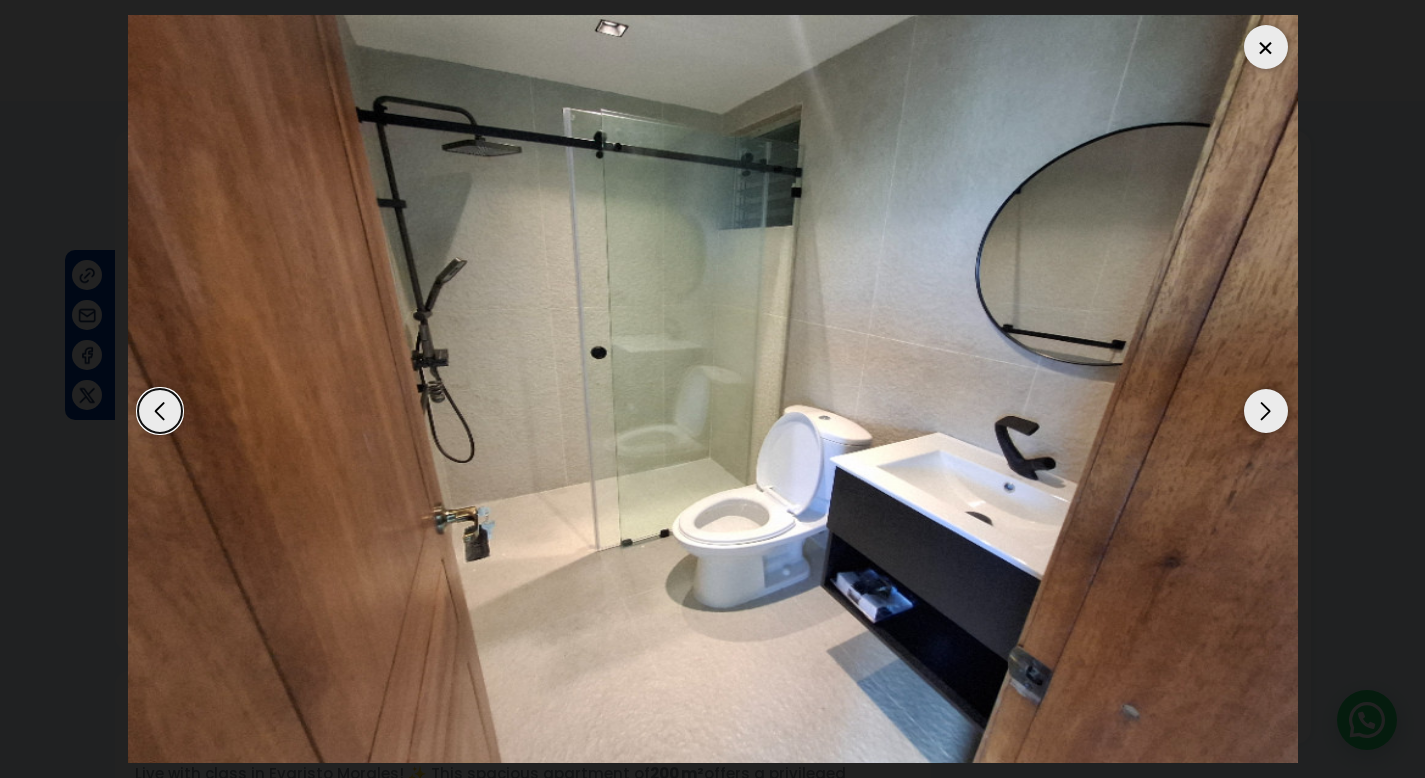 click at bounding box center [1266, 411] 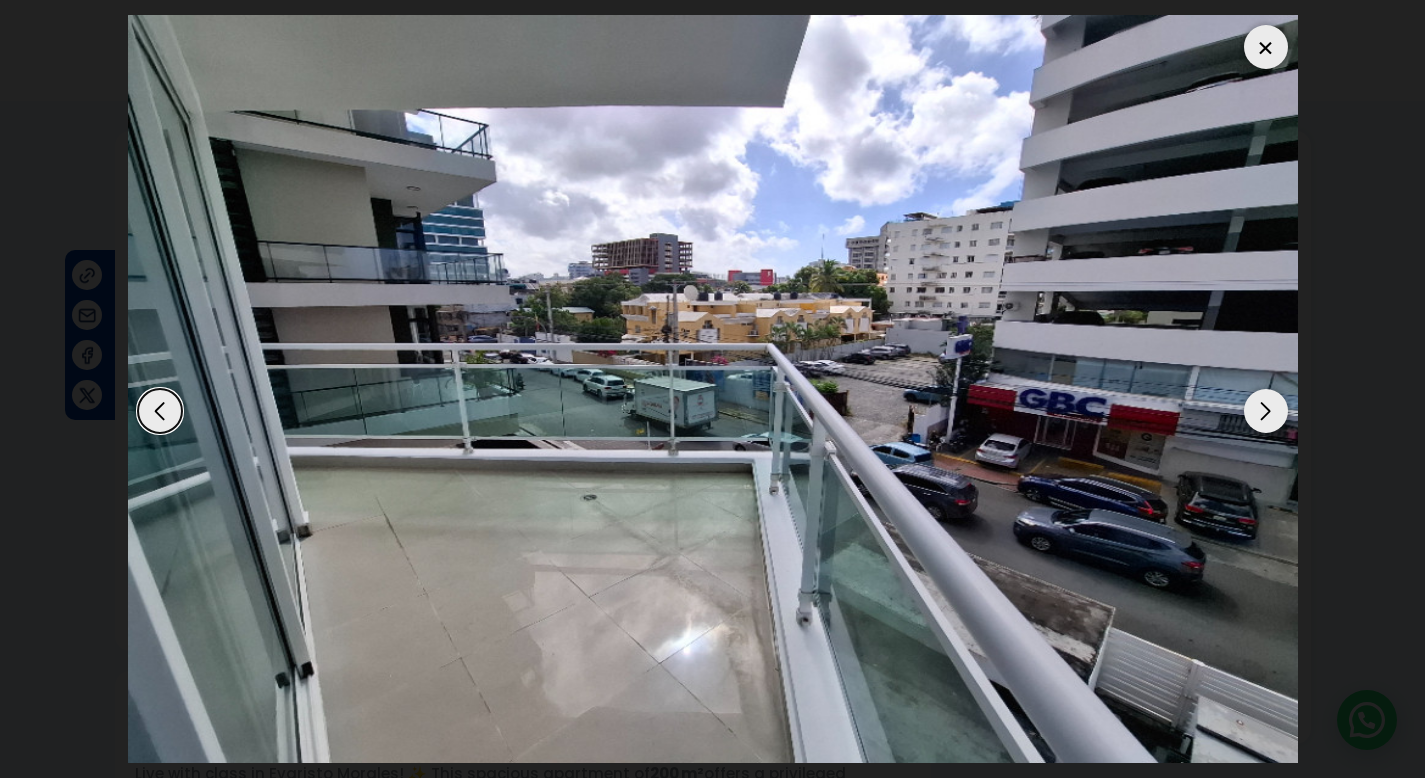 click at bounding box center [1266, 411] 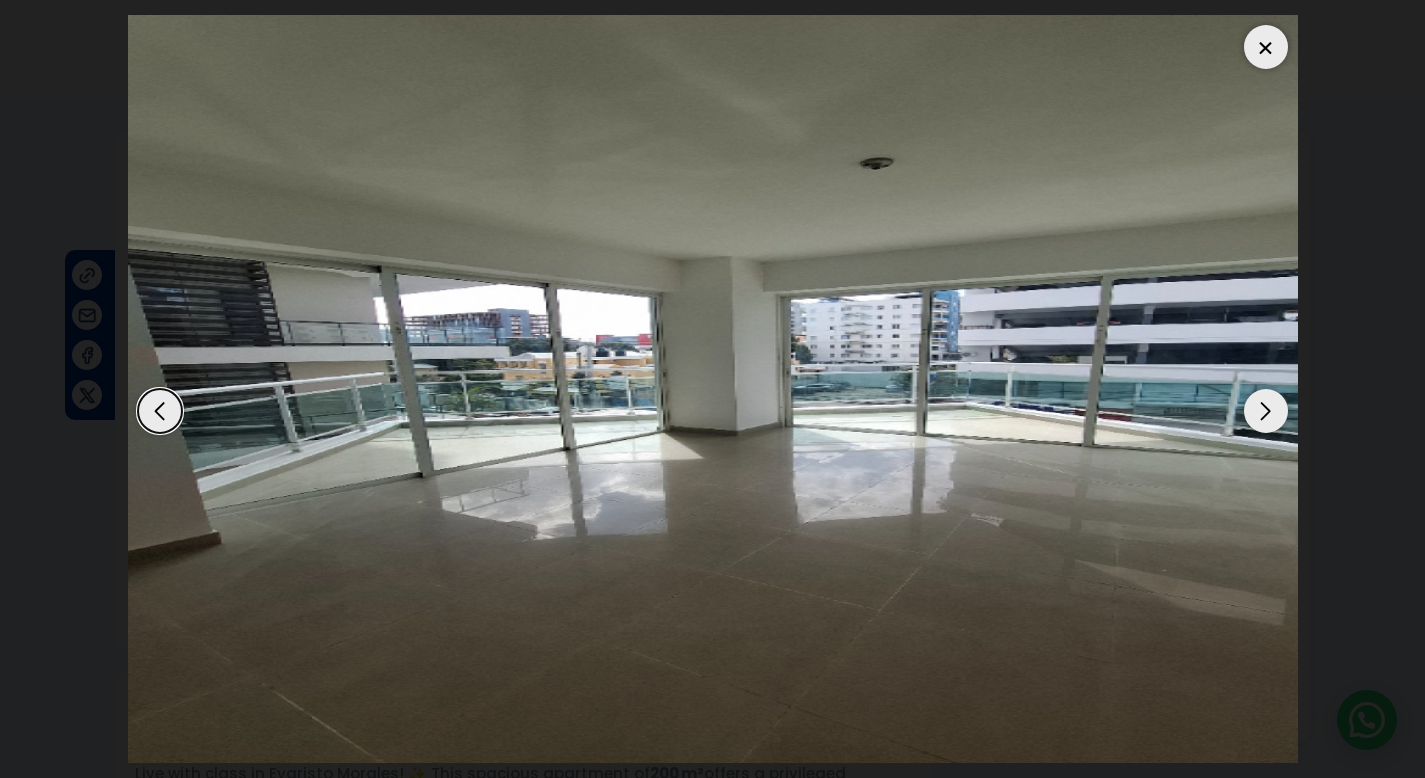 click at bounding box center [1266, 411] 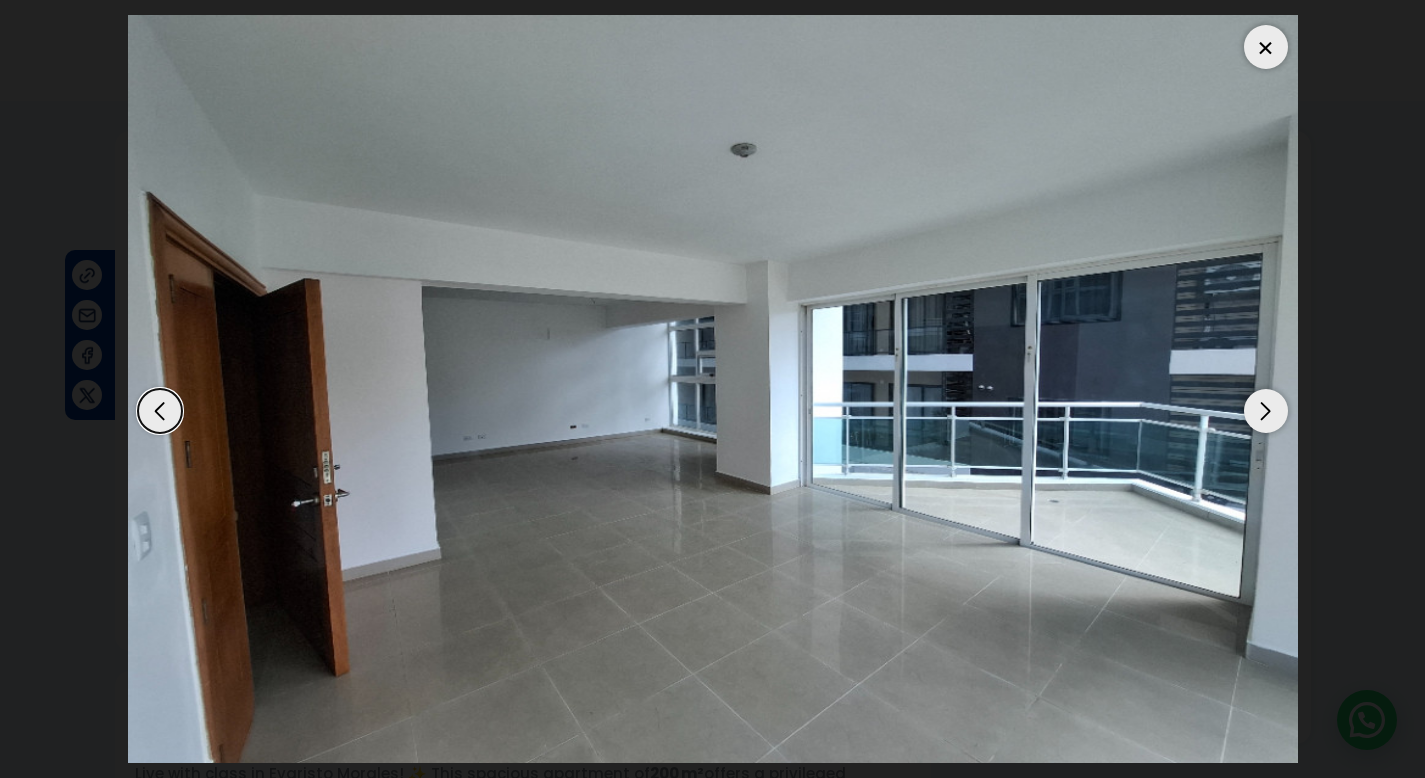 click at bounding box center (1266, 47) 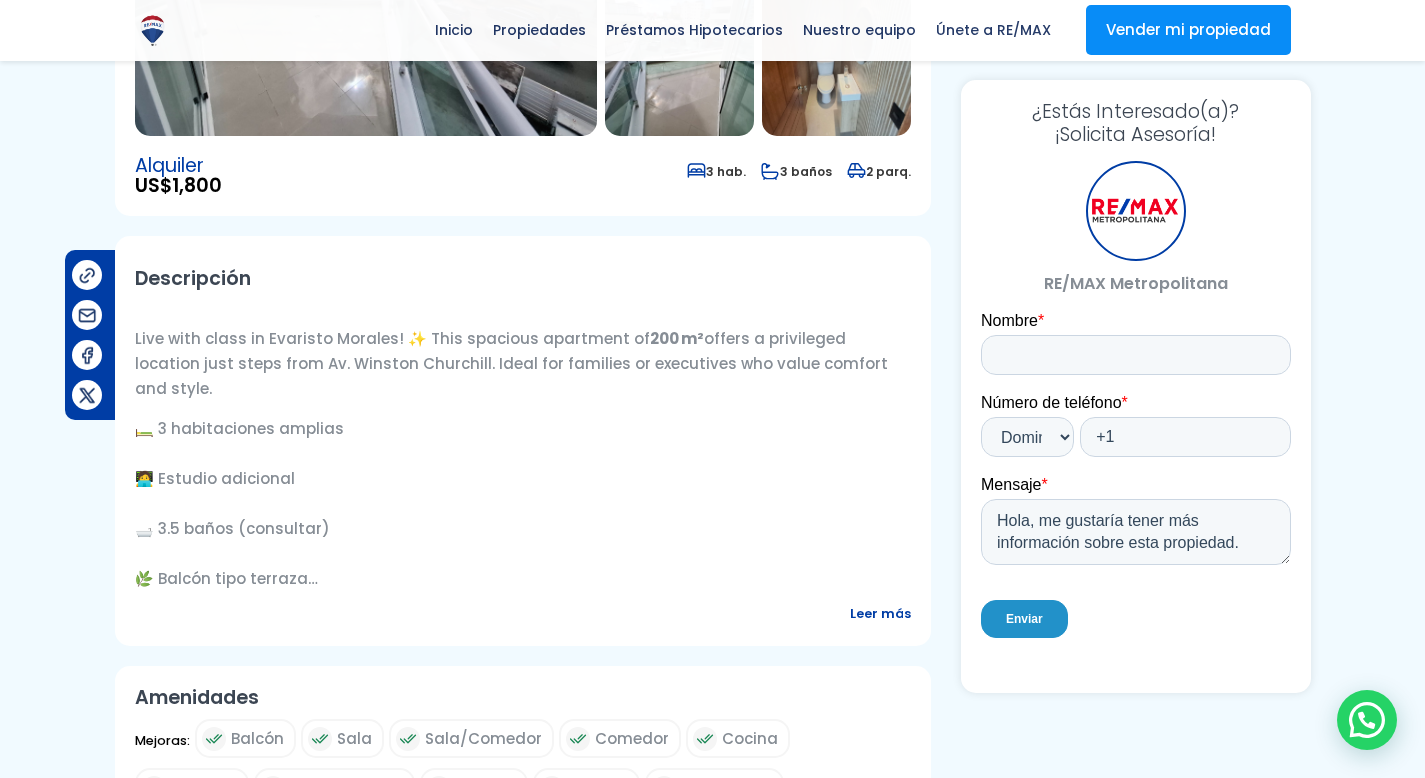 scroll, scrollTop: 435, scrollLeft: 0, axis: vertical 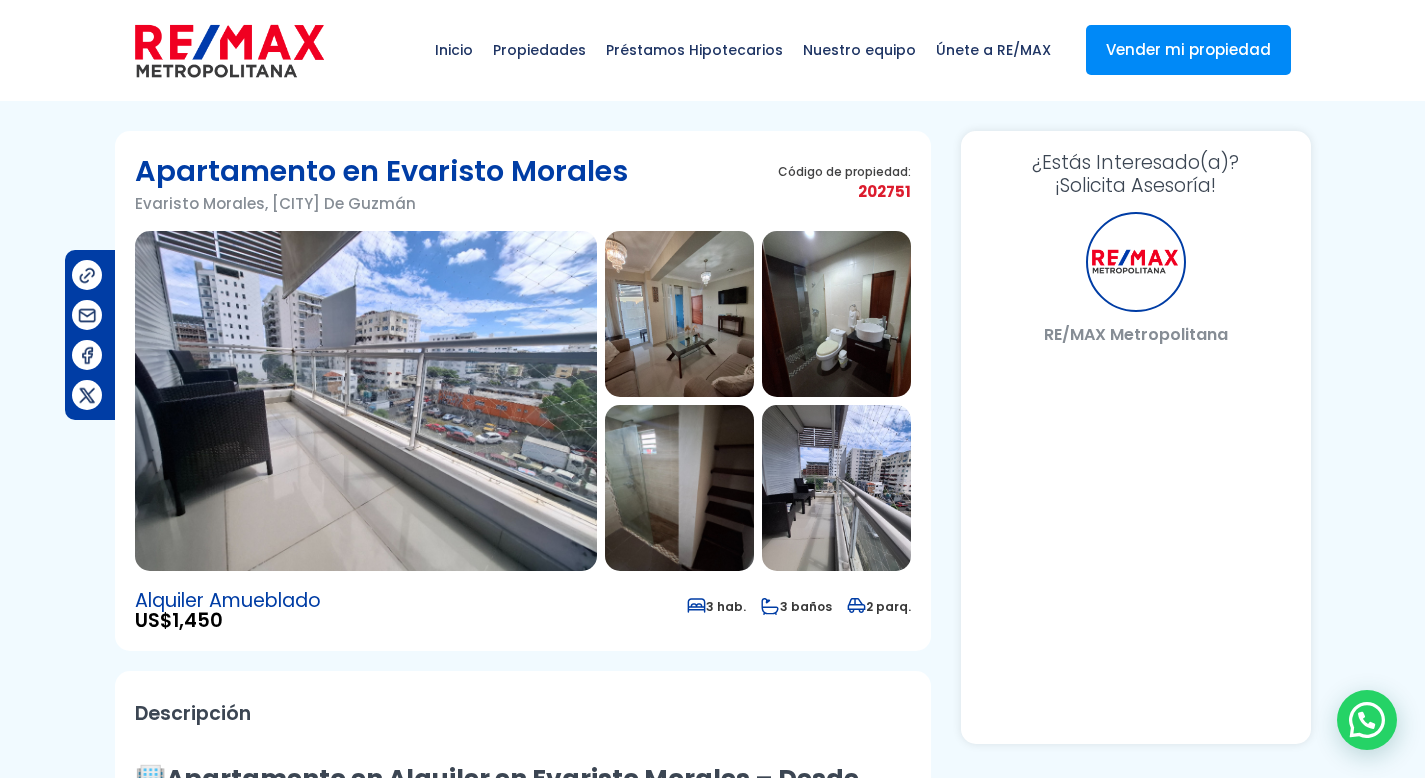 select on "DO" 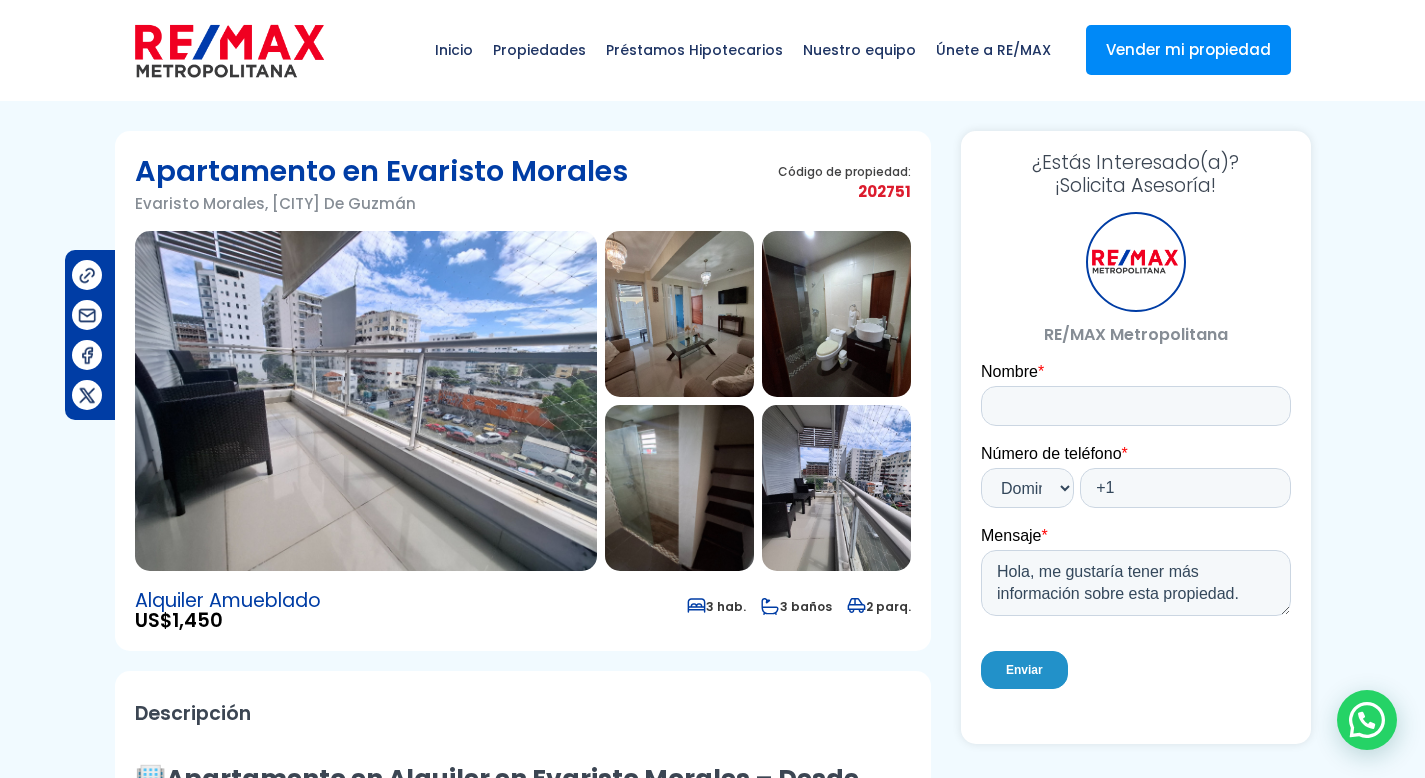 scroll, scrollTop: 0, scrollLeft: 0, axis: both 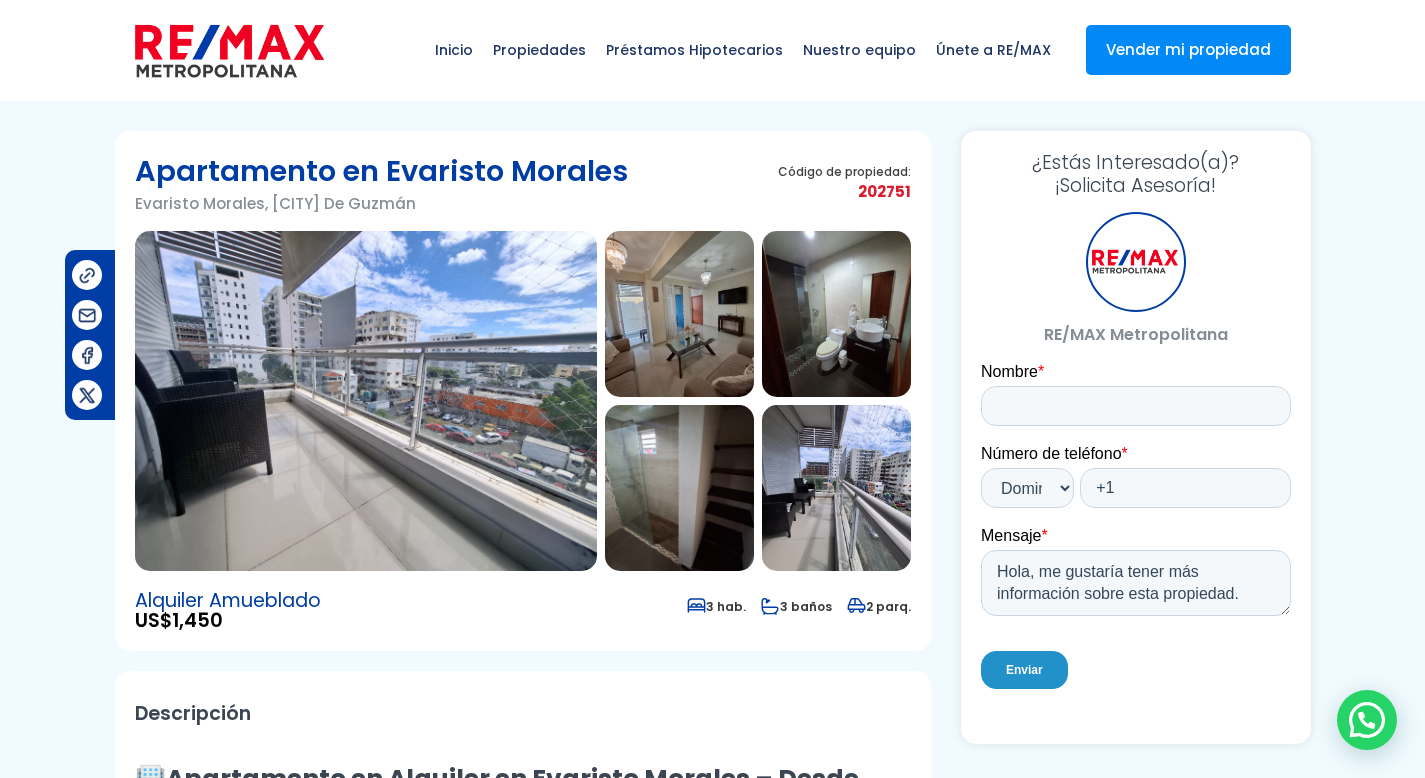 click at bounding box center (366, 401) 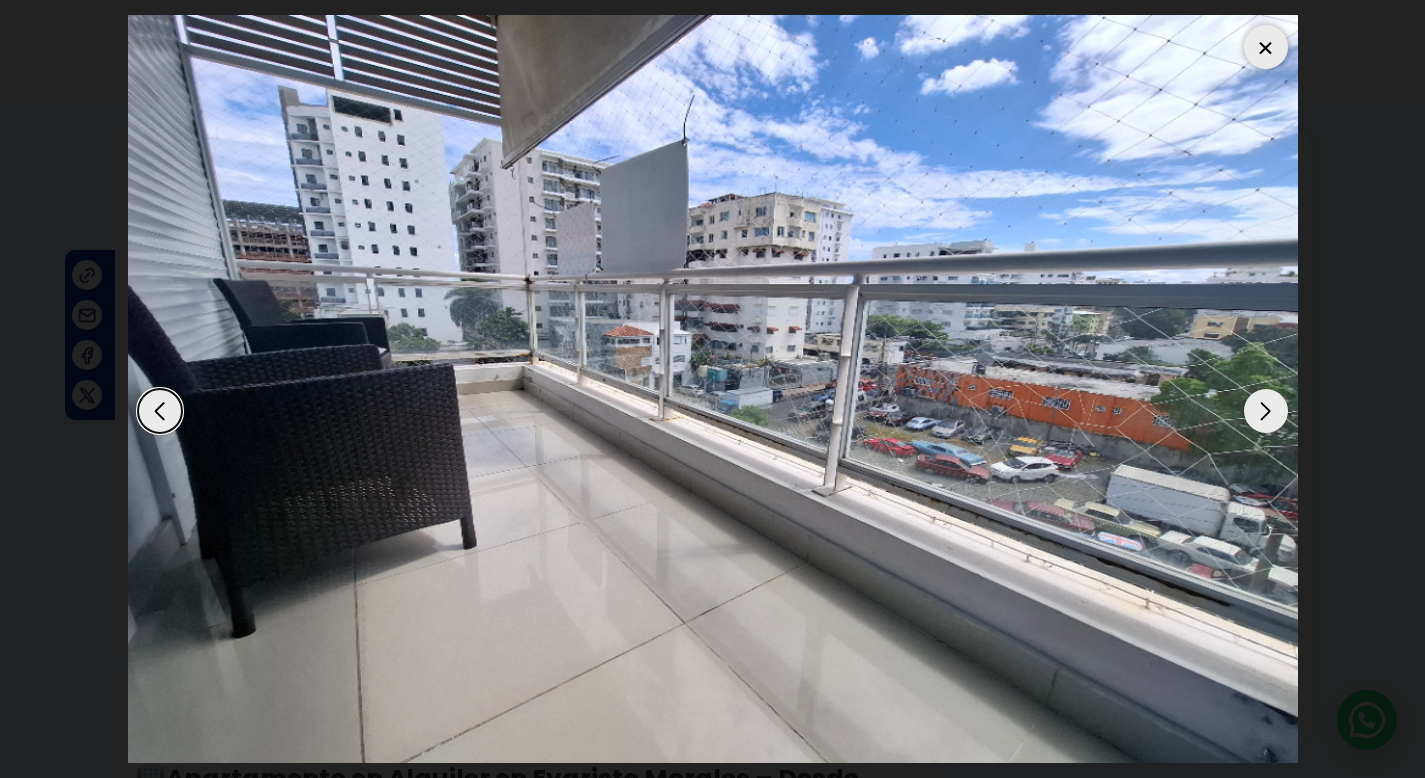 click at bounding box center [1266, 411] 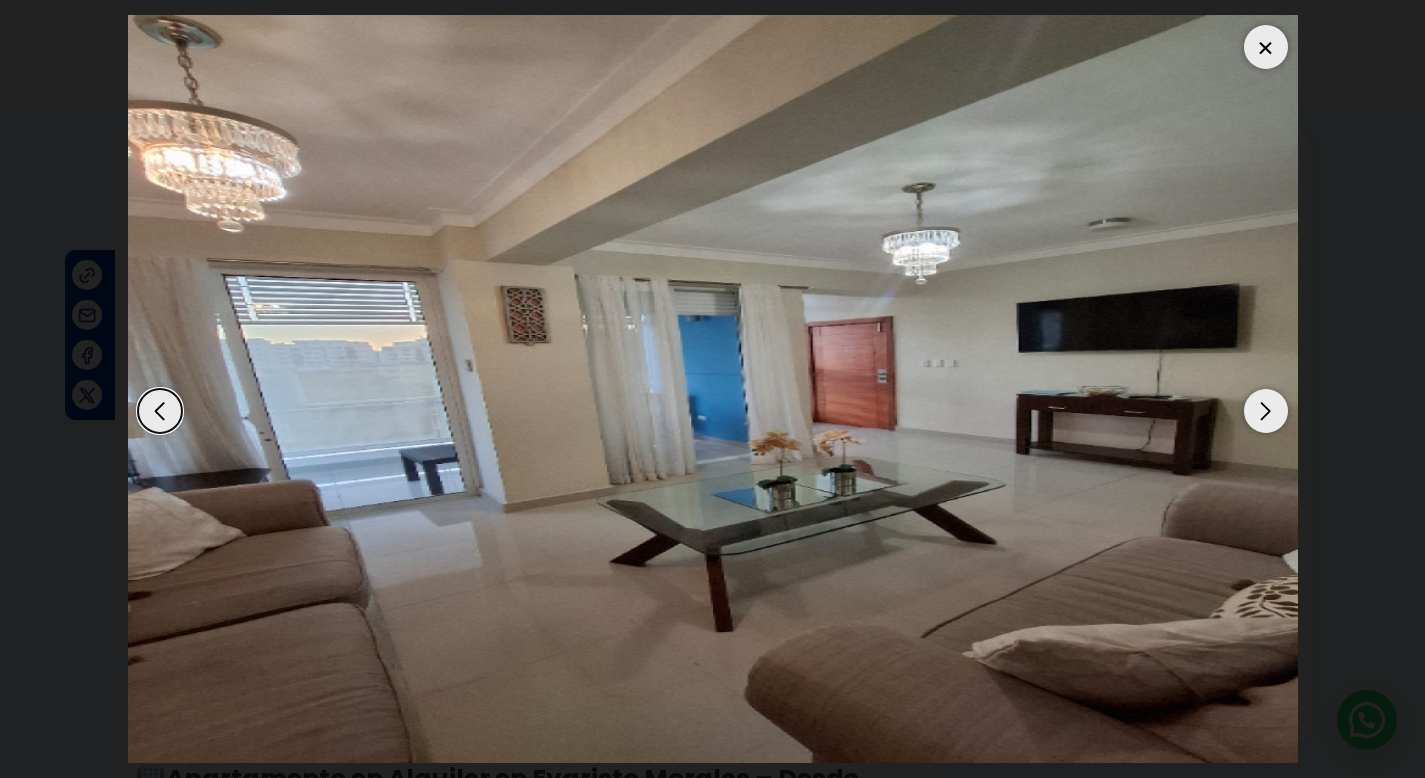 click at bounding box center [1266, 411] 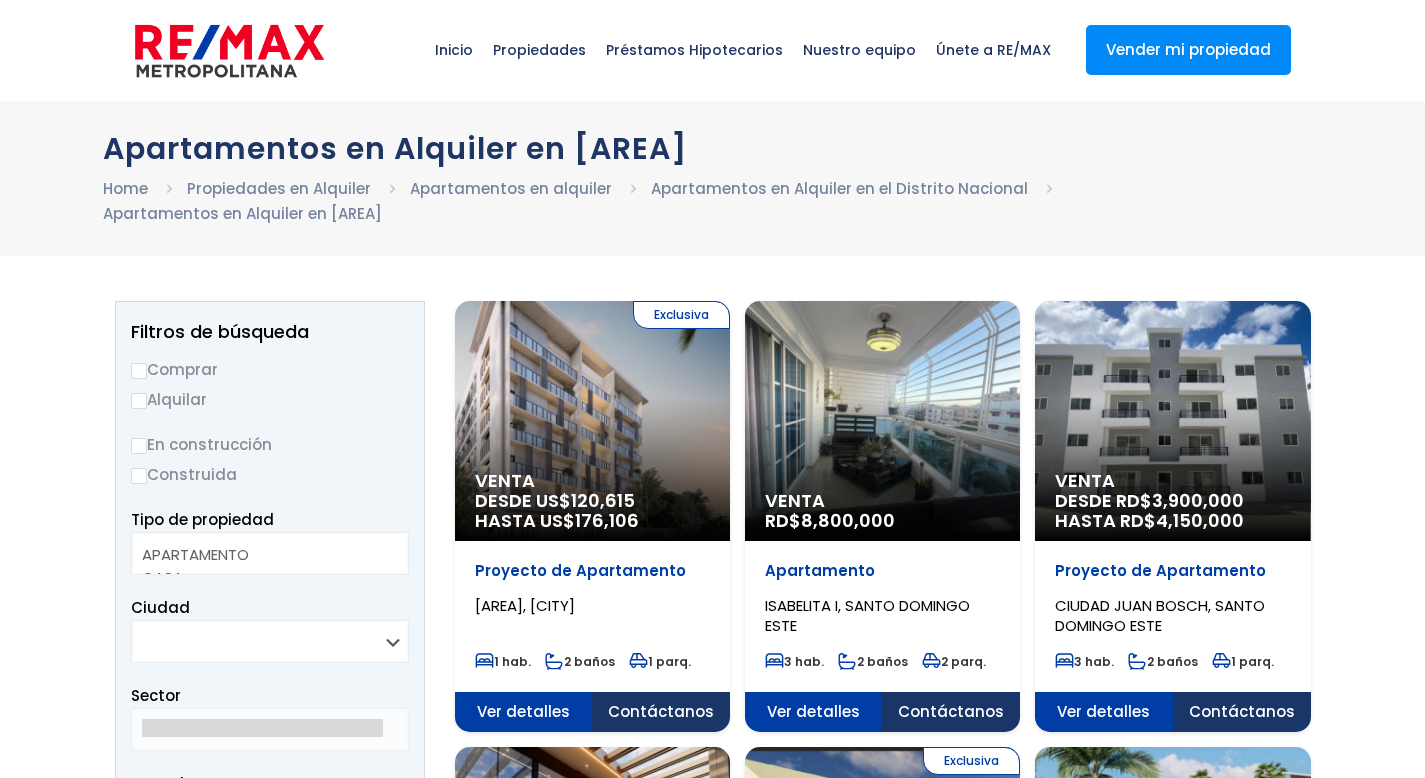 select 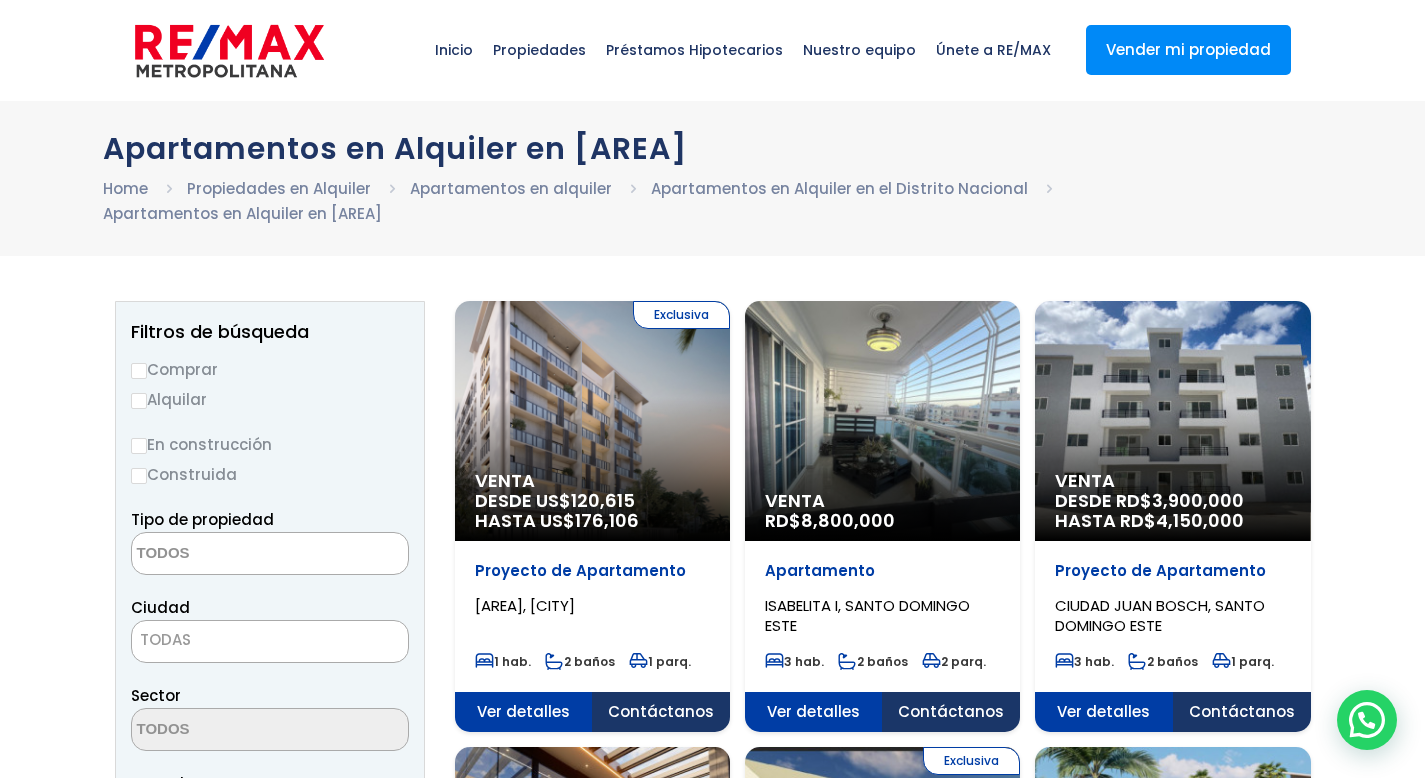 scroll, scrollTop: 0, scrollLeft: 0, axis: both 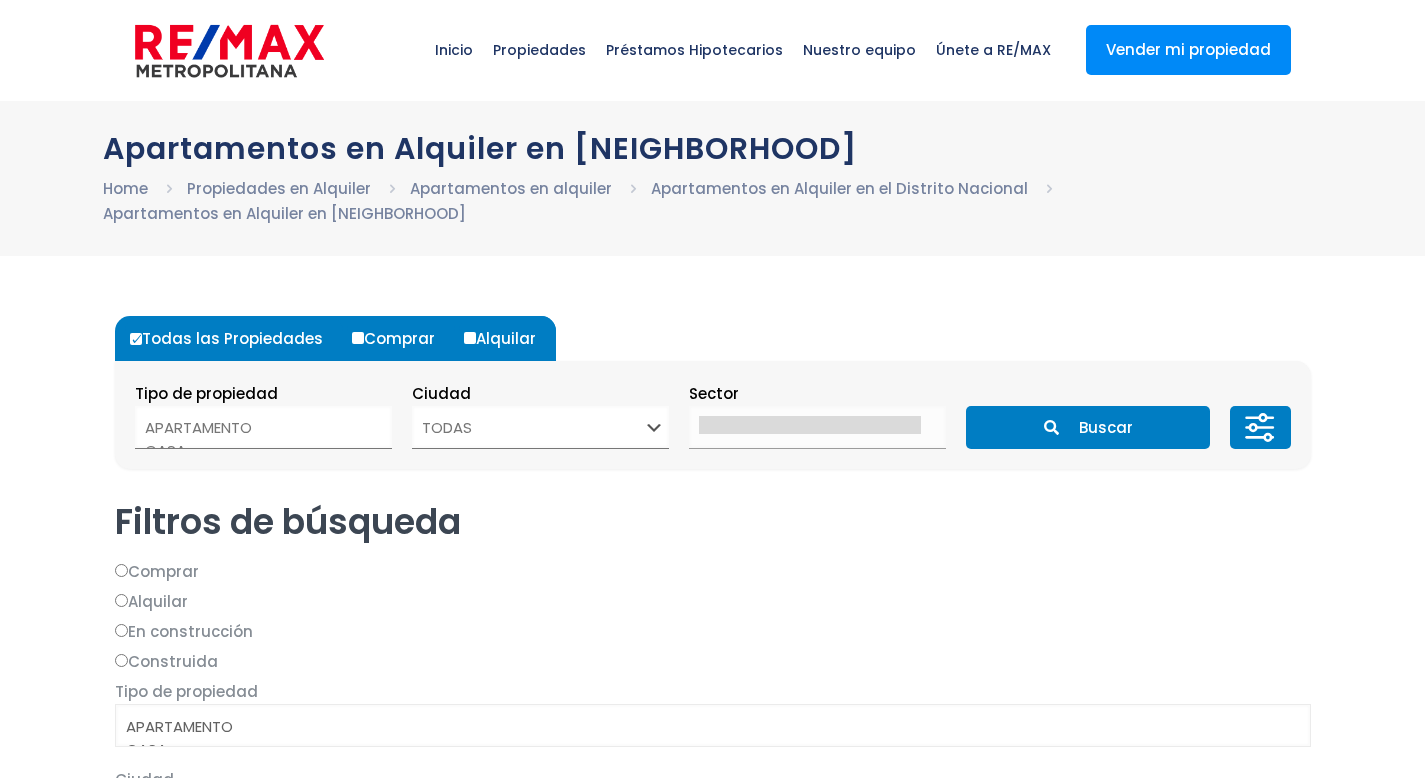 select 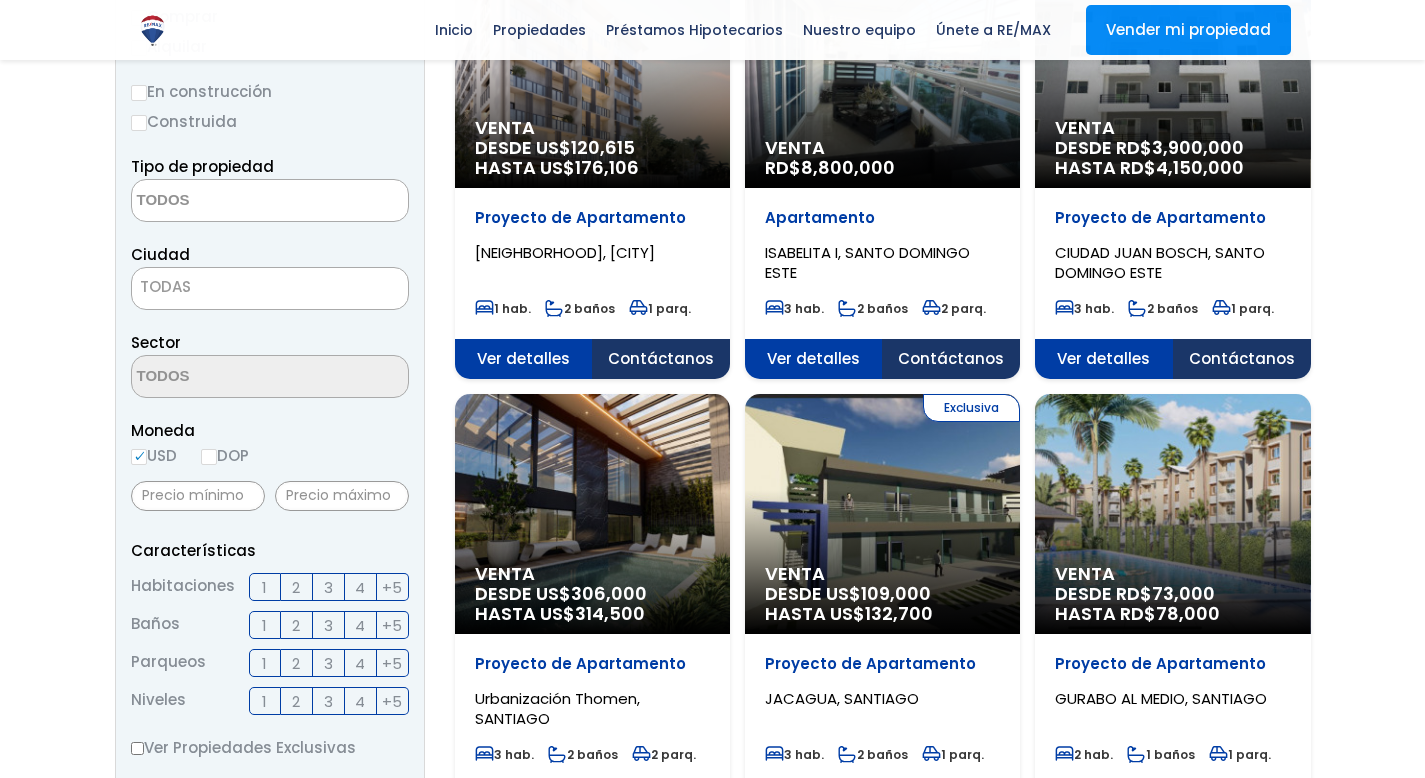 scroll, scrollTop: 0, scrollLeft: 0, axis: both 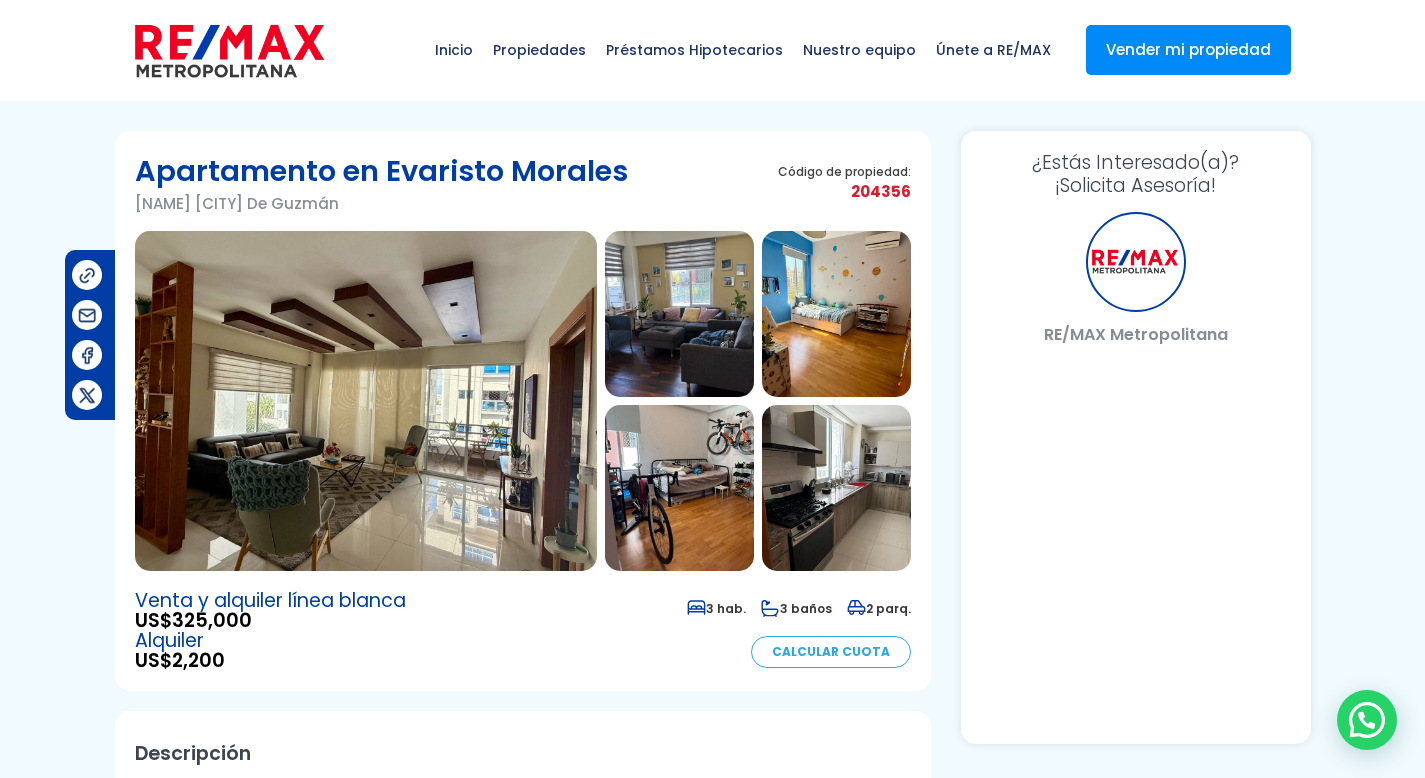 select on "DO" 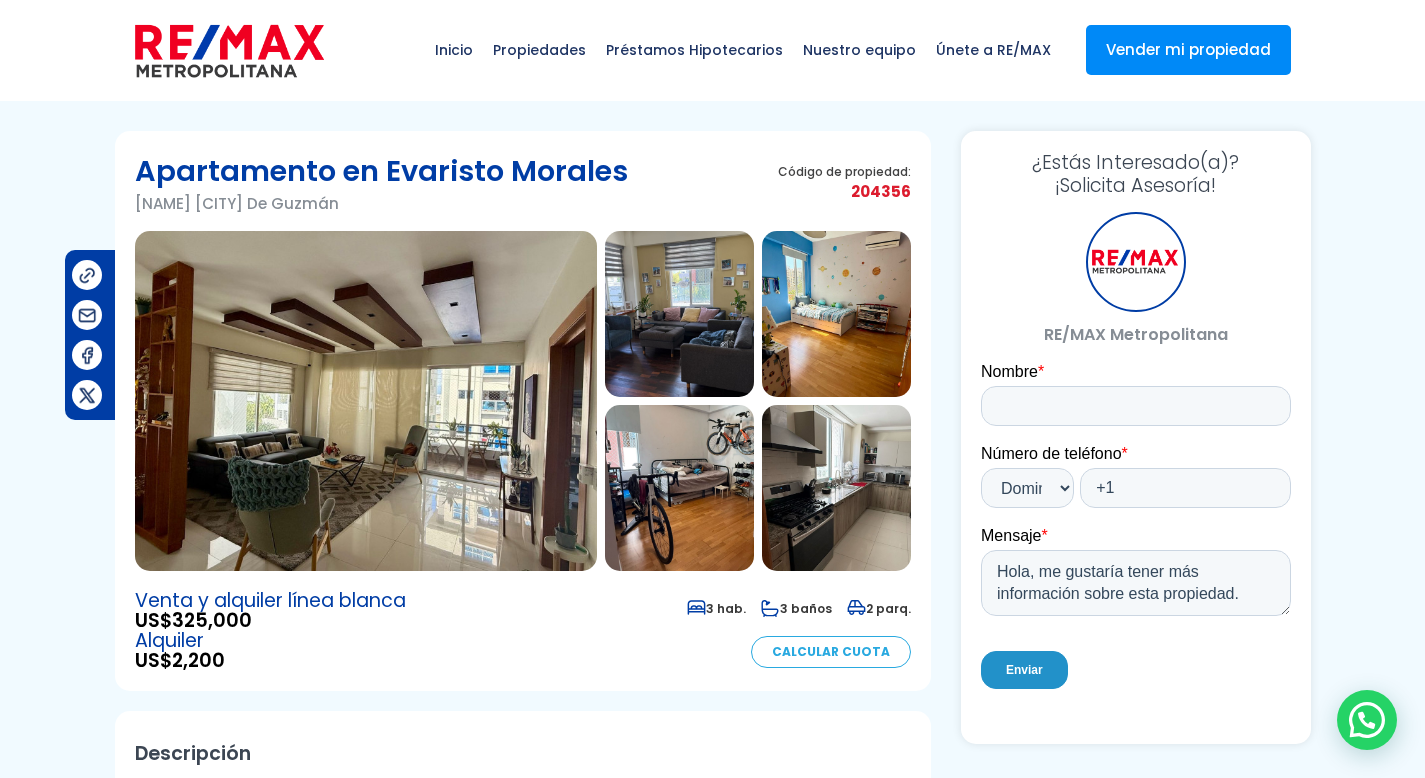scroll, scrollTop: 0, scrollLeft: 0, axis: both 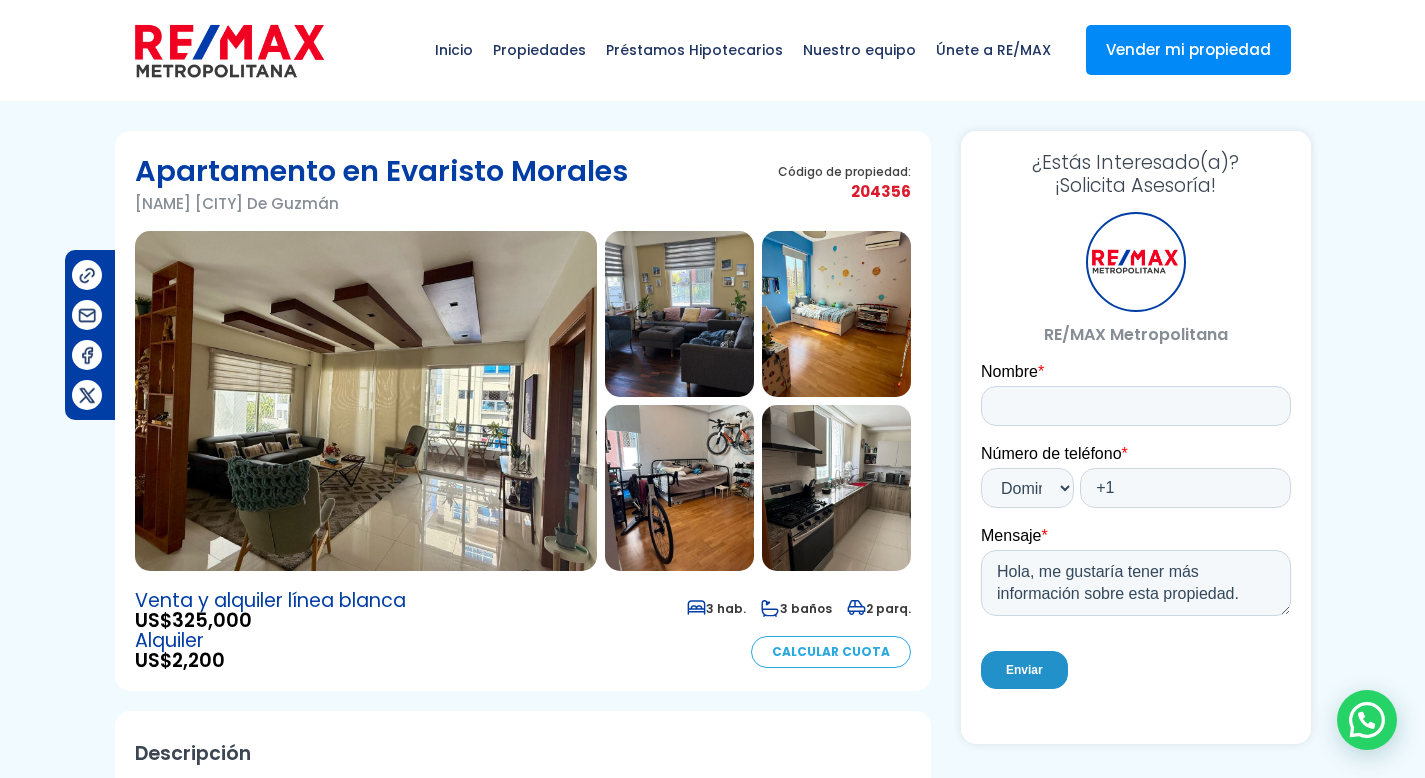 click at bounding box center [366, 401] 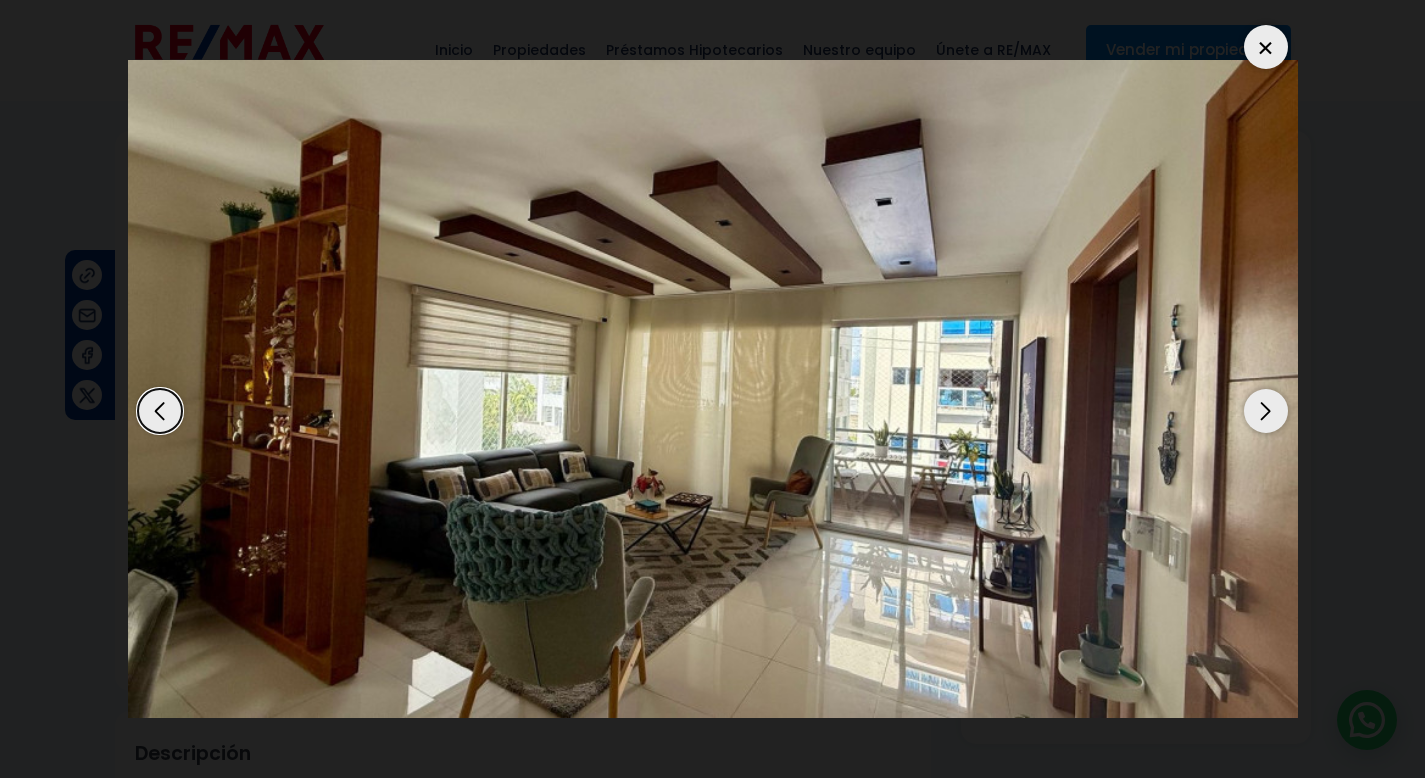 click at bounding box center [1266, 411] 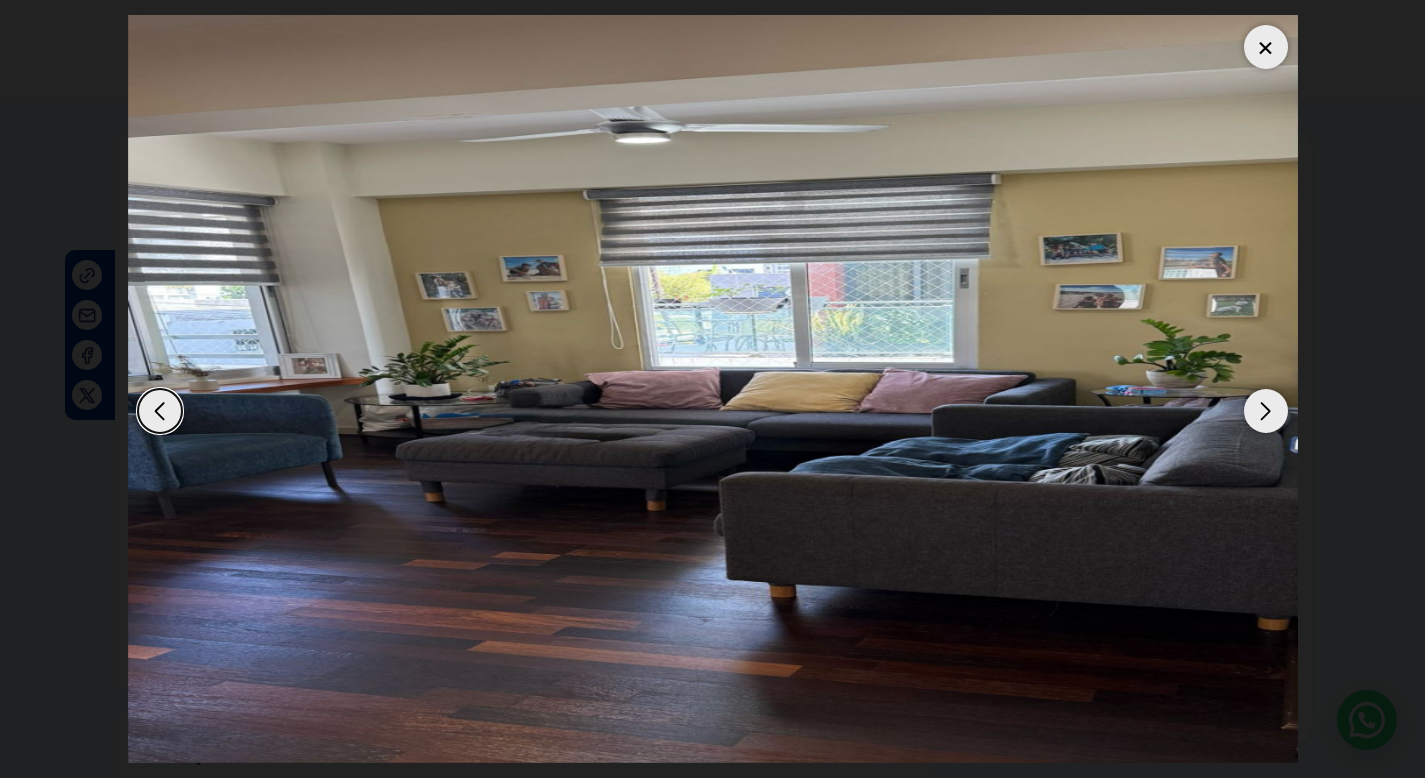click at bounding box center [160, 411] 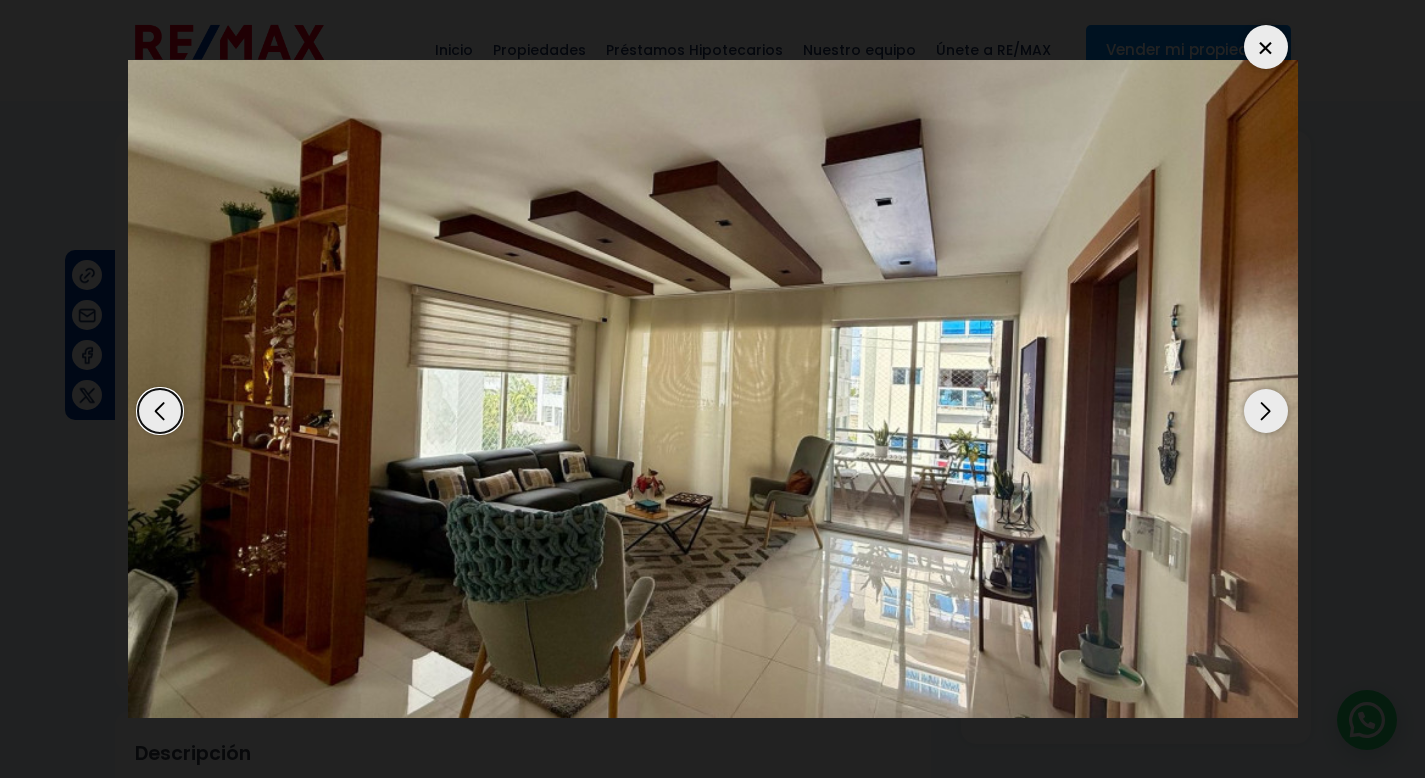click at bounding box center (1266, 411) 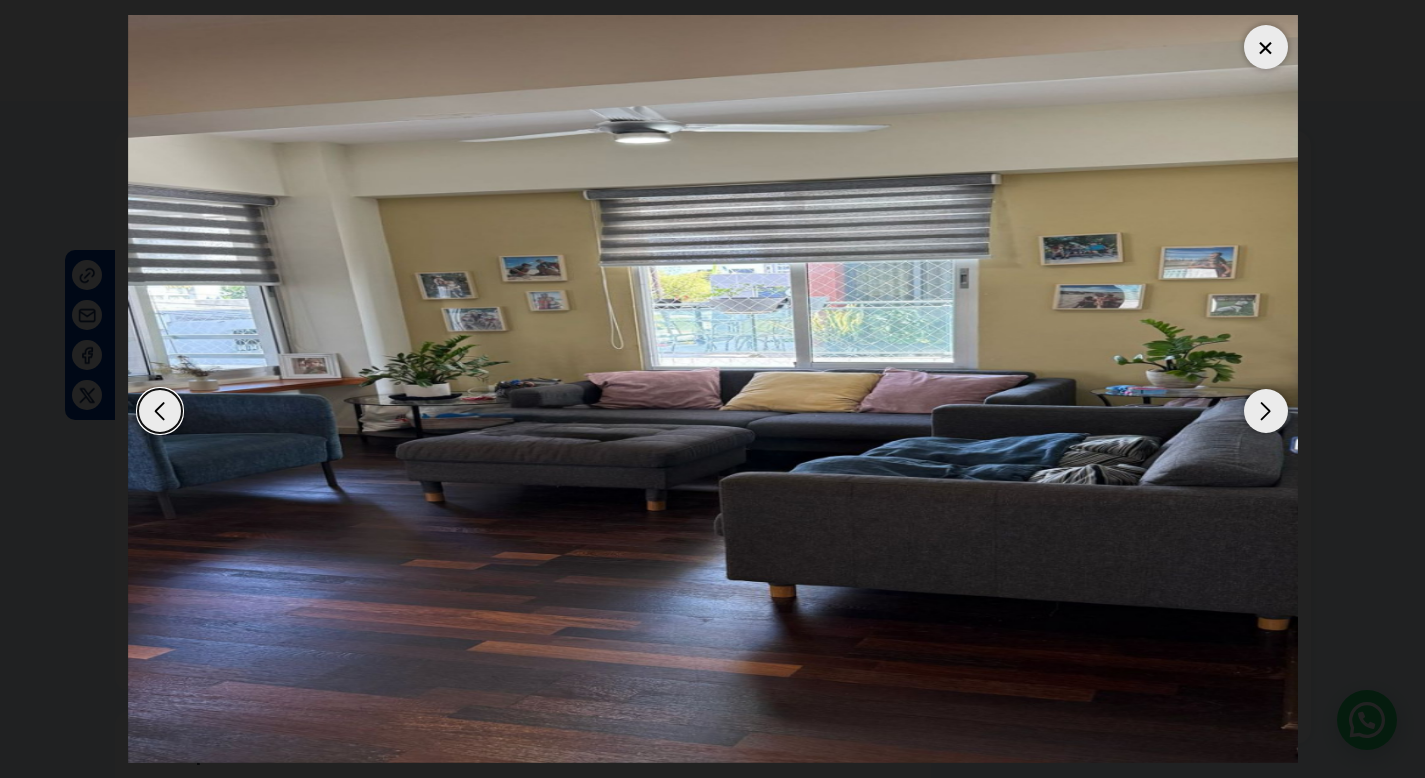 click at bounding box center (1266, 411) 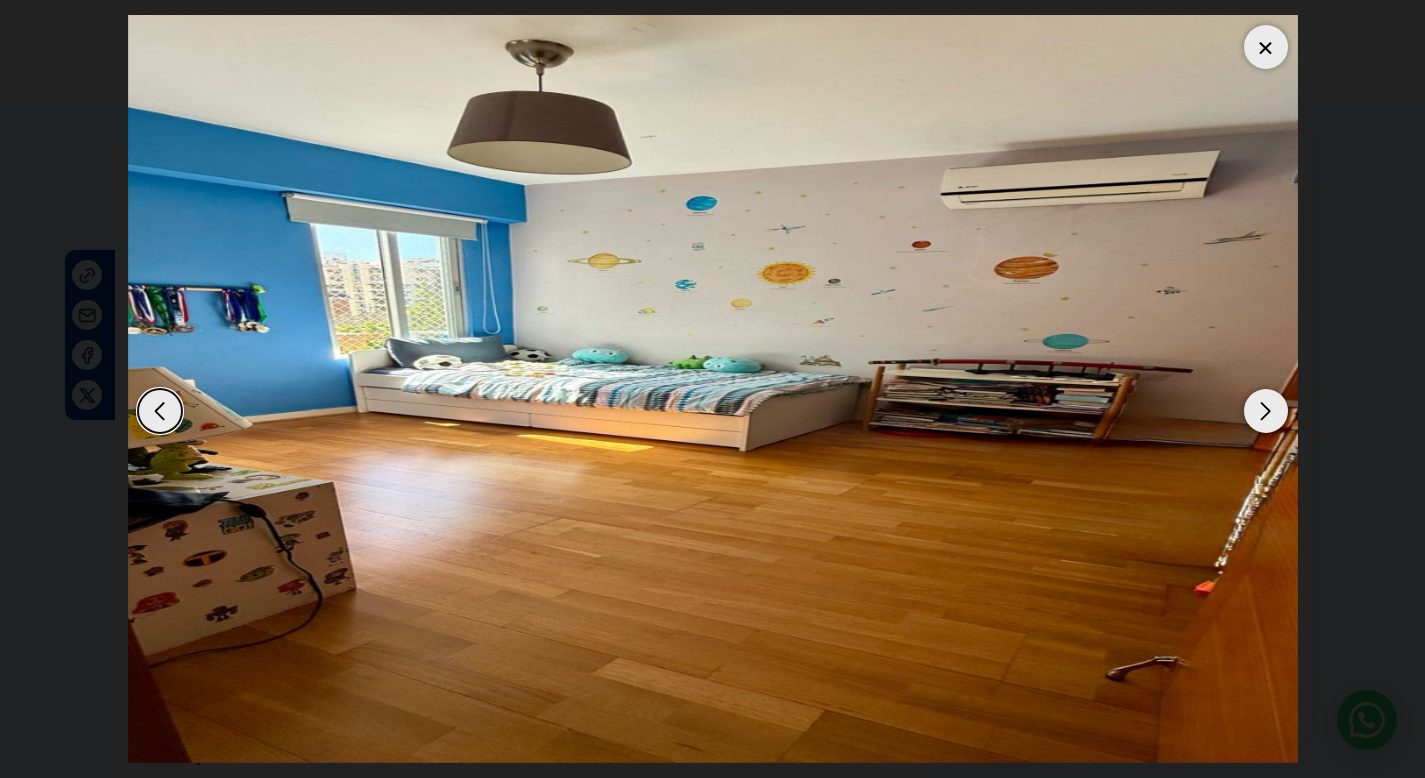 click at bounding box center [1266, 411] 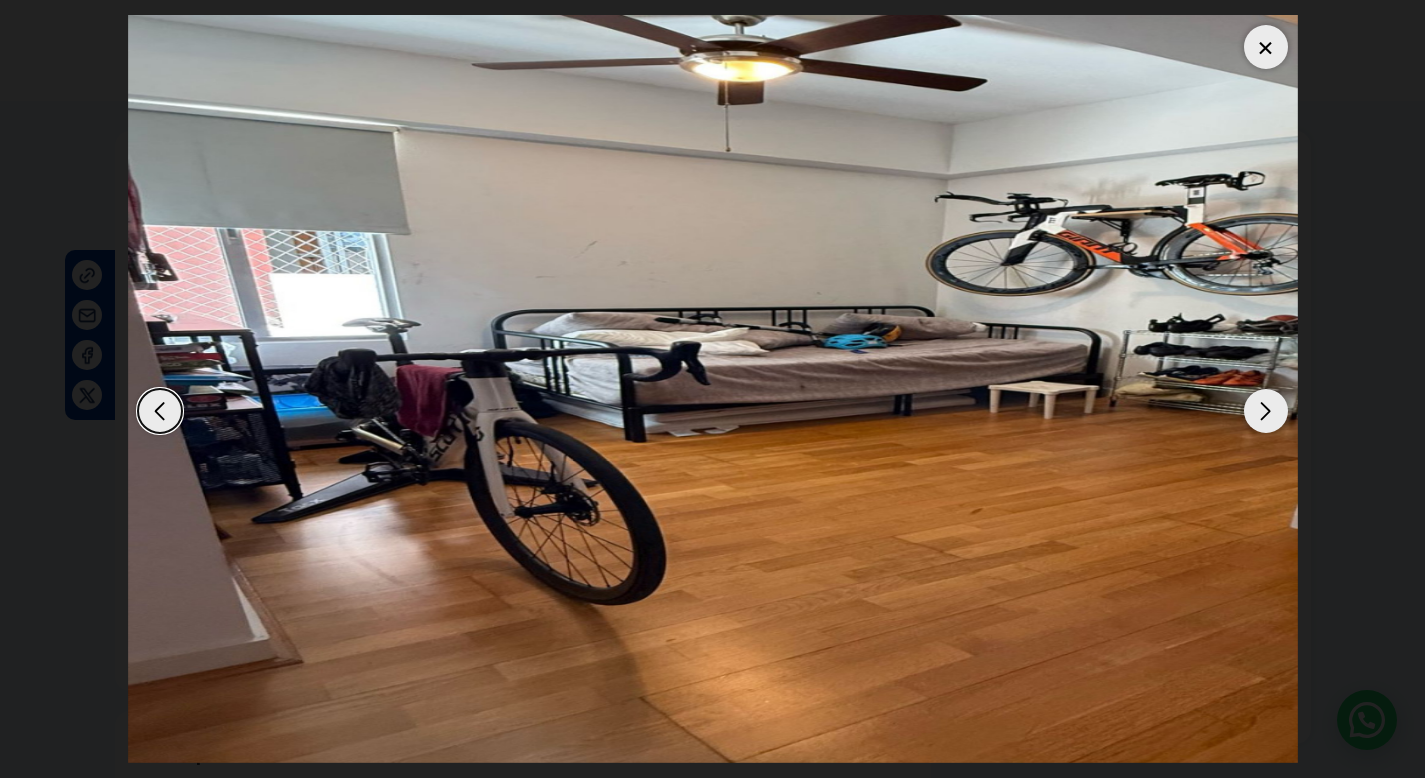 click at bounding box center [1266, 47] 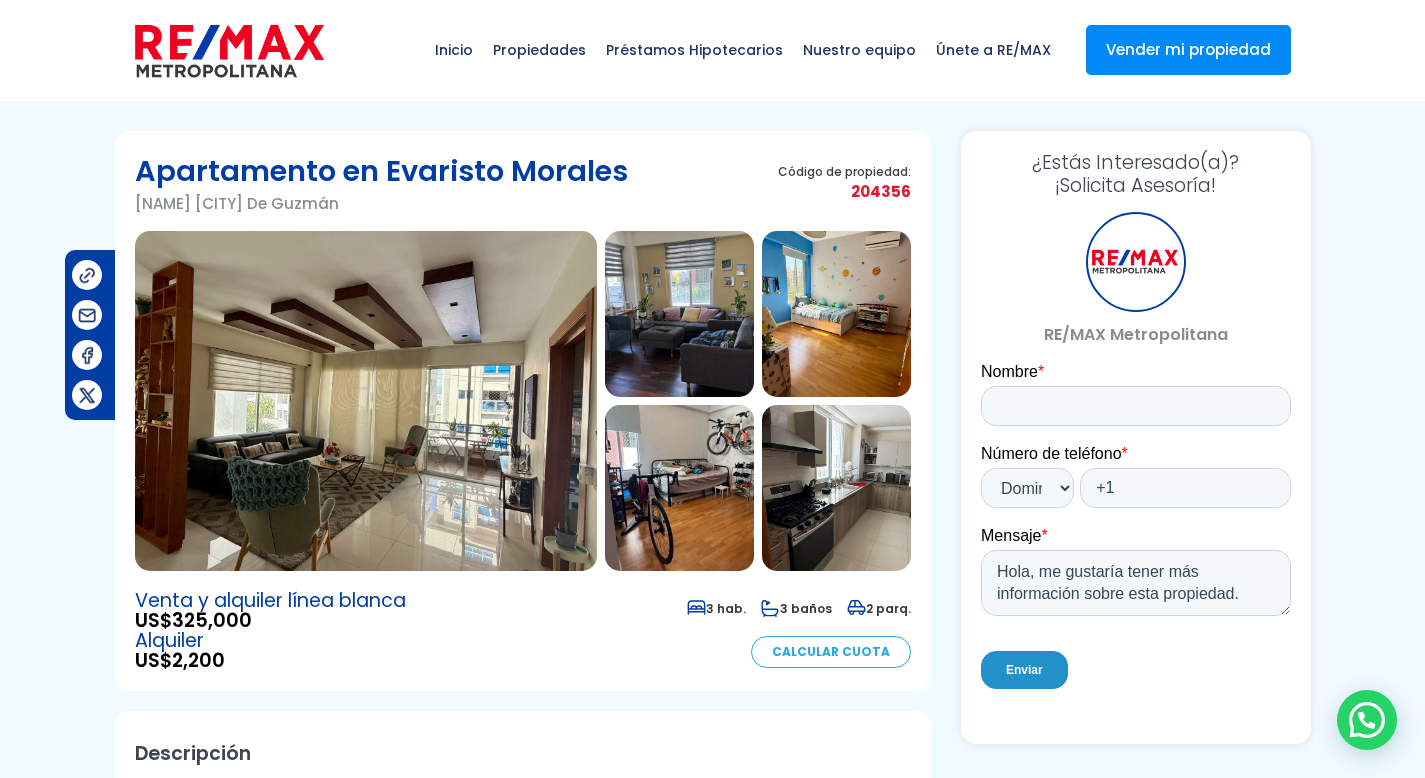 click at bounding box center (366, 401) 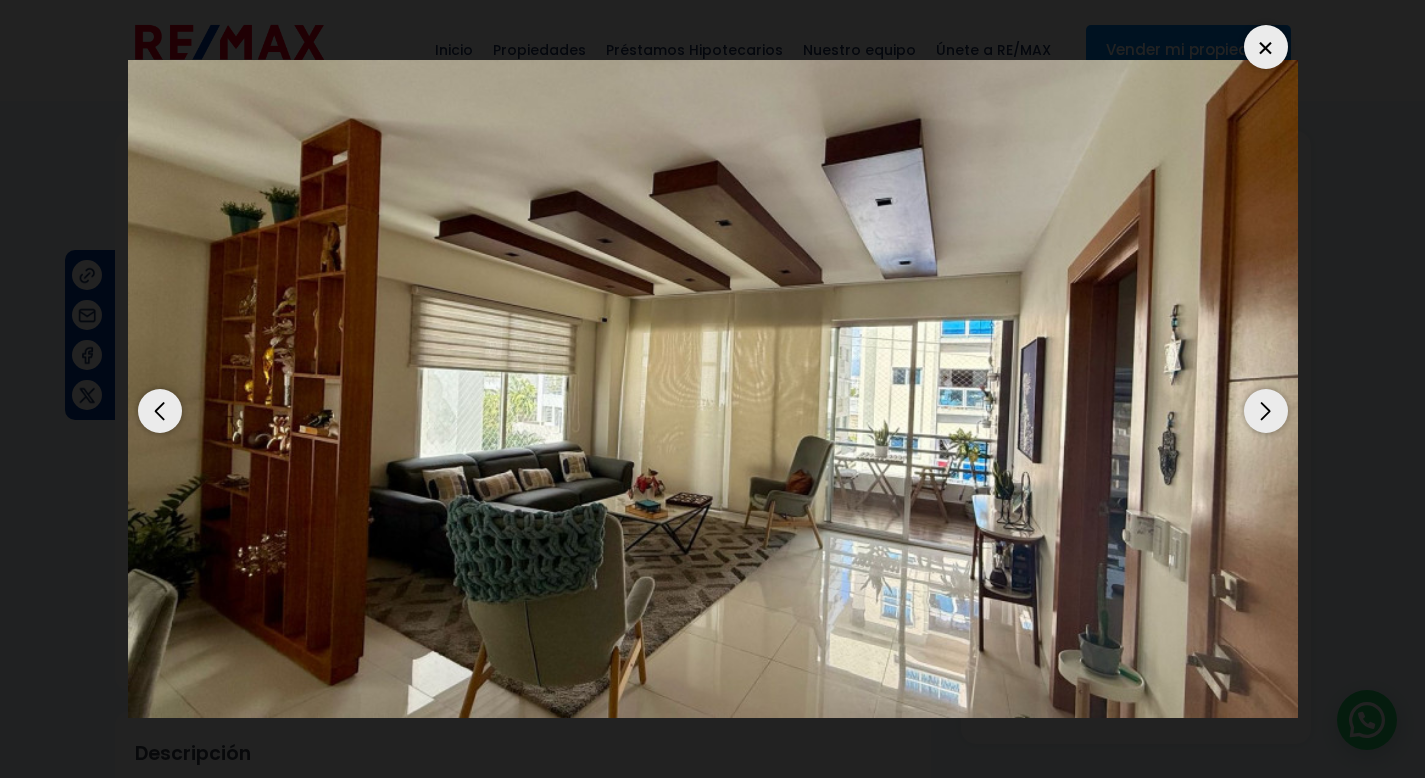 click at bounding box center [1266, 411] 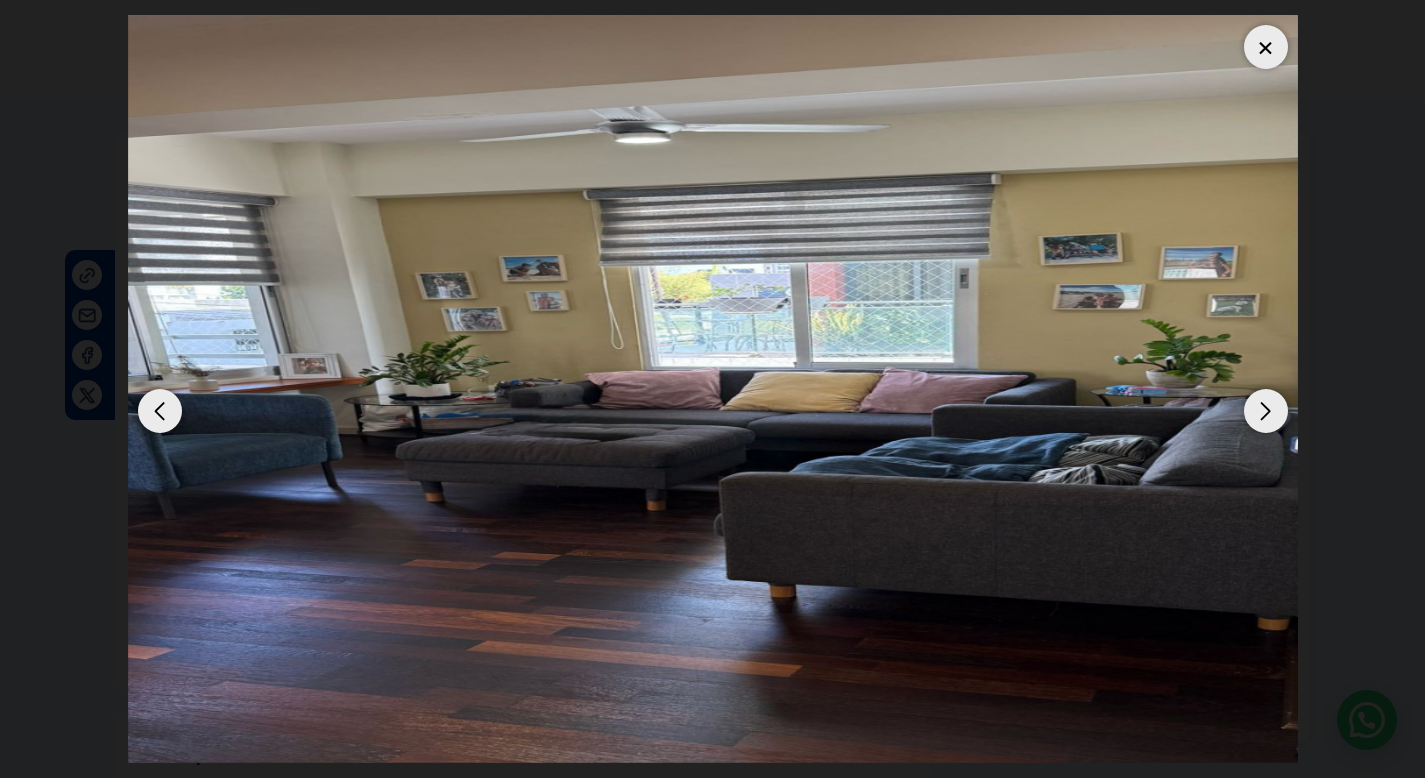 click at bounding box center [1266, 411] 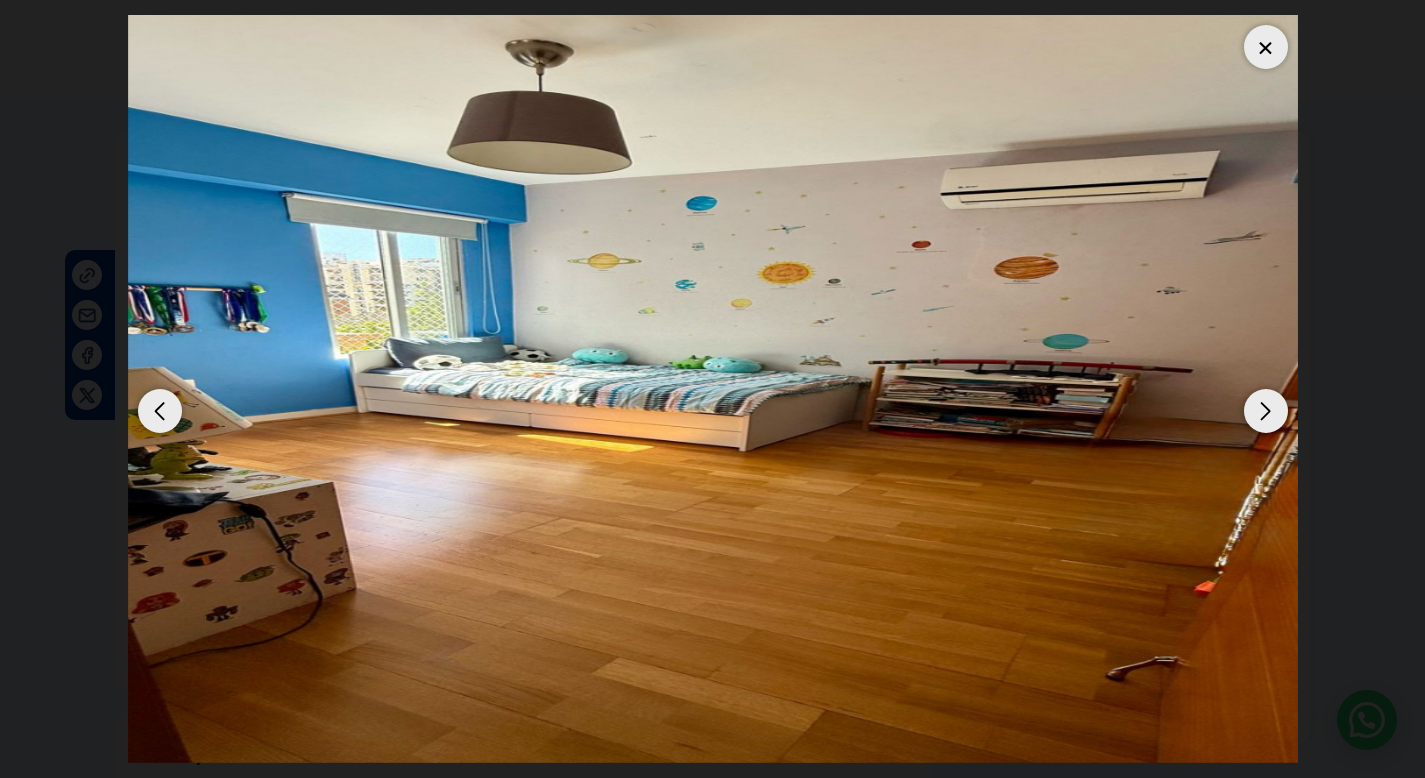 click at bounding box center (1266, 411) 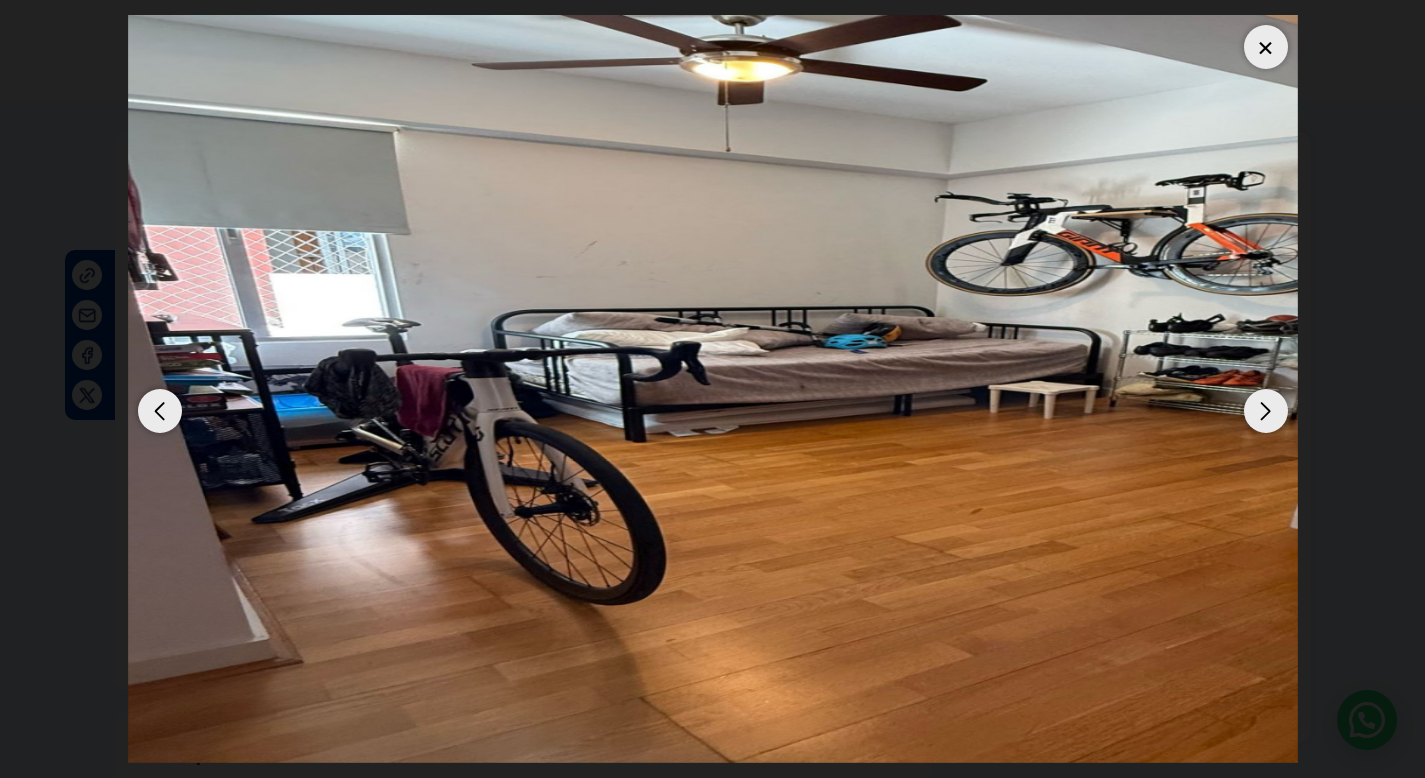 click at bounding box center (1266, 411) 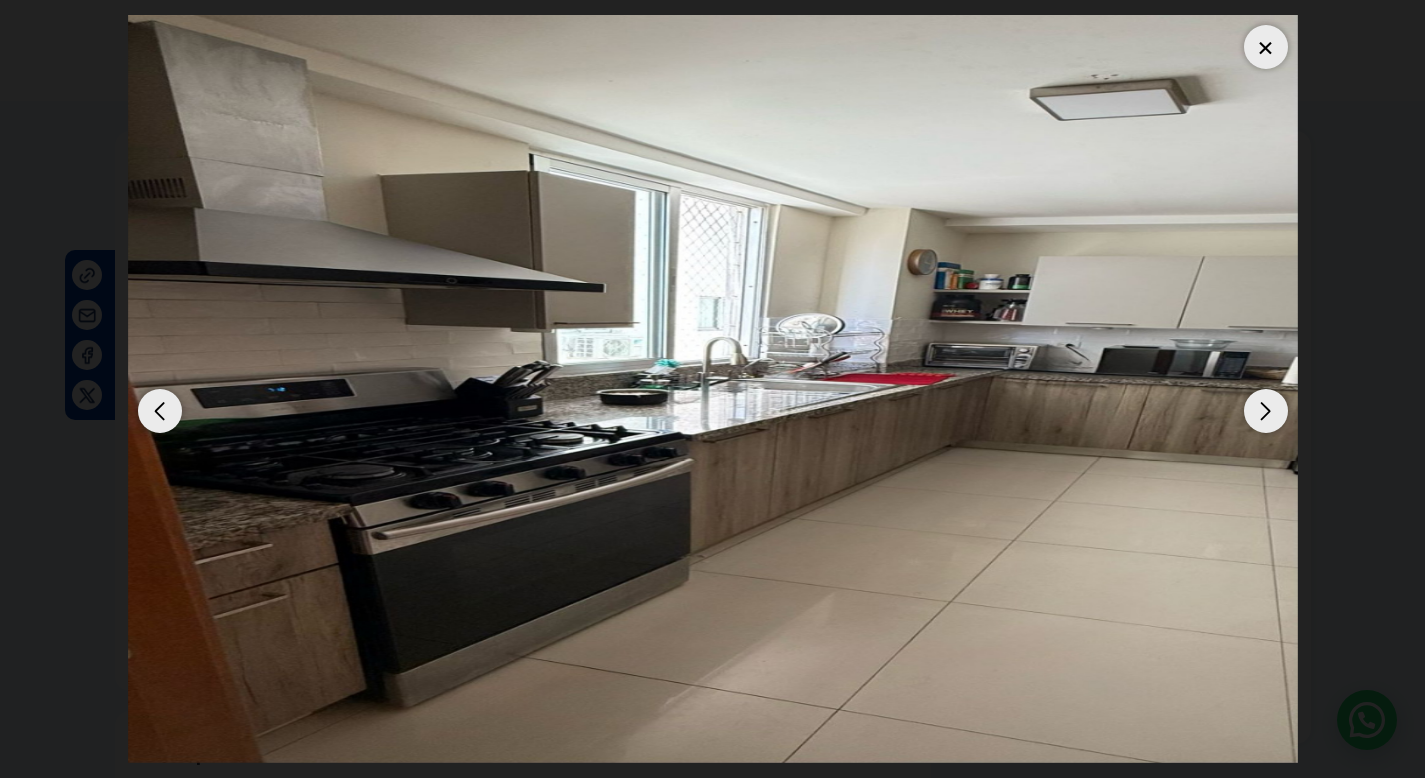 click at bounding box center [1266, 411] 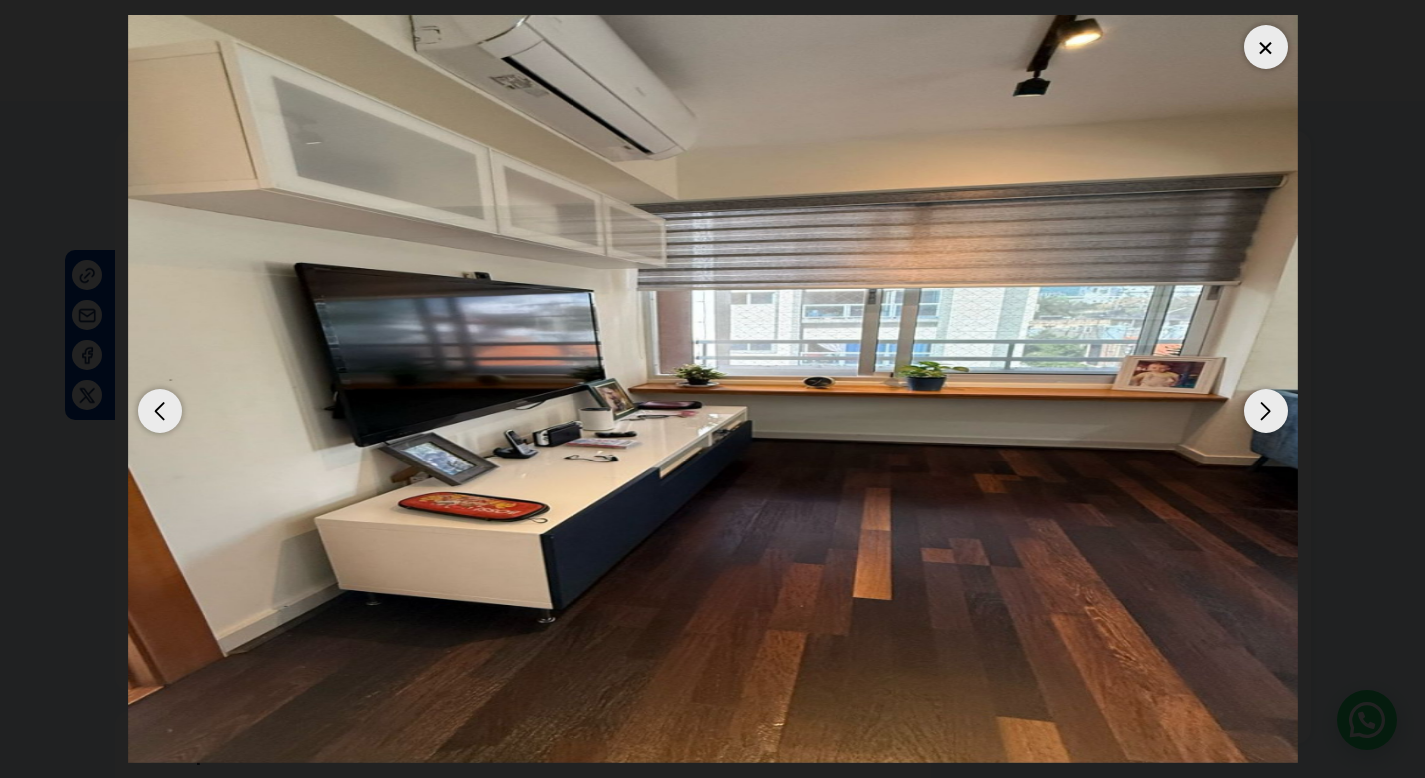 click at bounding box center [1266, 411] 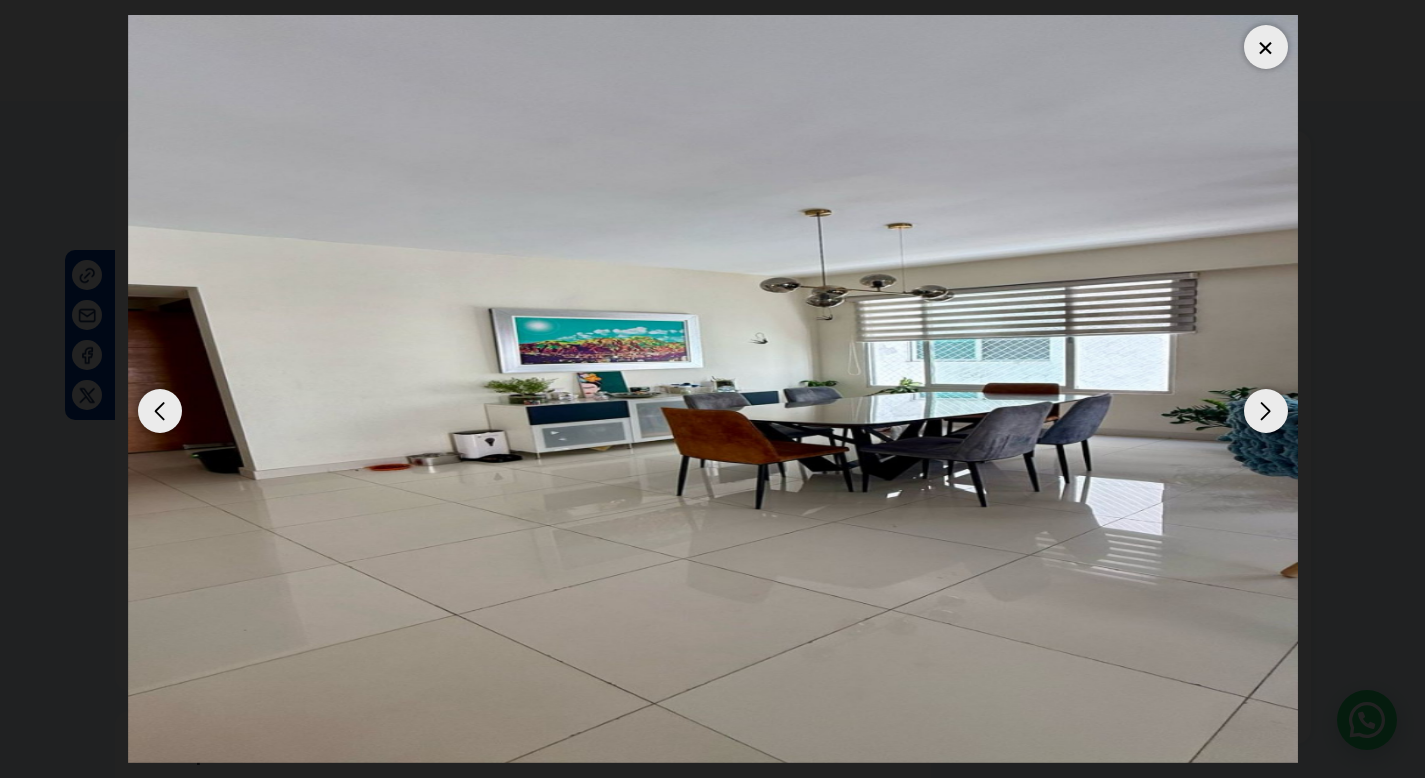 click at bounding box center (1266, 411) 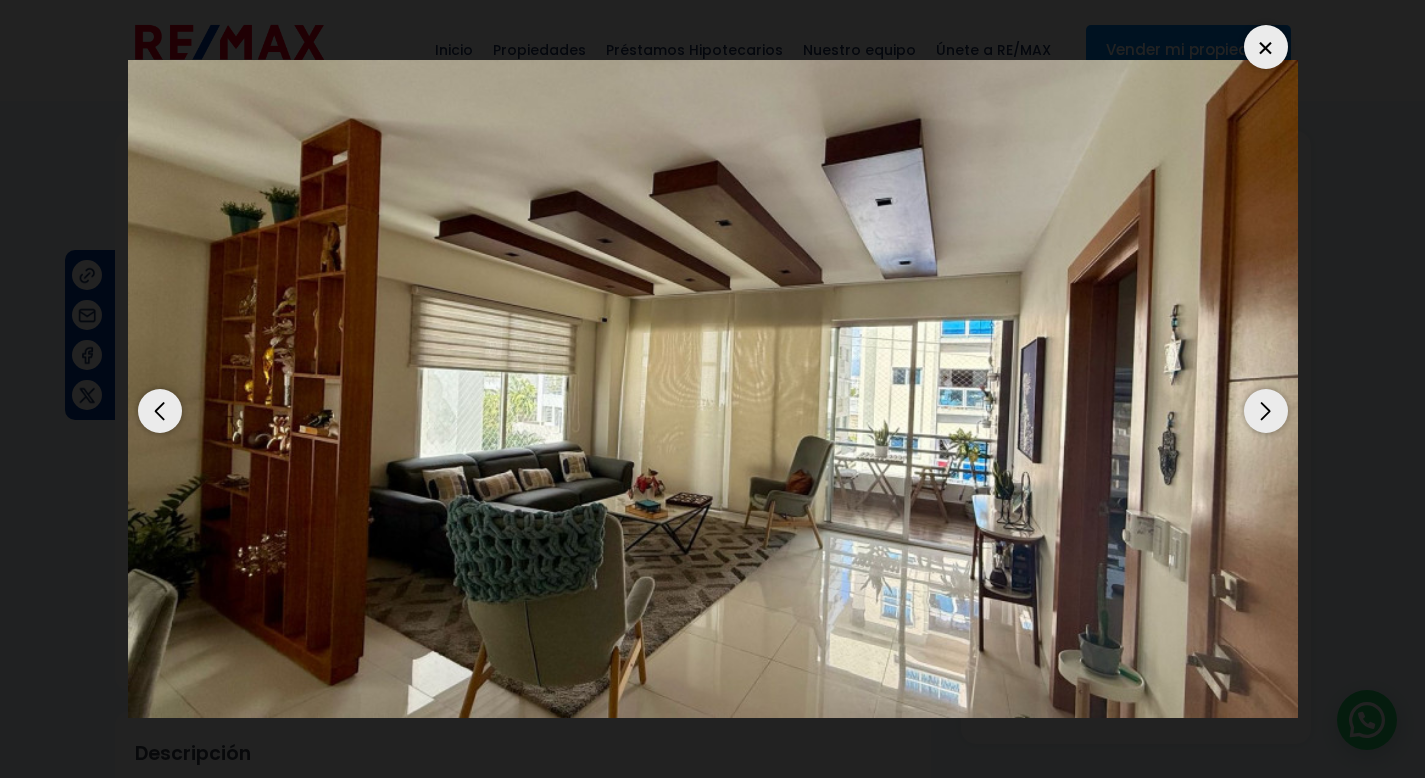 click at bounding box center (1266, 411) 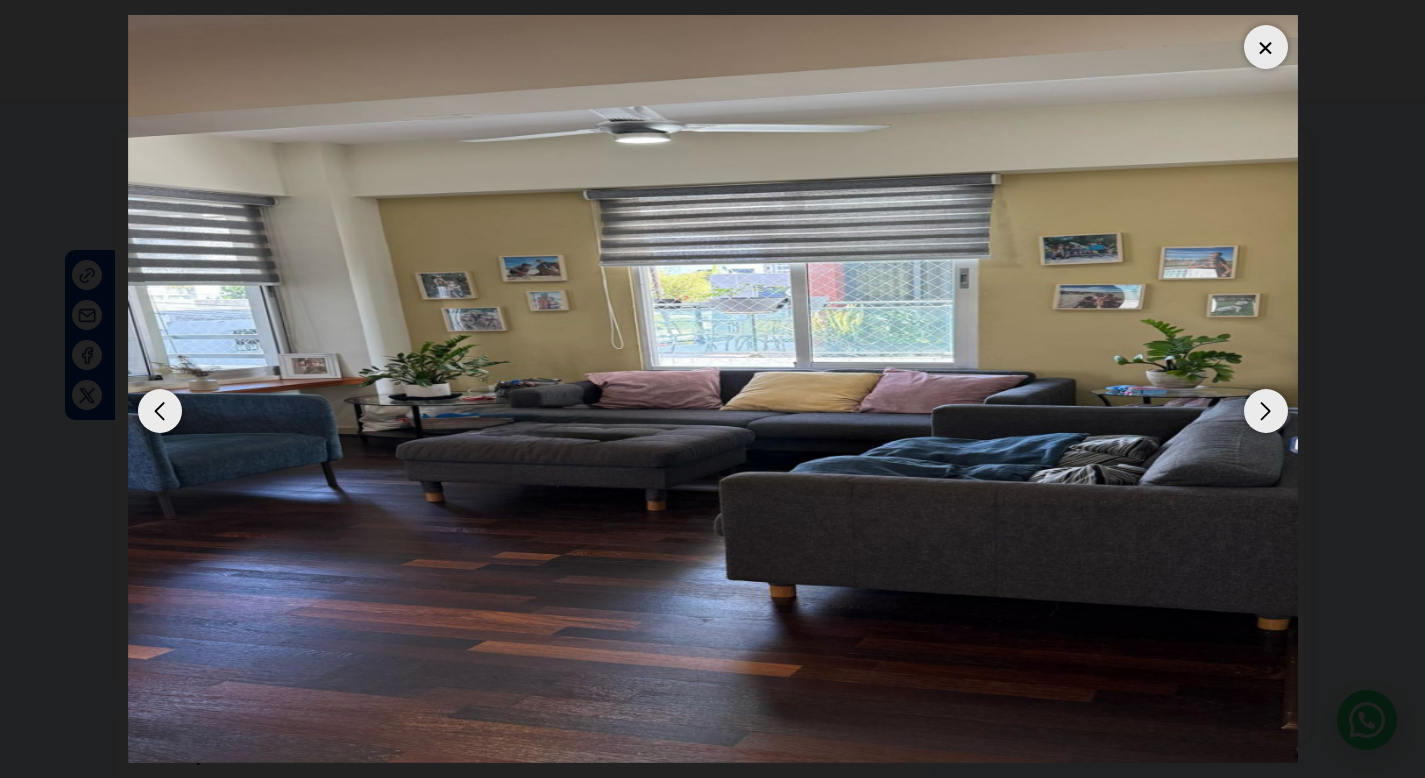 click at bounding box center (1266, 411) 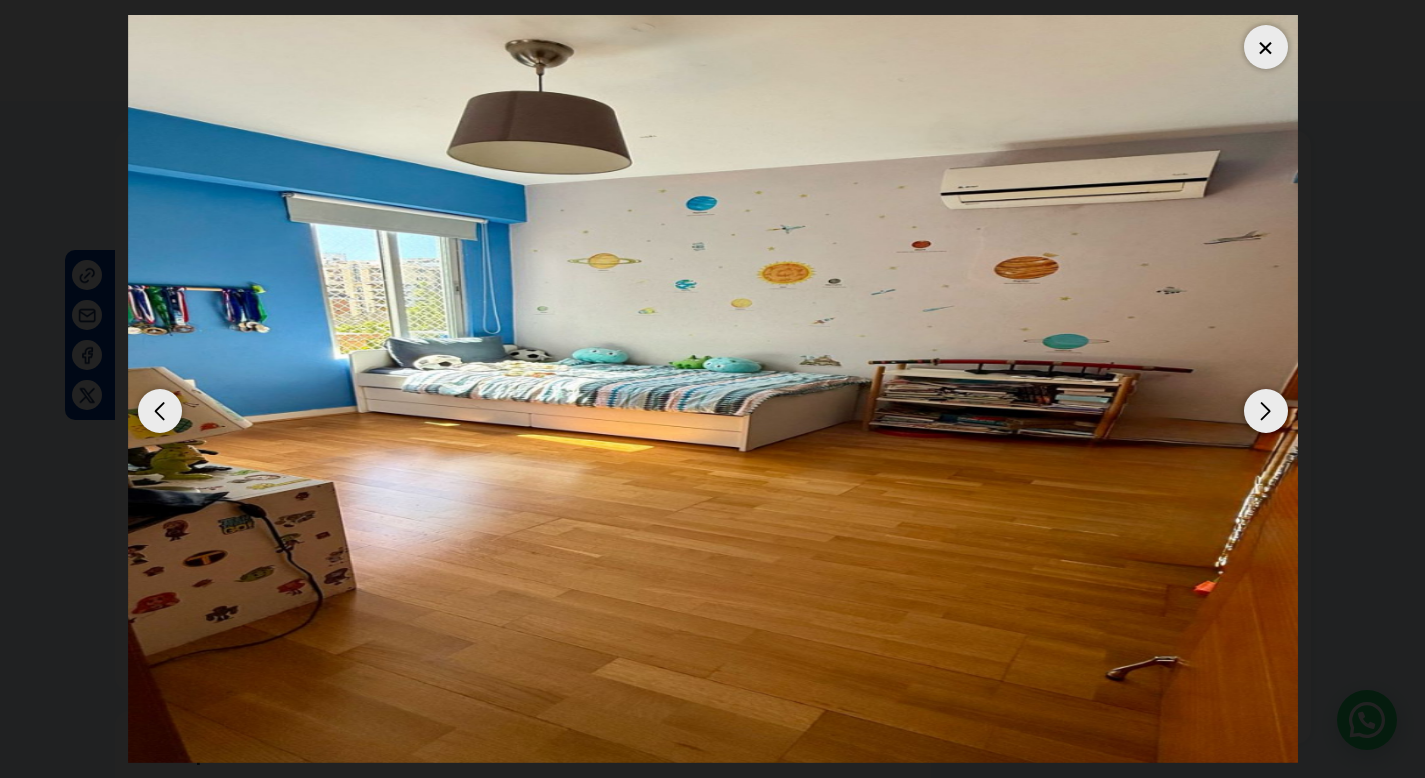 click at bounding box center (1266, 411) 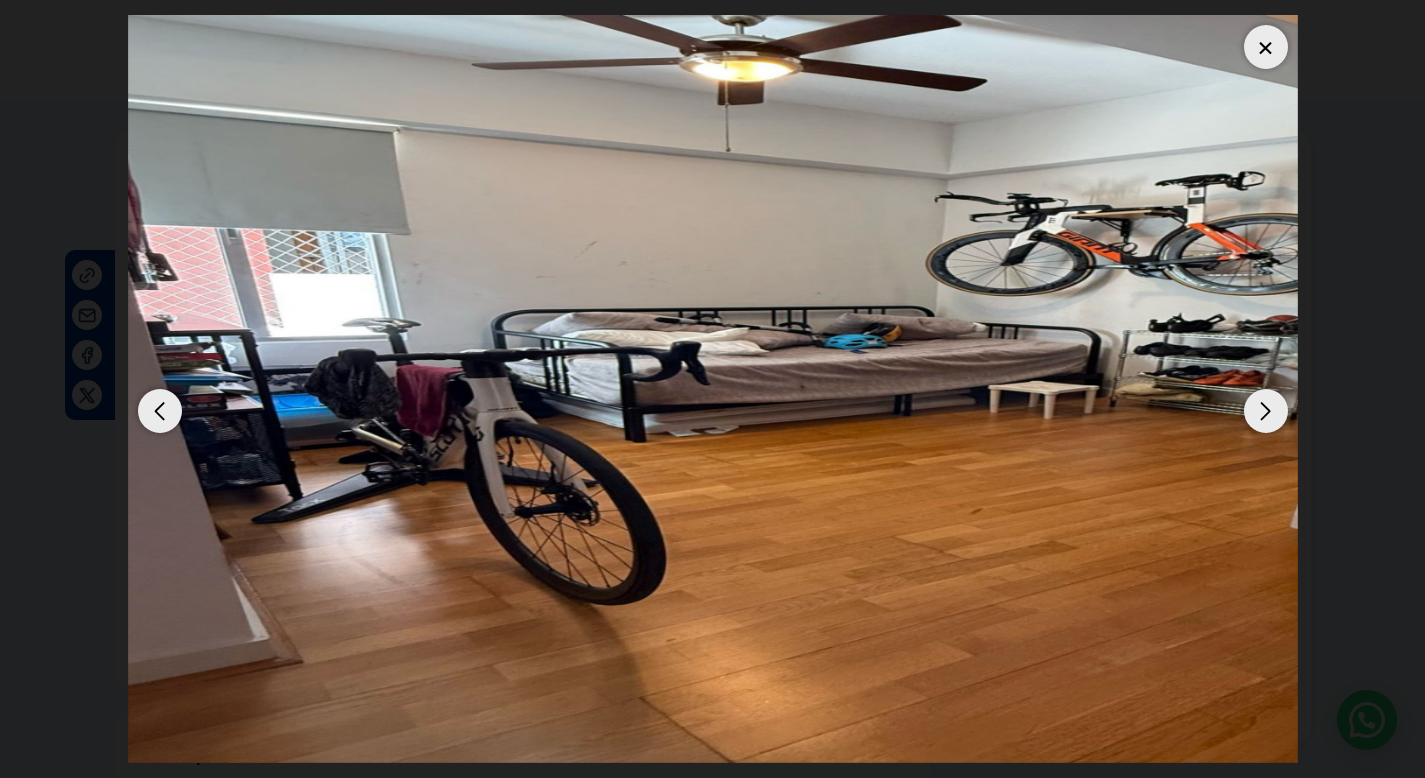click at bounding box center (1266, 47) 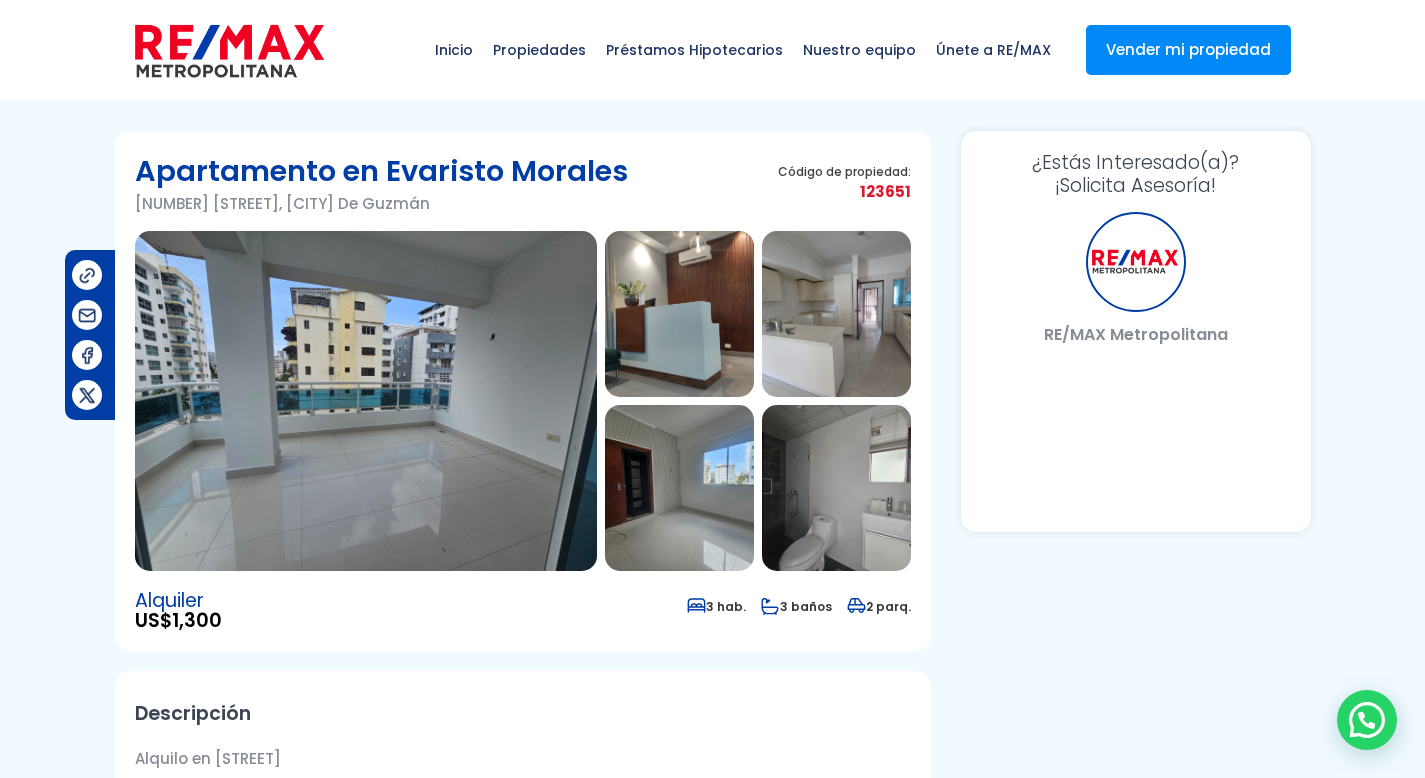 scroll, scrollTop: 0, scrollLeft: 0, axis: both 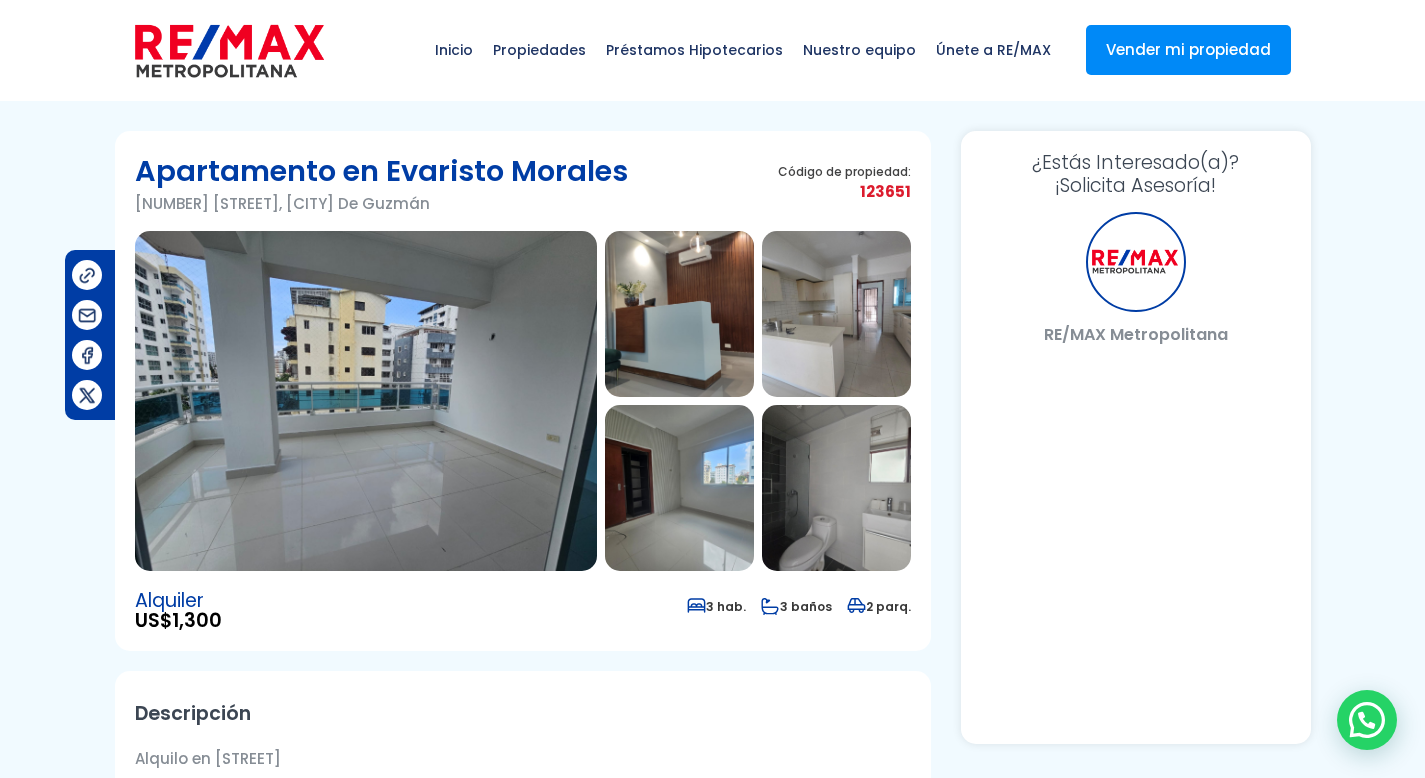 select on "DO" 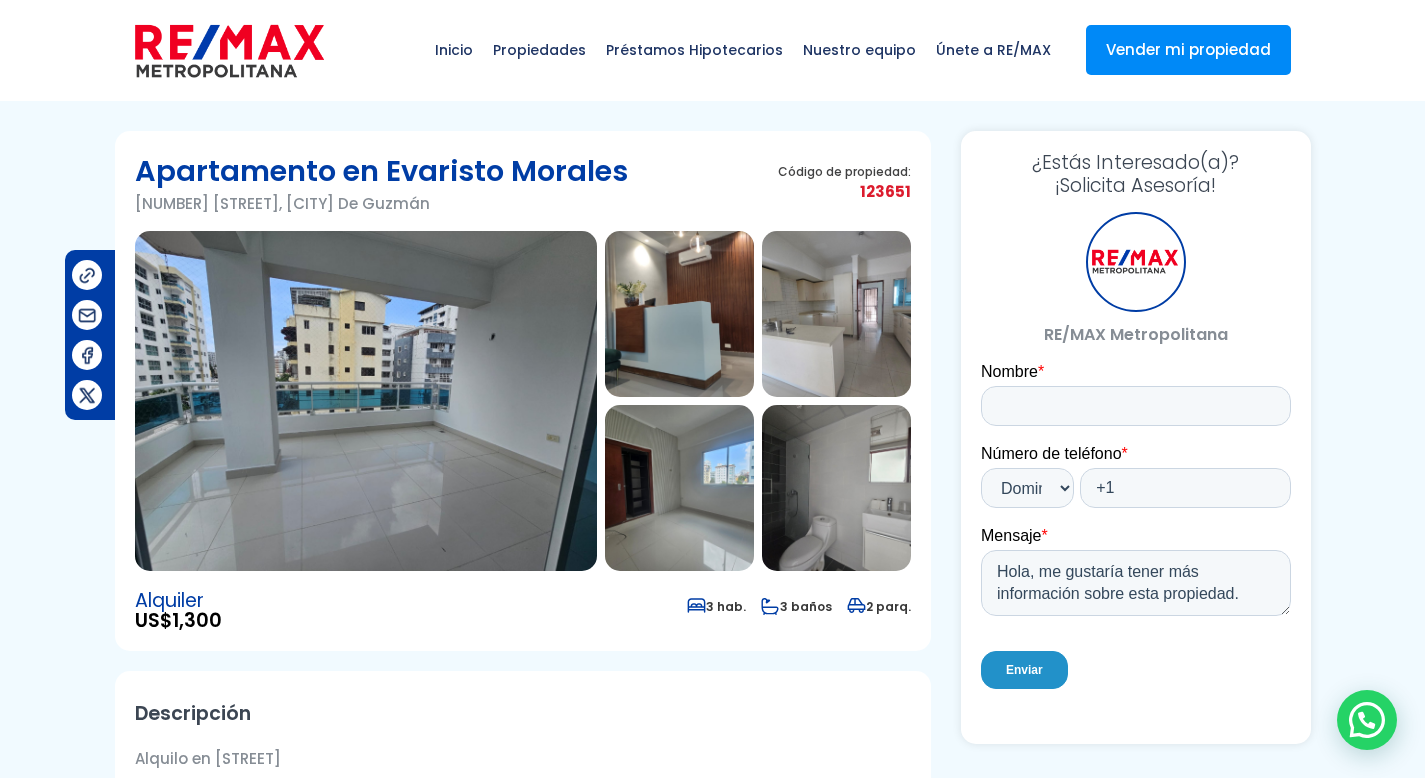 scroll, scrollTop: 0, scrollLeft: 0, axis: both 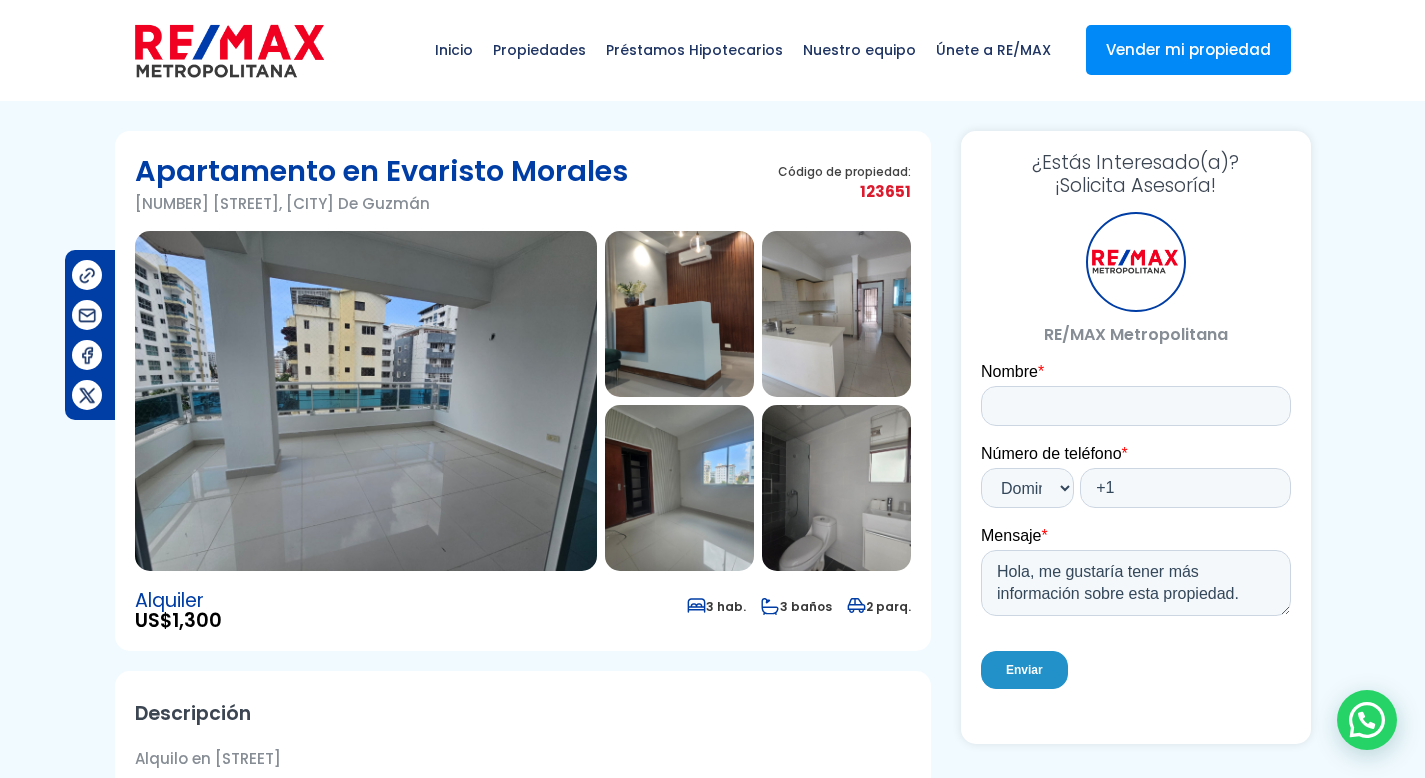 click at bounding box center [366, 401] 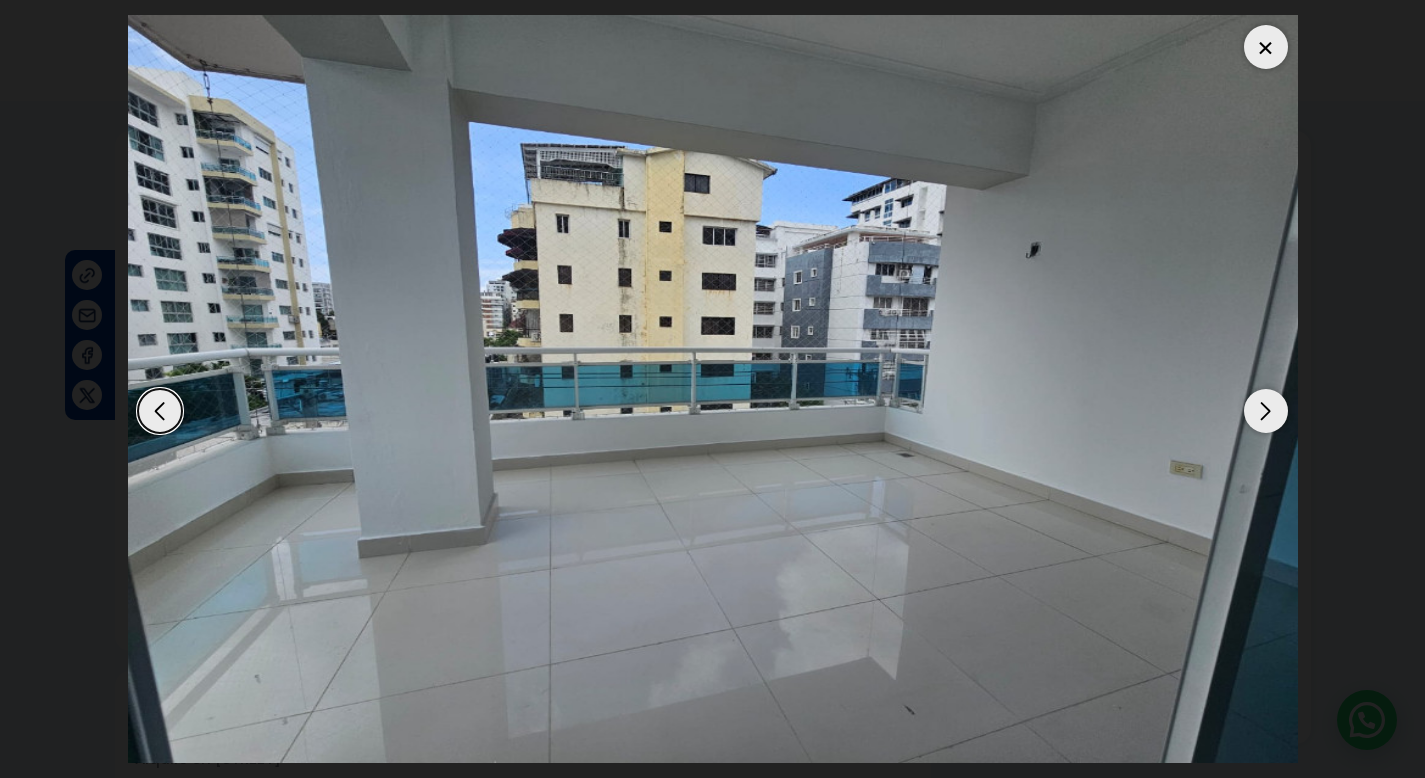 click at bounding box center (1266, 411) 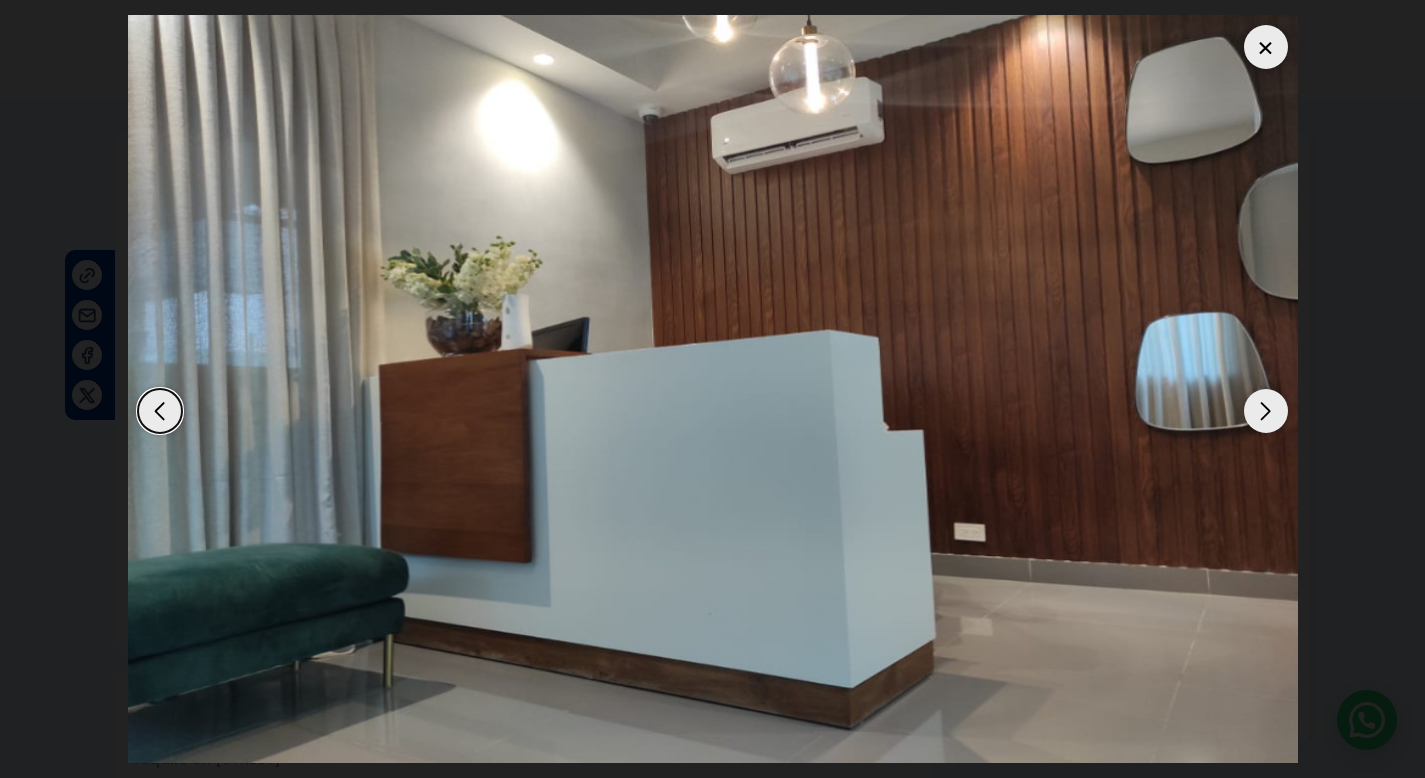 click at bounding box center (1266, 411) 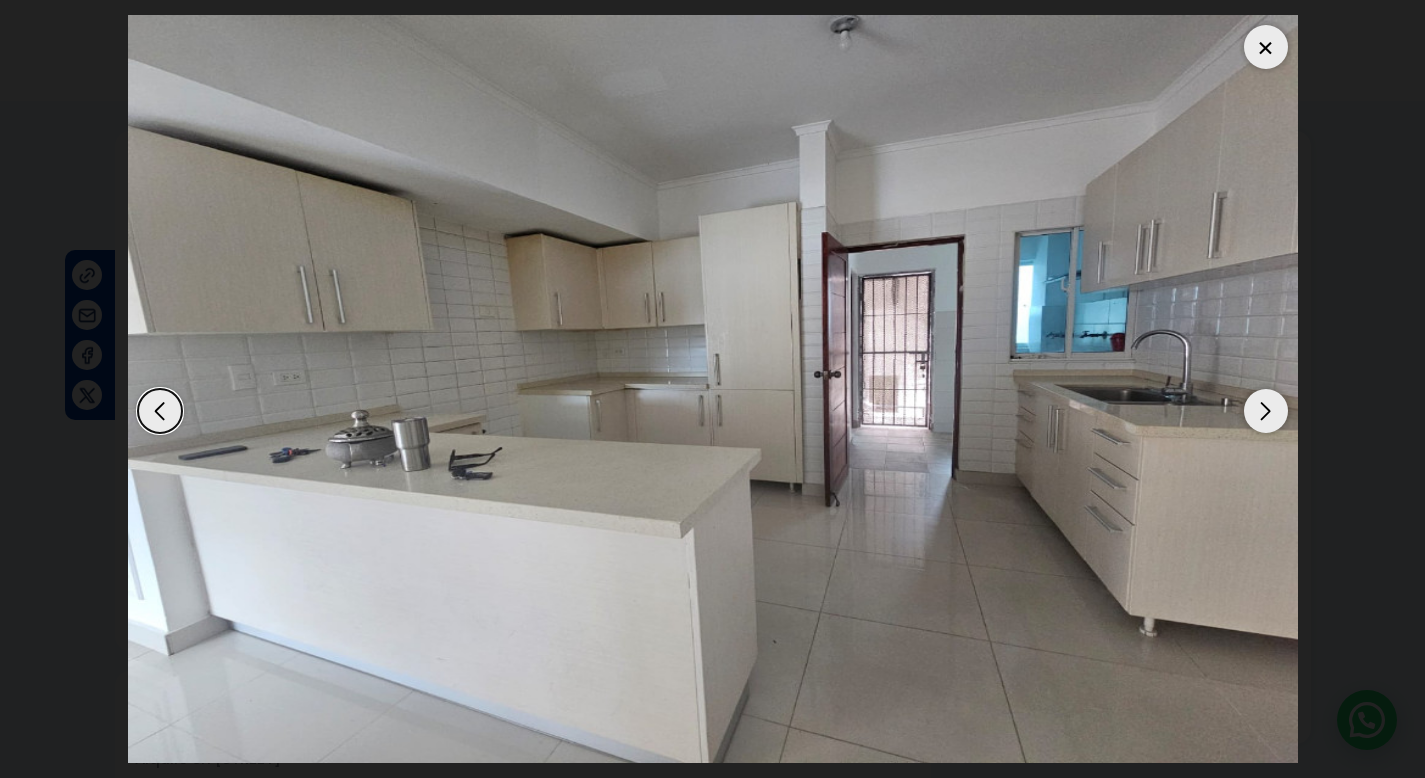 click at bounding box center [1266, 411] 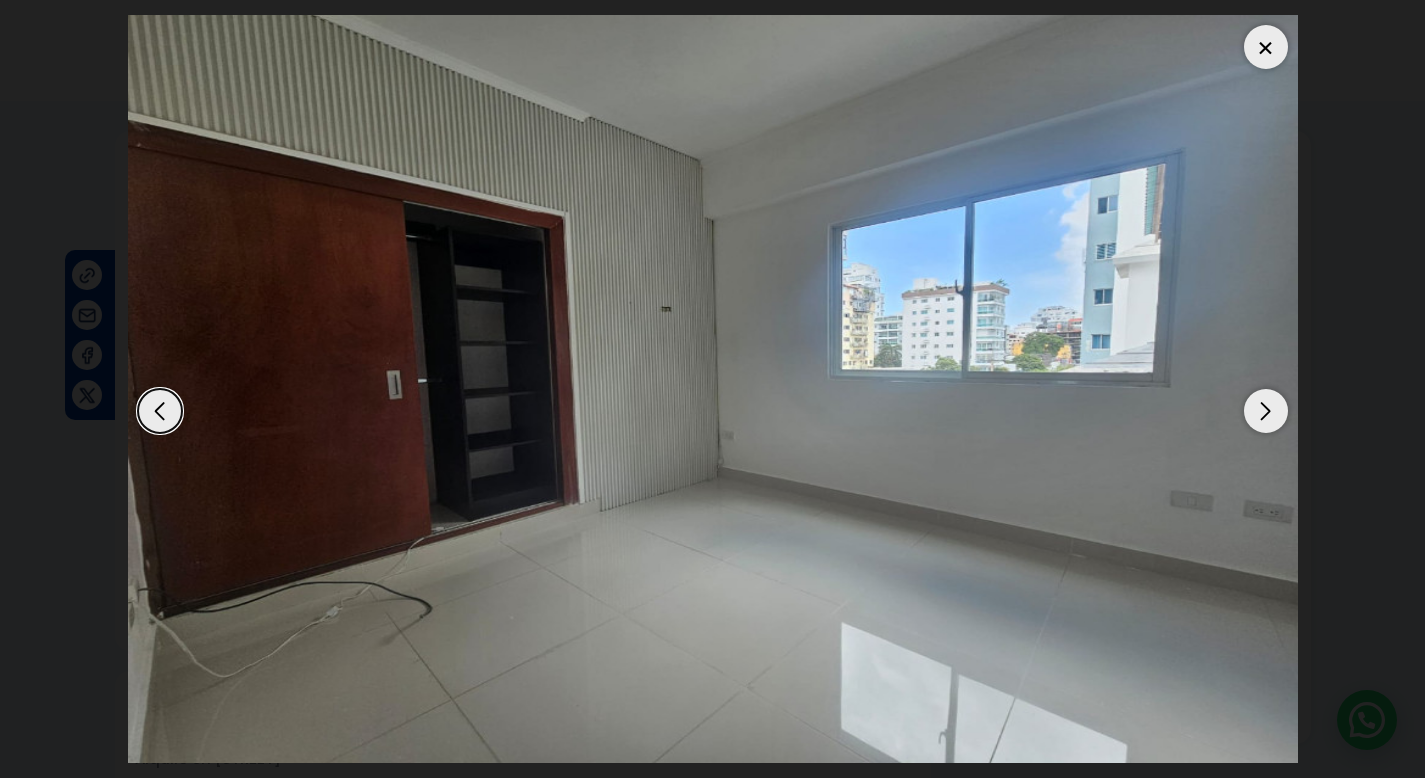 click at bounding box center (1266, 411) 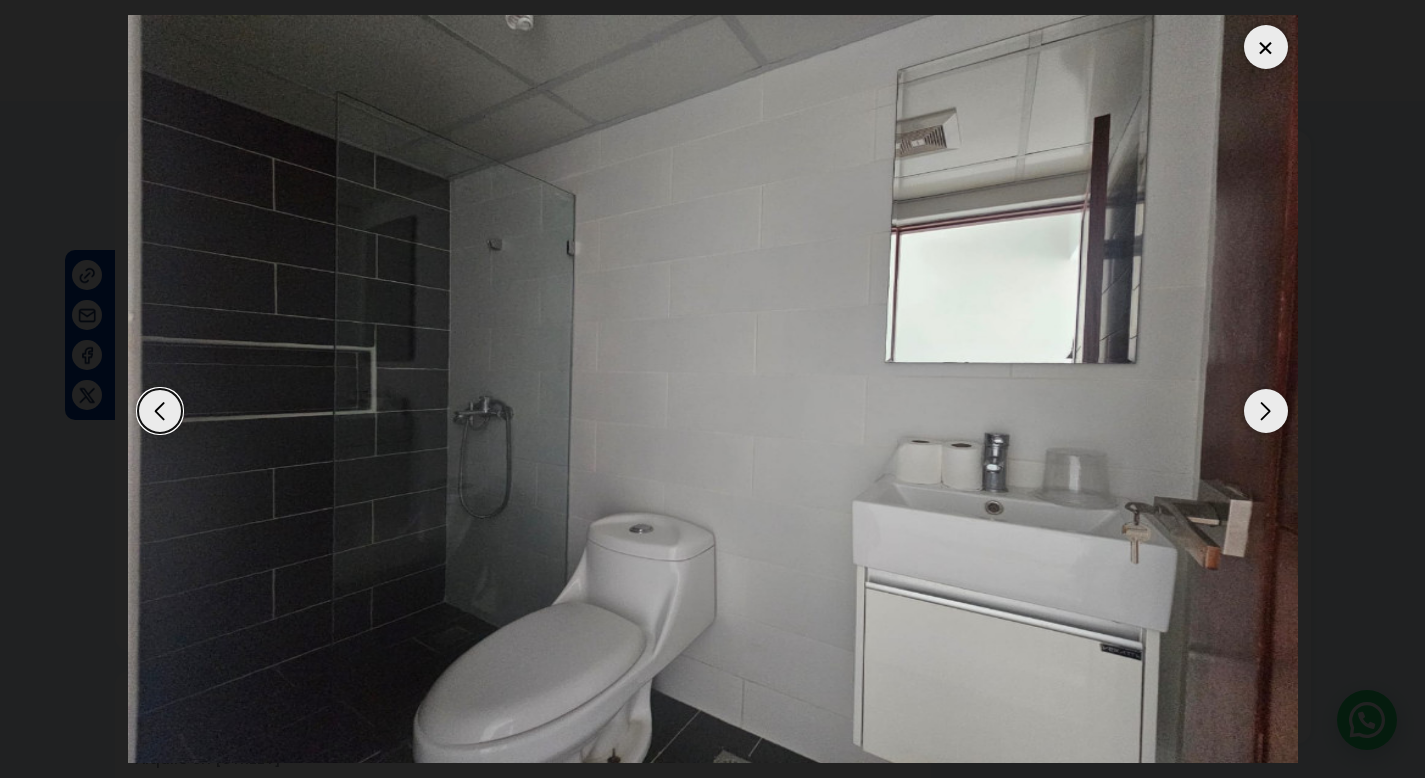 click at bounding box center (1266, 411) 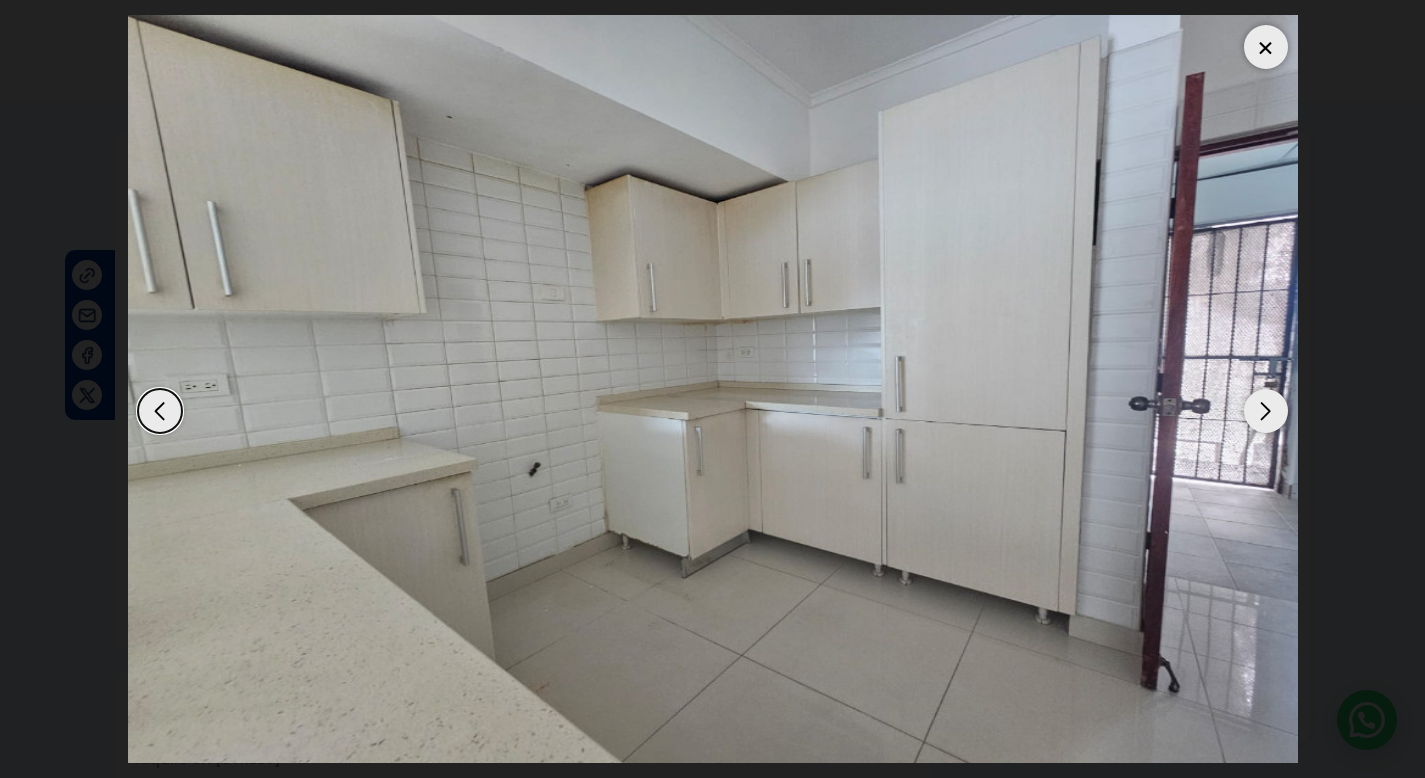 click at bounding box center [1266, 411] 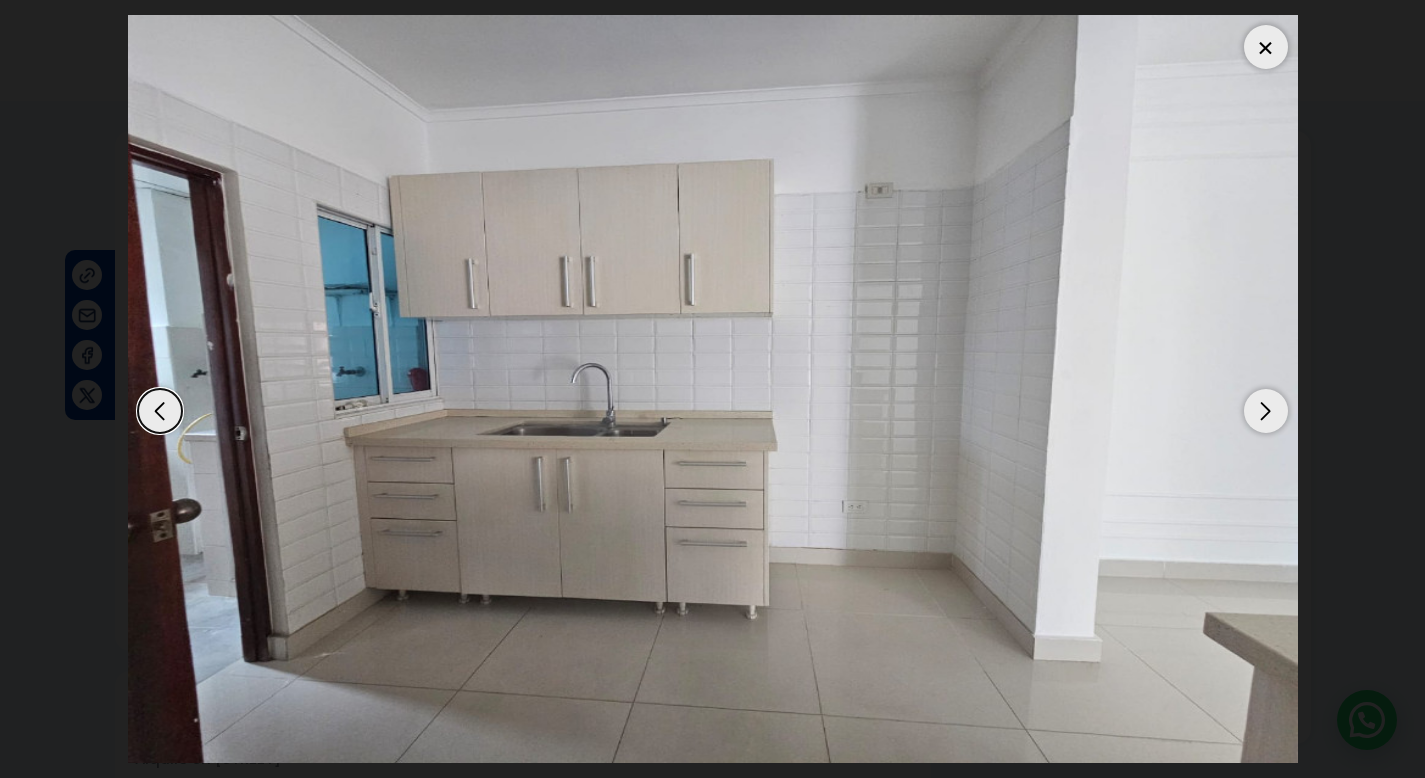 click at bounding box center [1266, 411] 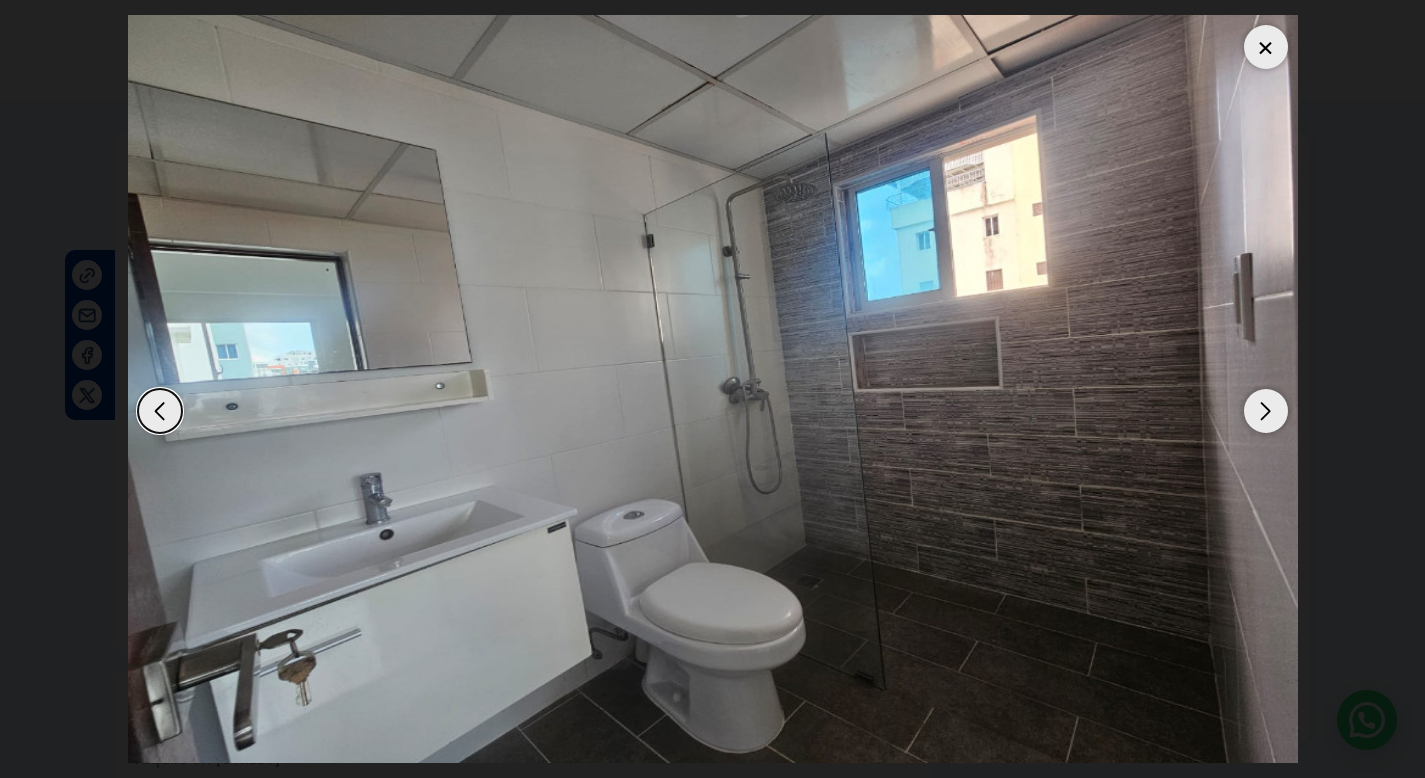 click at bounding box center [1266, 411] 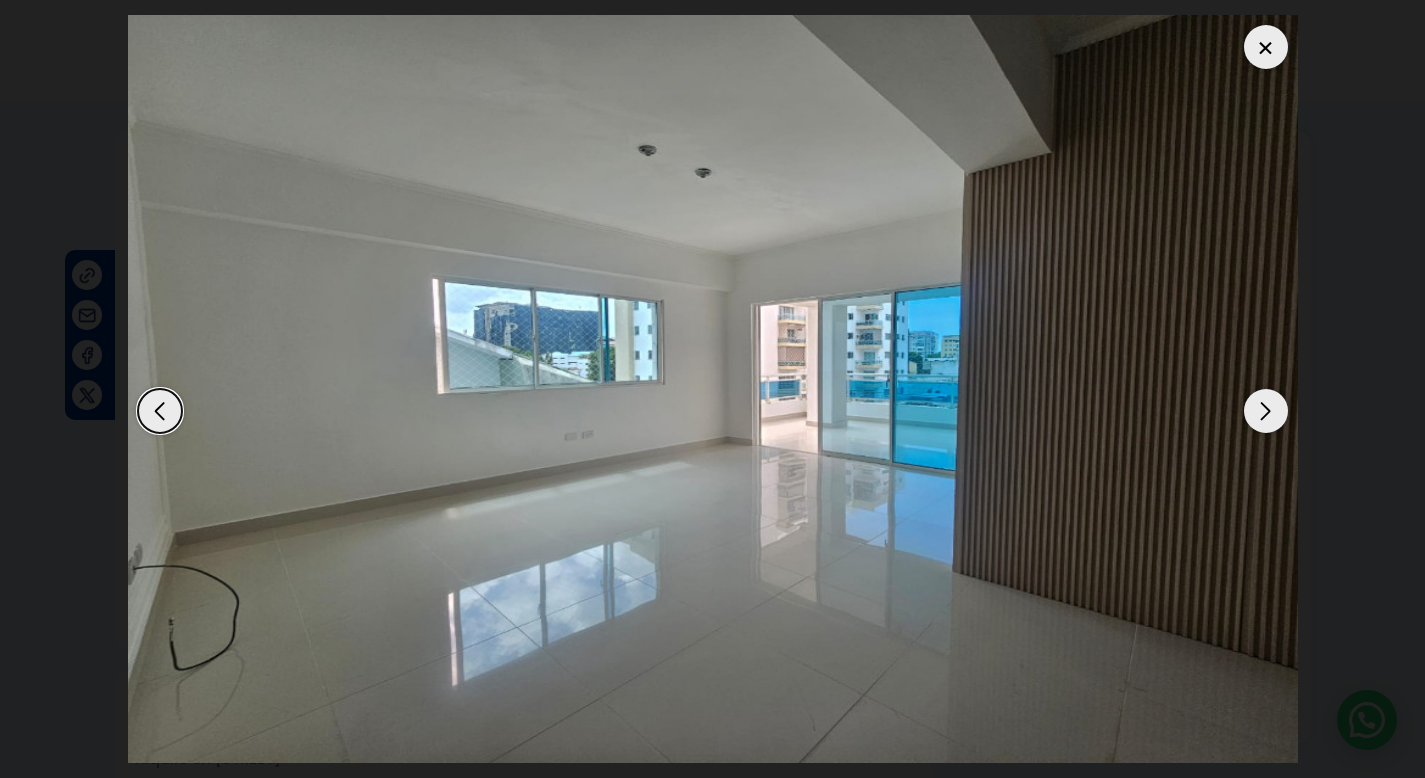 click at bounding box center (1266, 411) 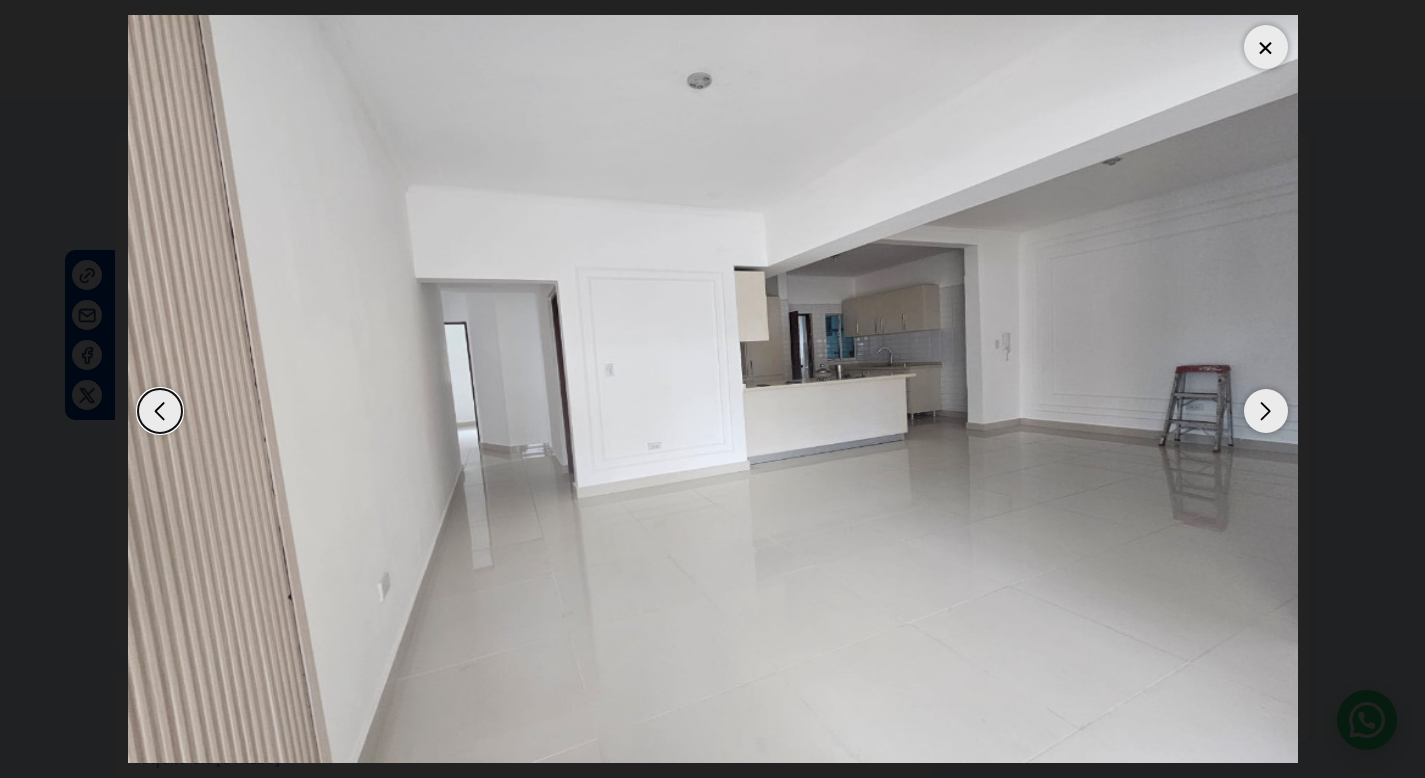 click at bounding box center (1266, 411) 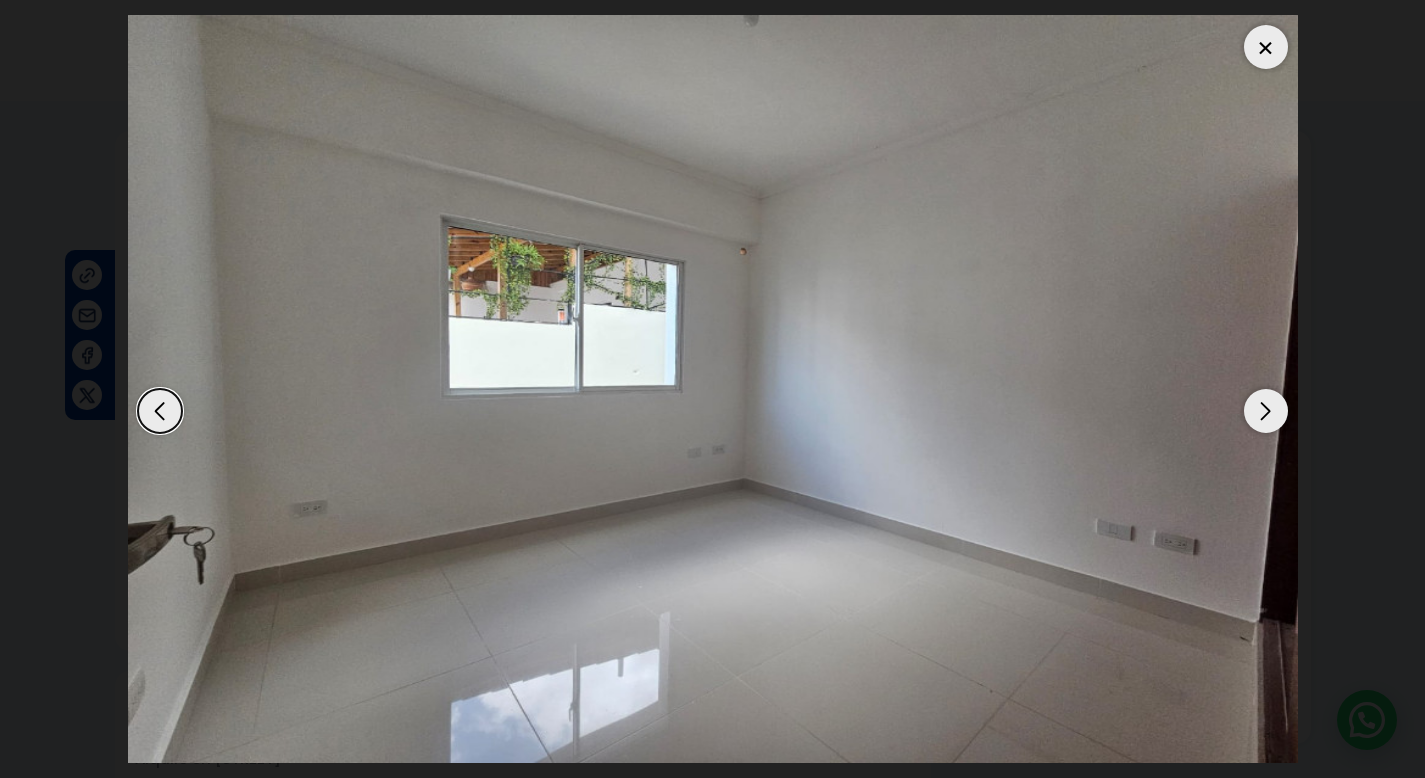 click at bounding box center [1266, 411] 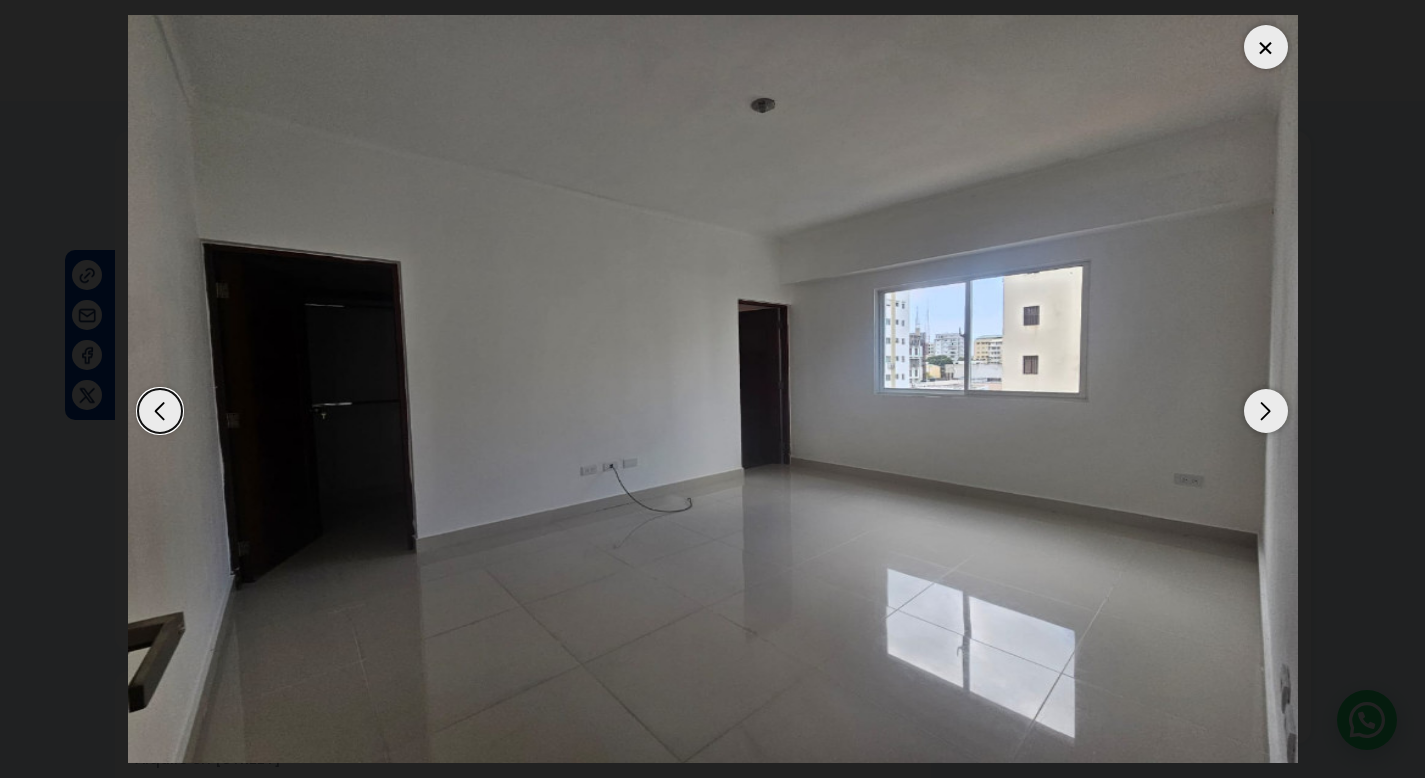 click at bounding box center (1266, 411) 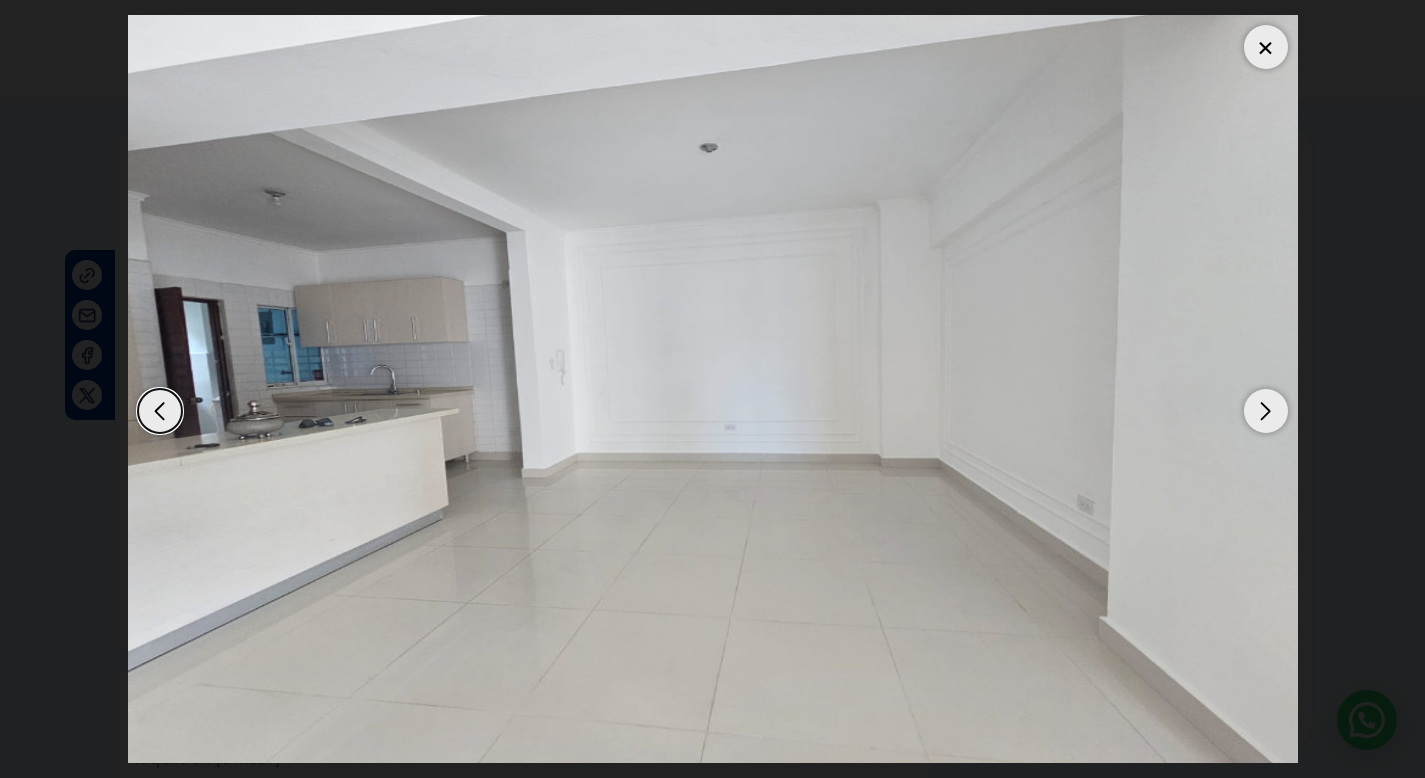 click at bounding box center (1266, 411) 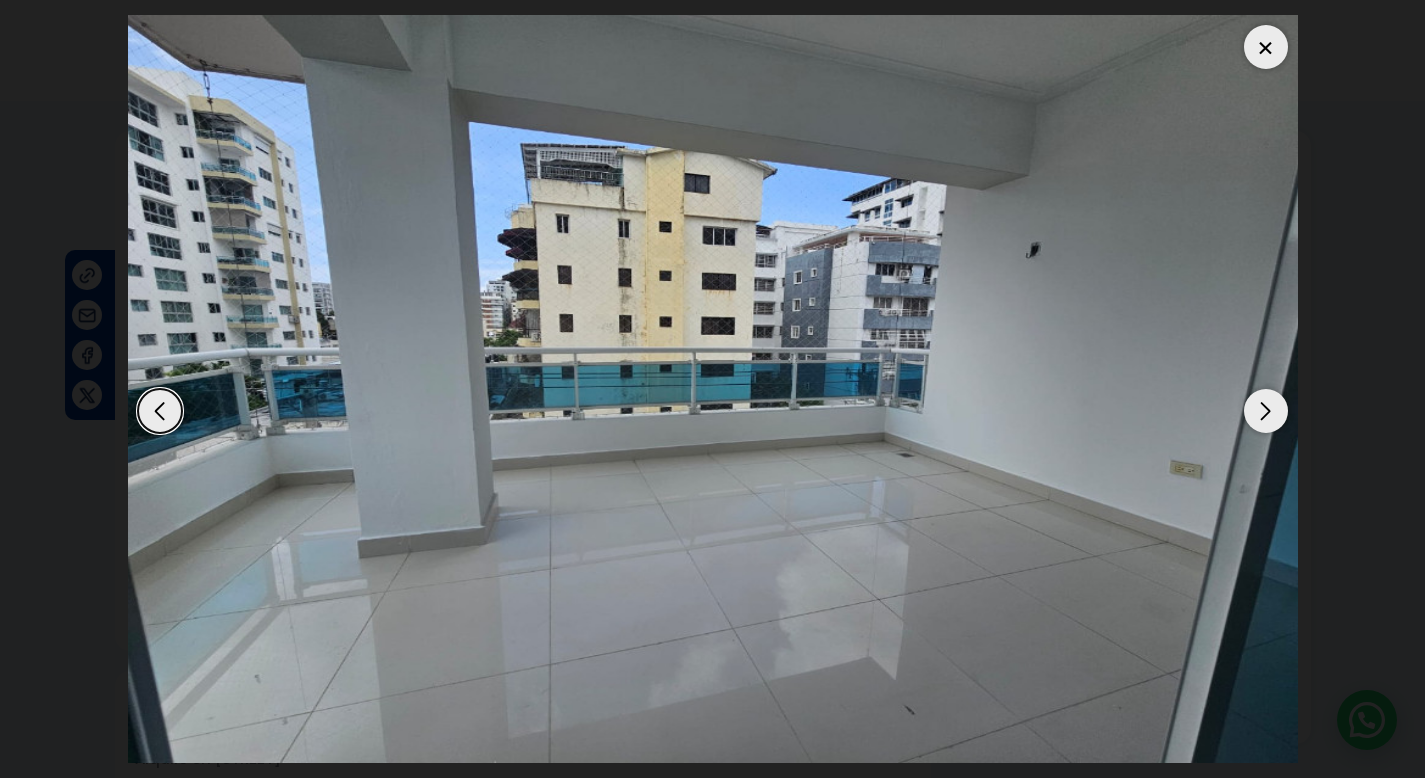 click at bounding box center (1266, 411) 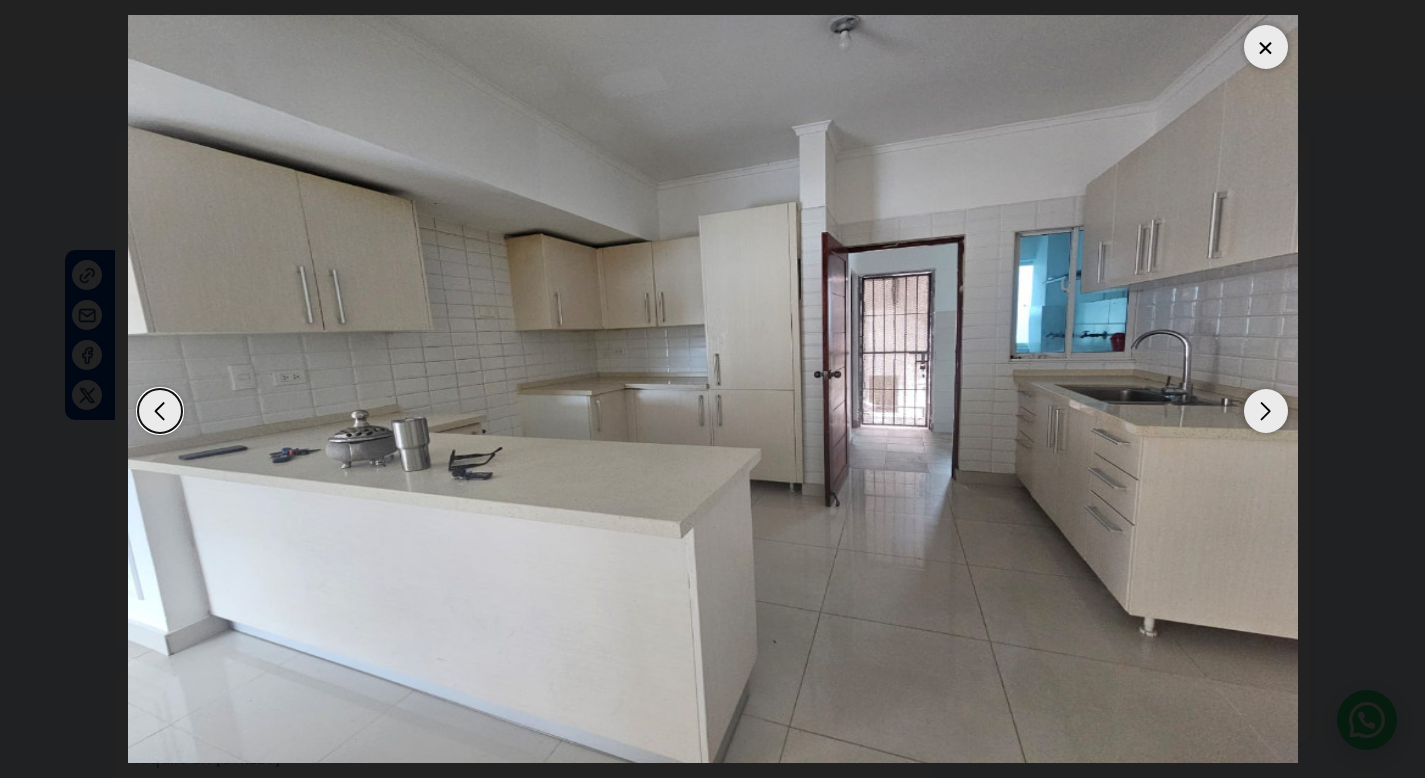 click at bounding box center (1266, 47) 